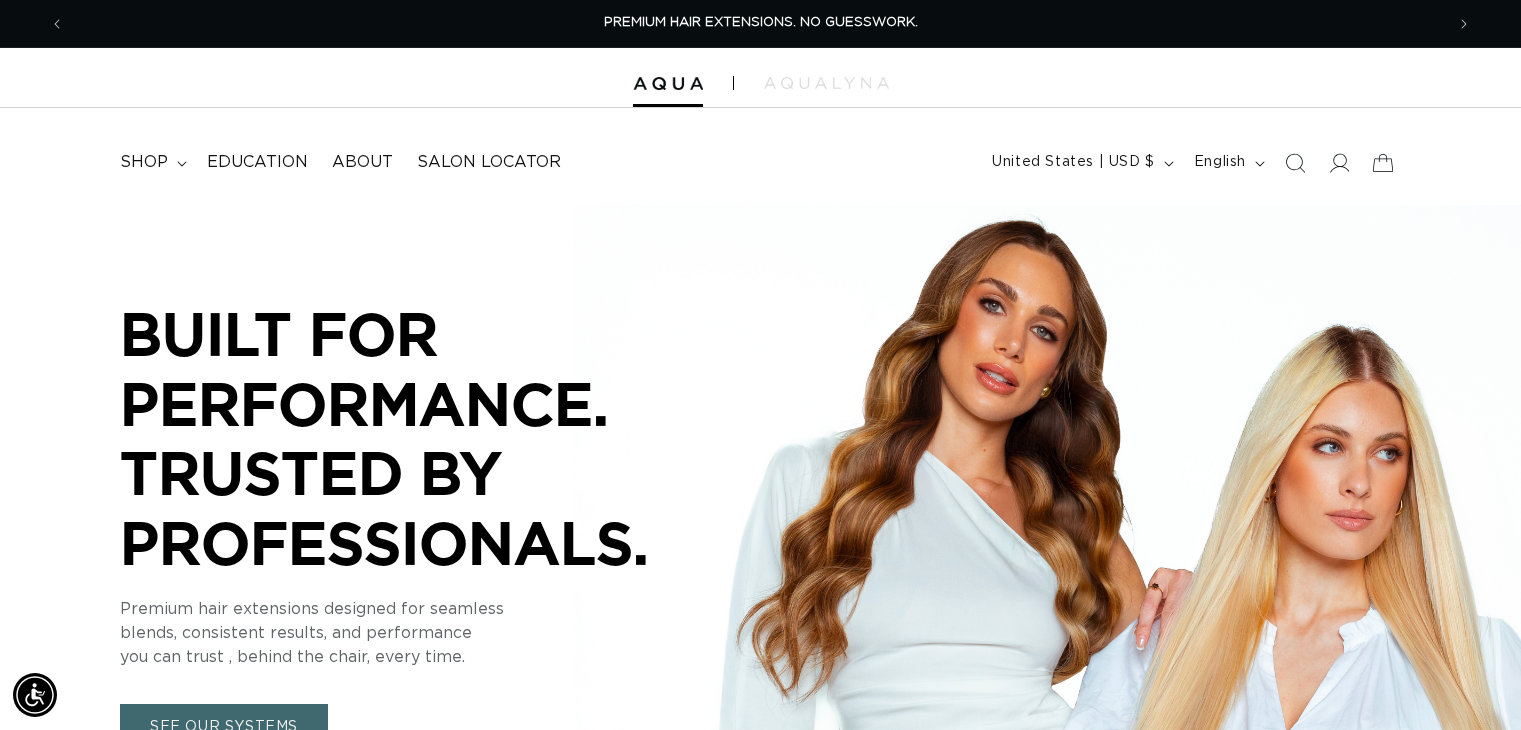 scroll, scrollTop: 0, scrollLeft: 0, axis: both 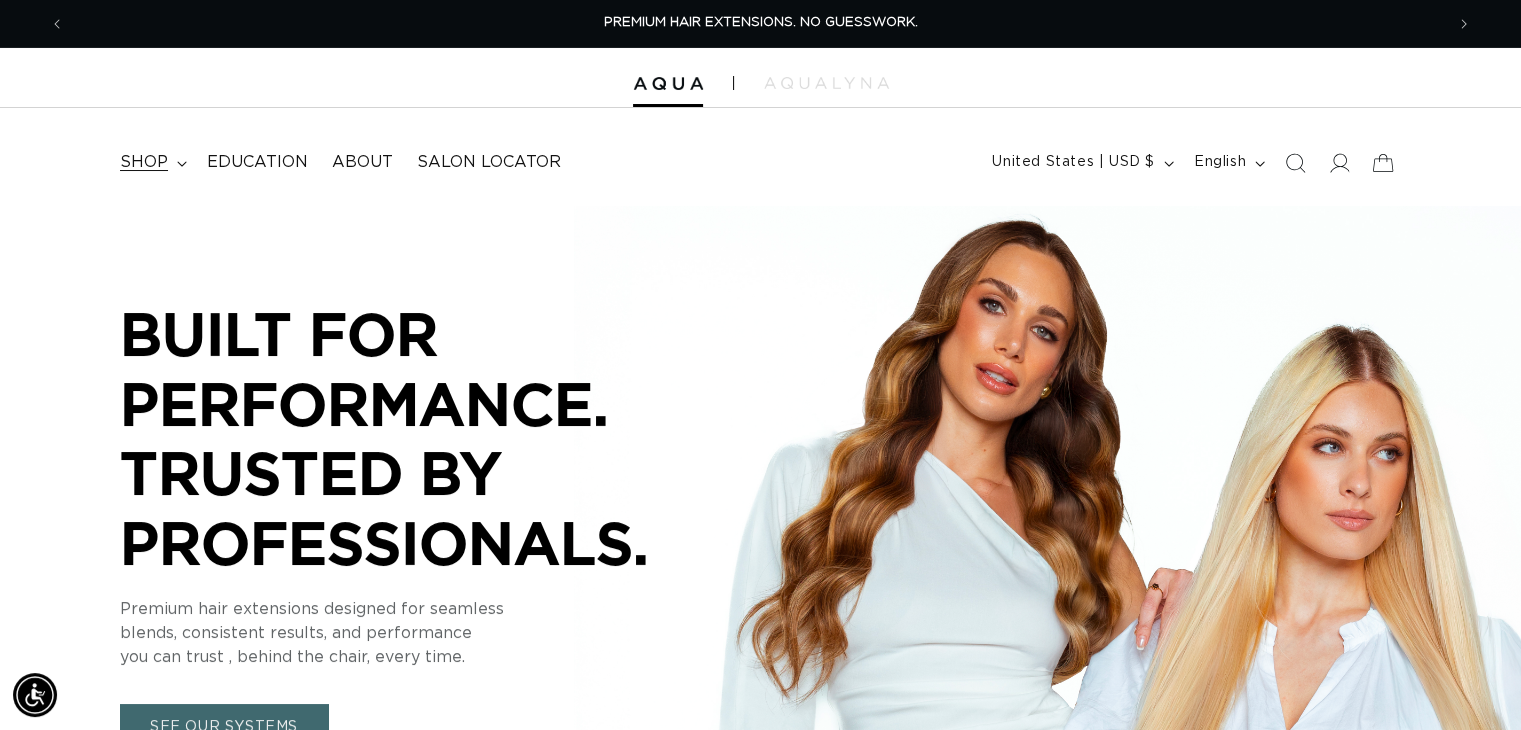 click on "shop" at bounding box center (151, 162) 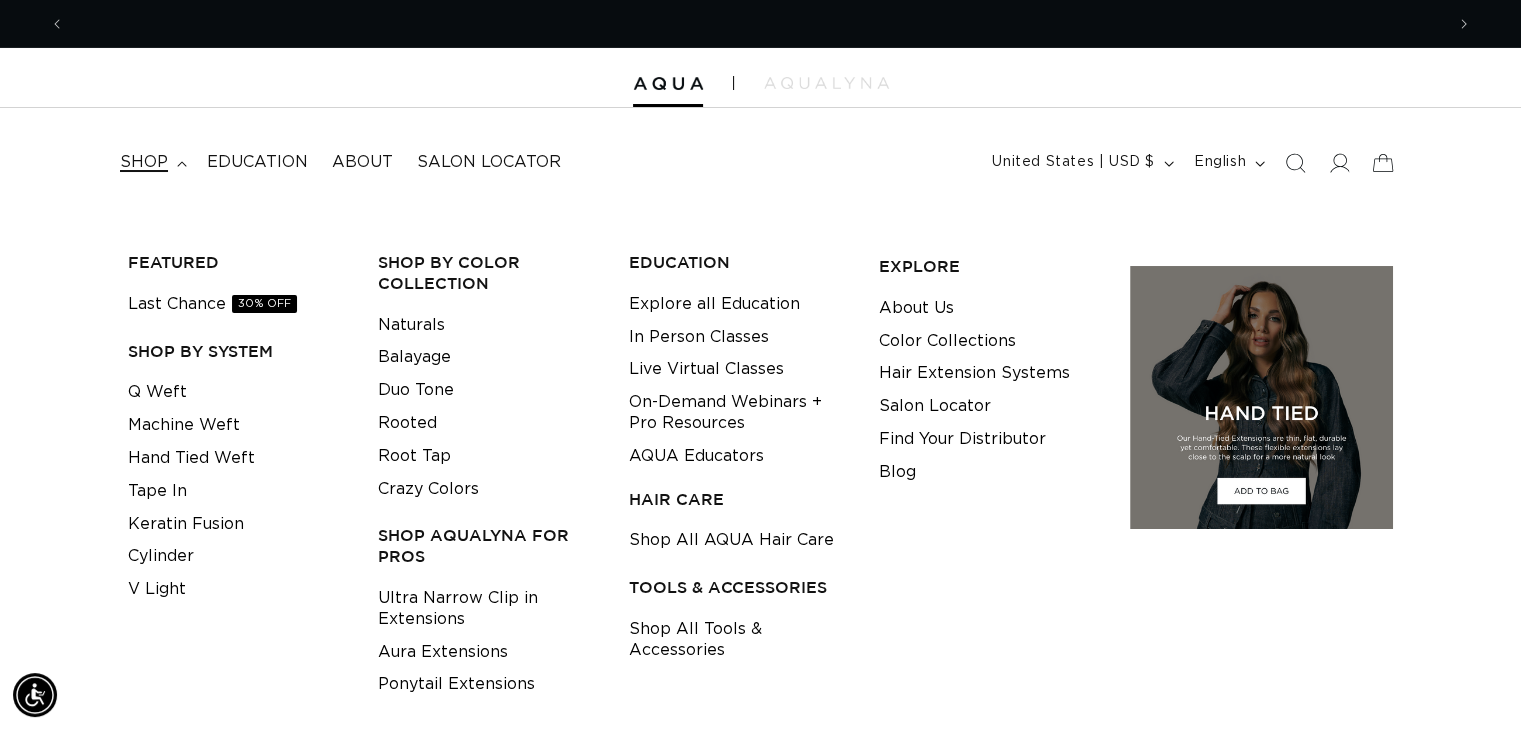 scroll, scrollTop: 0, scrollLeft: 1379, axis: horizontal 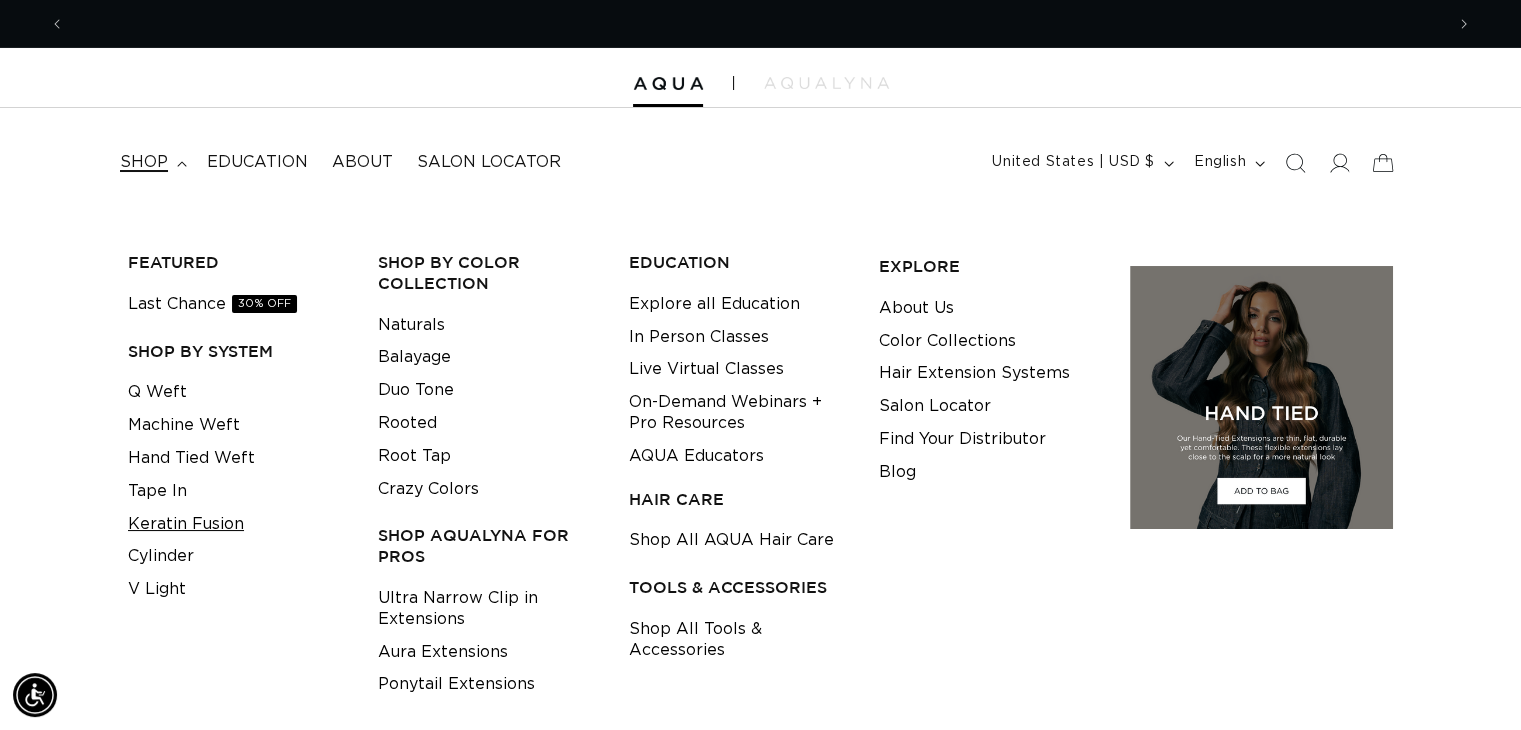click on "Keratin Fusion" at bounding box center (186, 524) 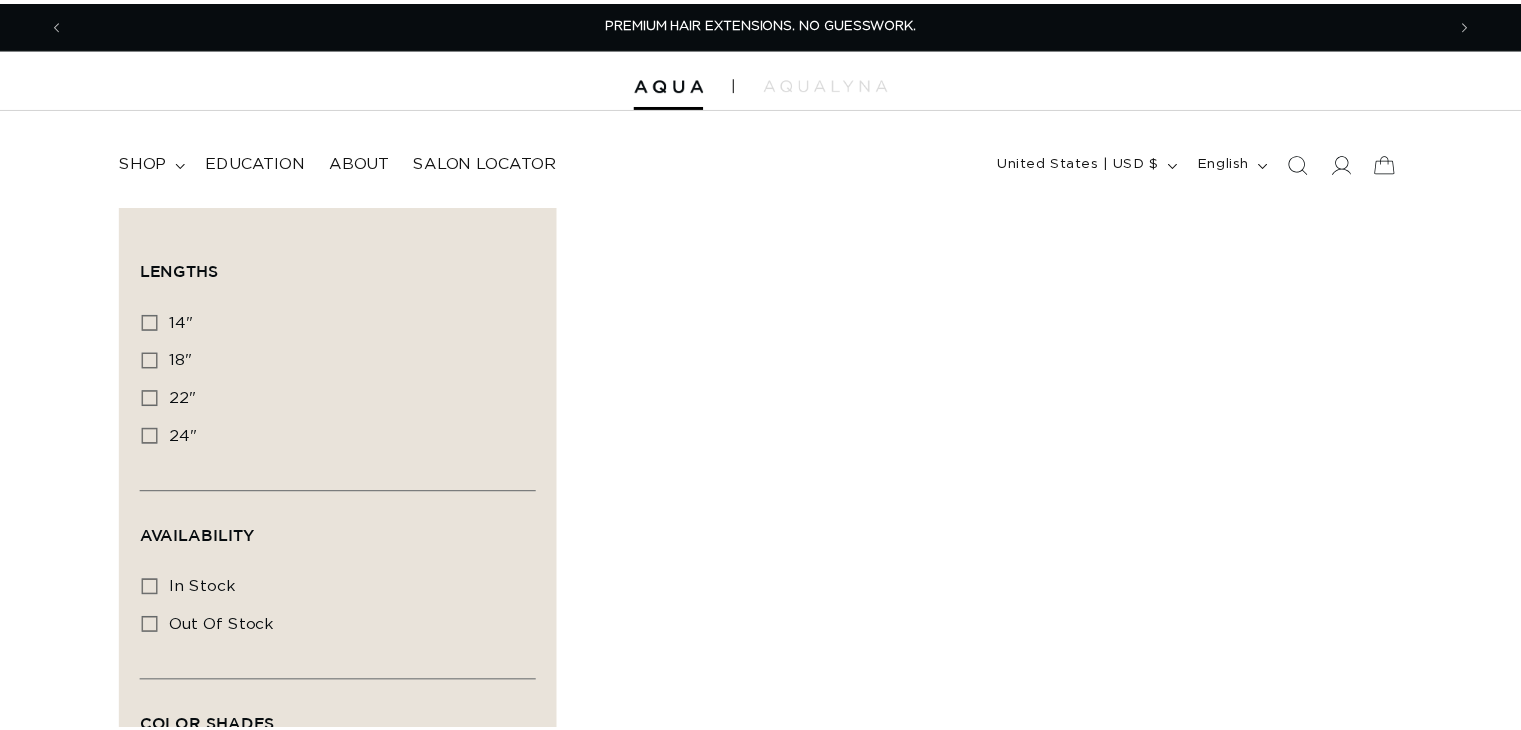 scroll, scrollTop: 0, scrollLeft: 0, axis: both 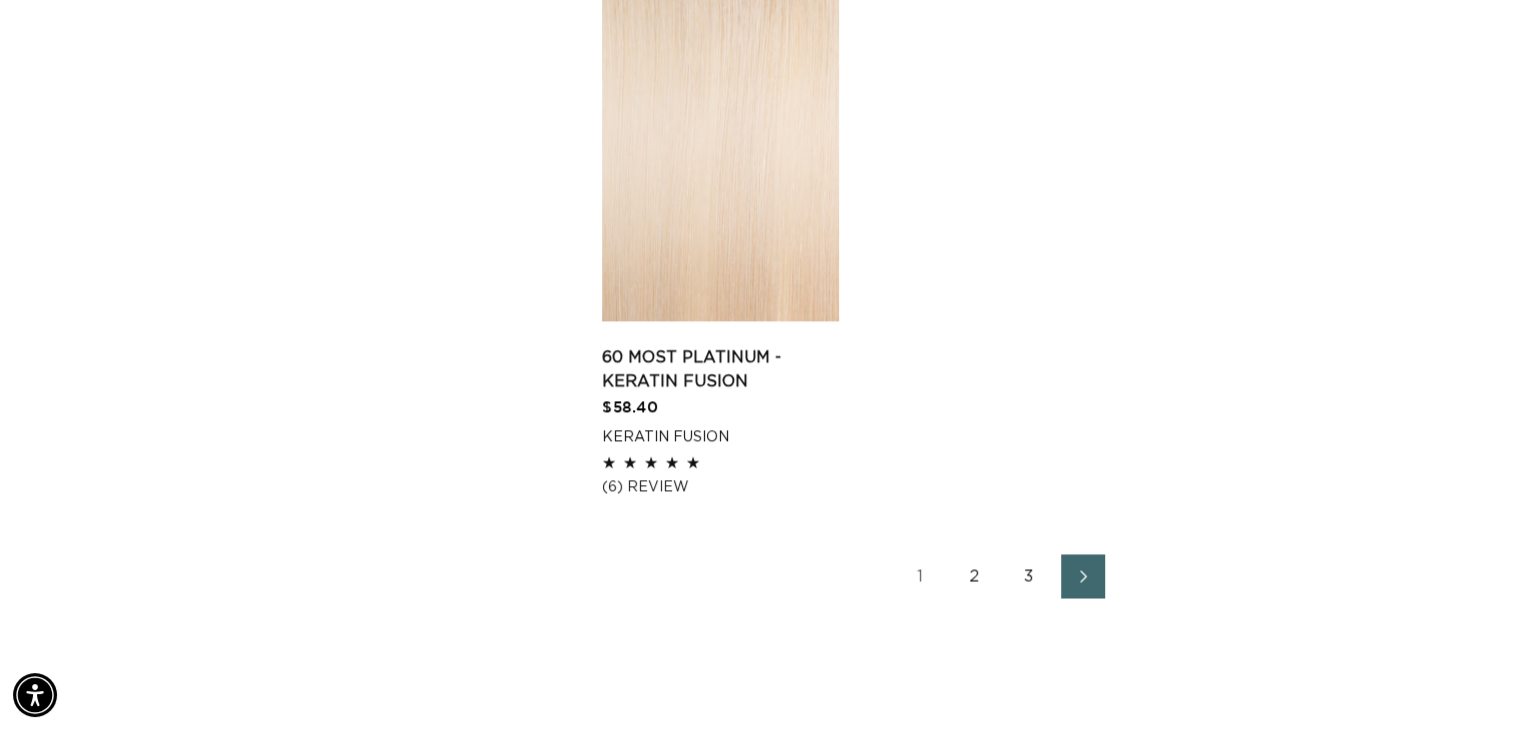 click on "2" at bounding box center [975, 576] 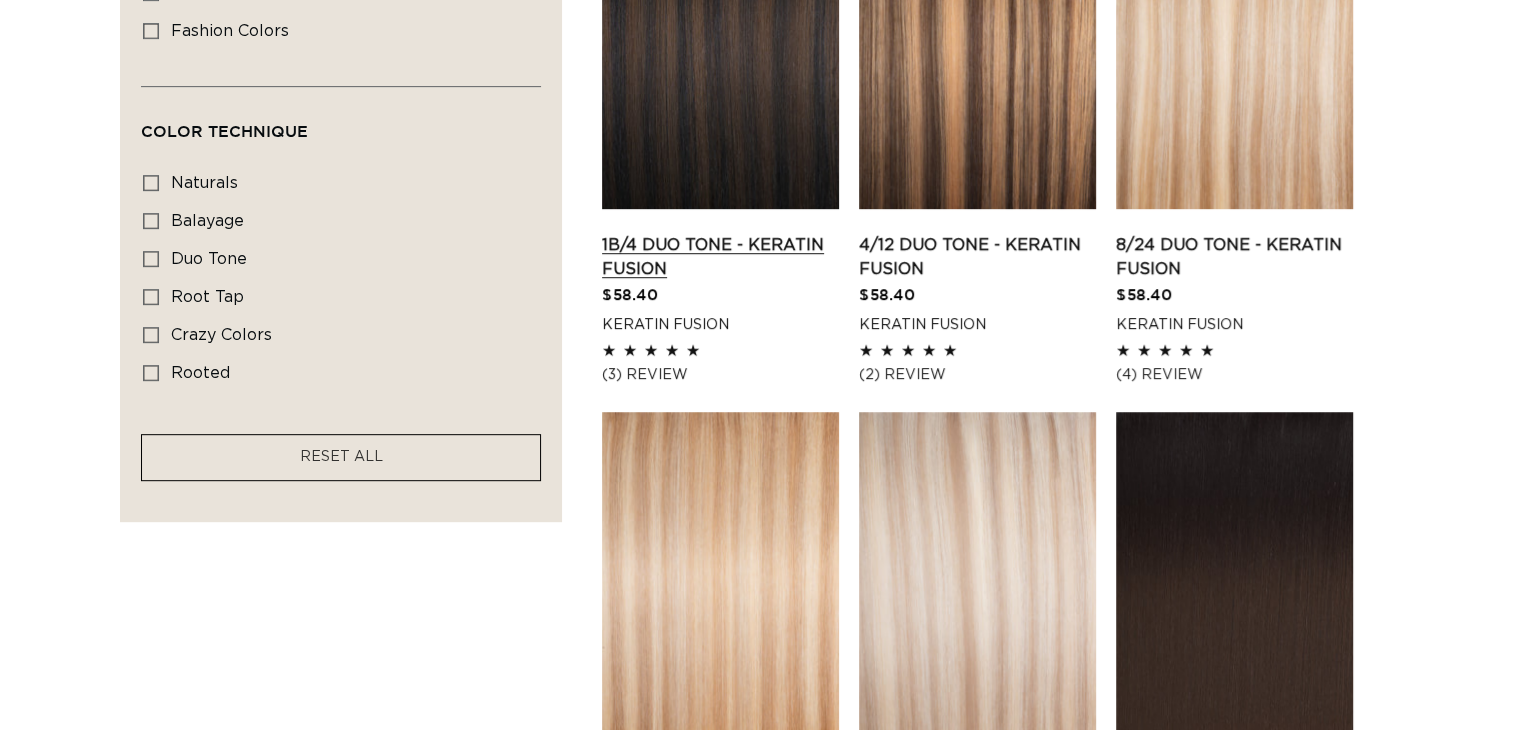 scroll, scrollTop: 900, scrollLeft: 0, axis: vertical 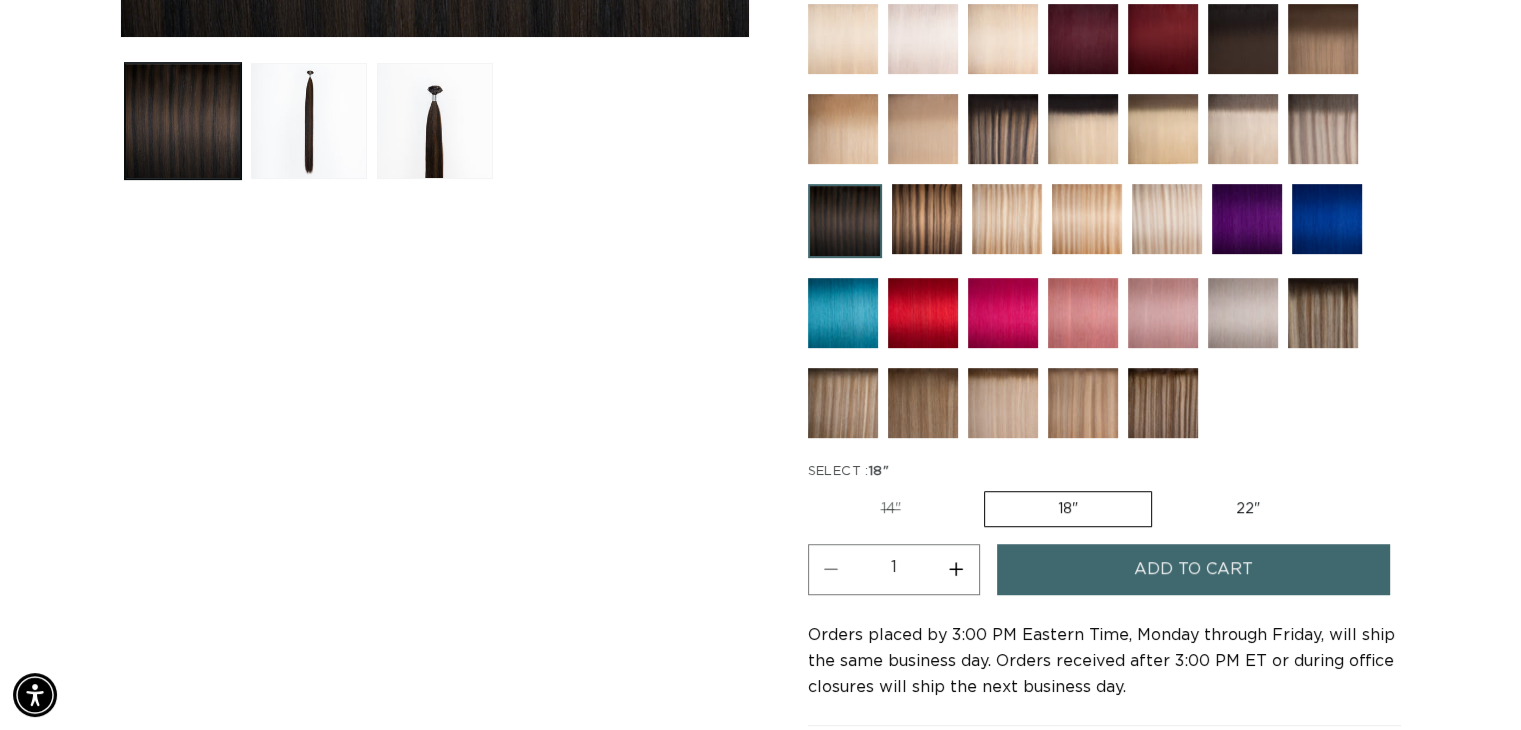 click on "22" Variant sold out or unavailable" at bounding box center [1248, 509] 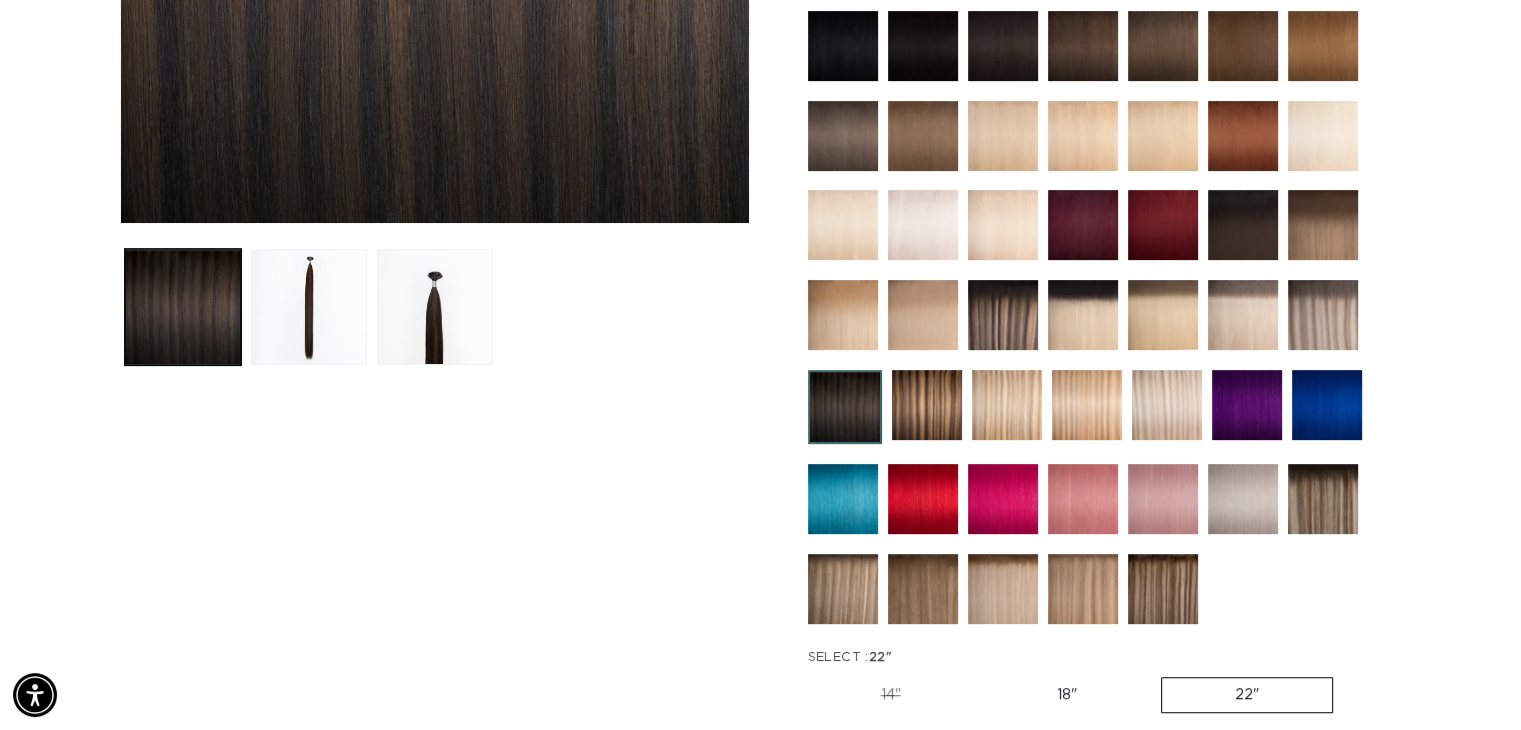 scroll, scrollTop: 300, scrollLeft: 0, axis: vertical 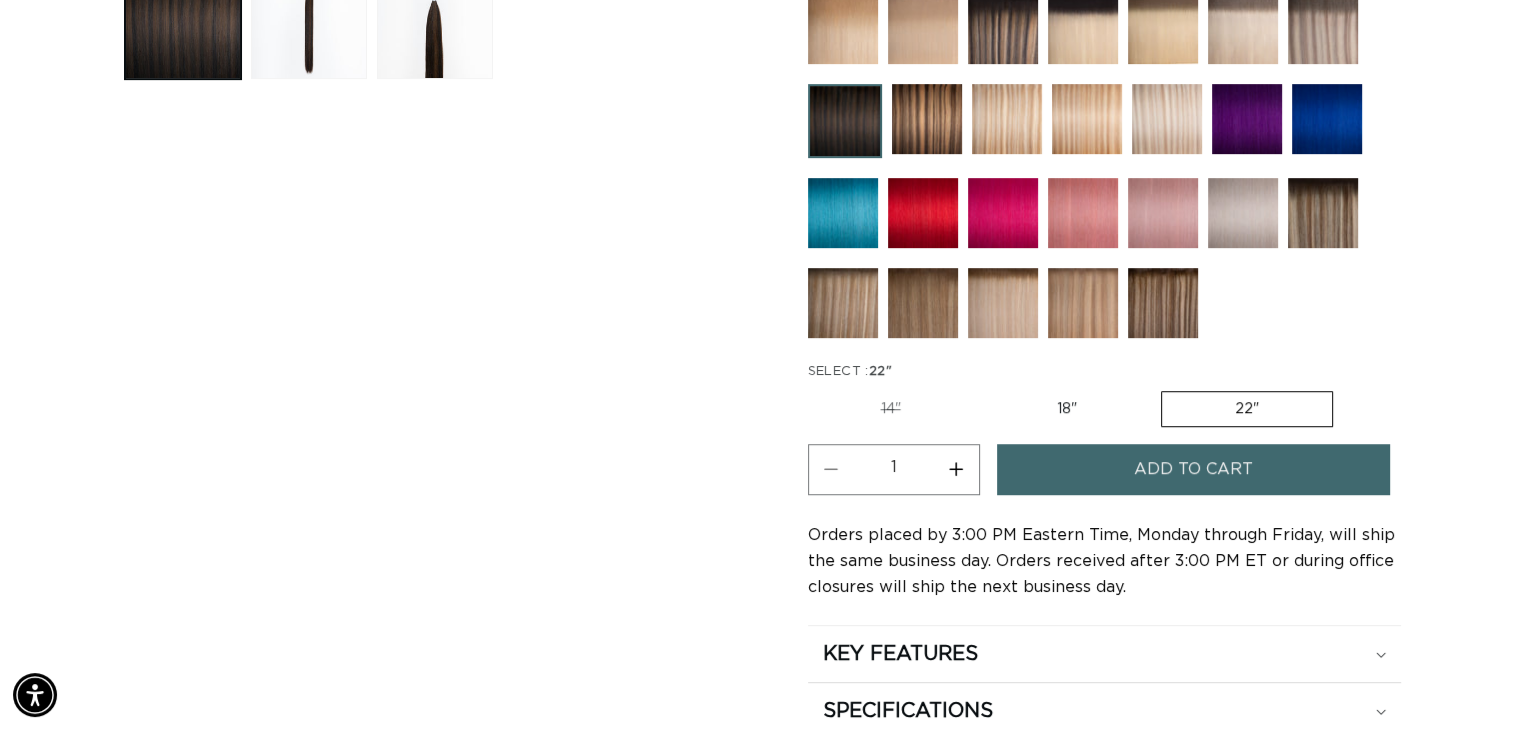 click on "Add to cart" at bounding box center (1194, 469) 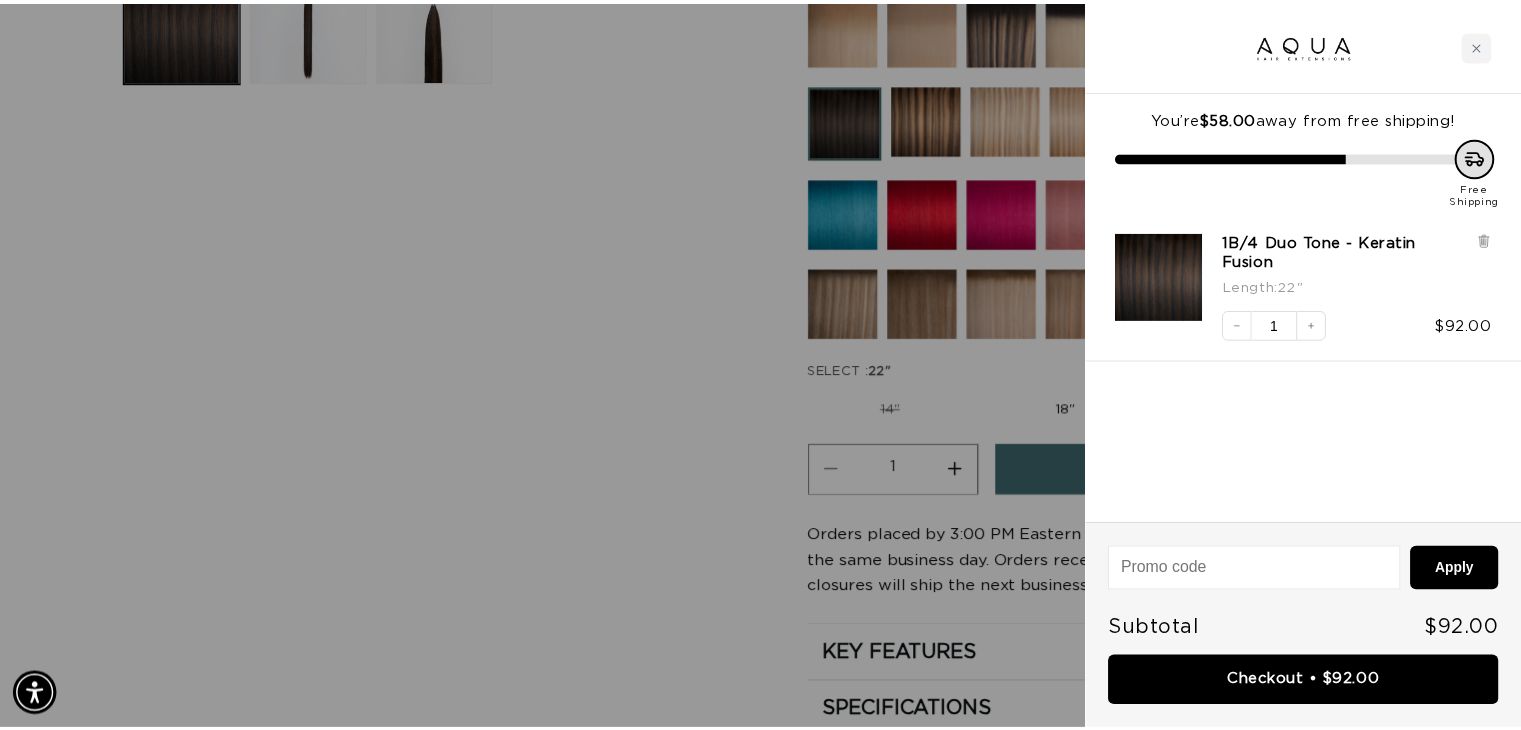 scroll, scrollTop: 0, scrollLeft: 0, axis: both 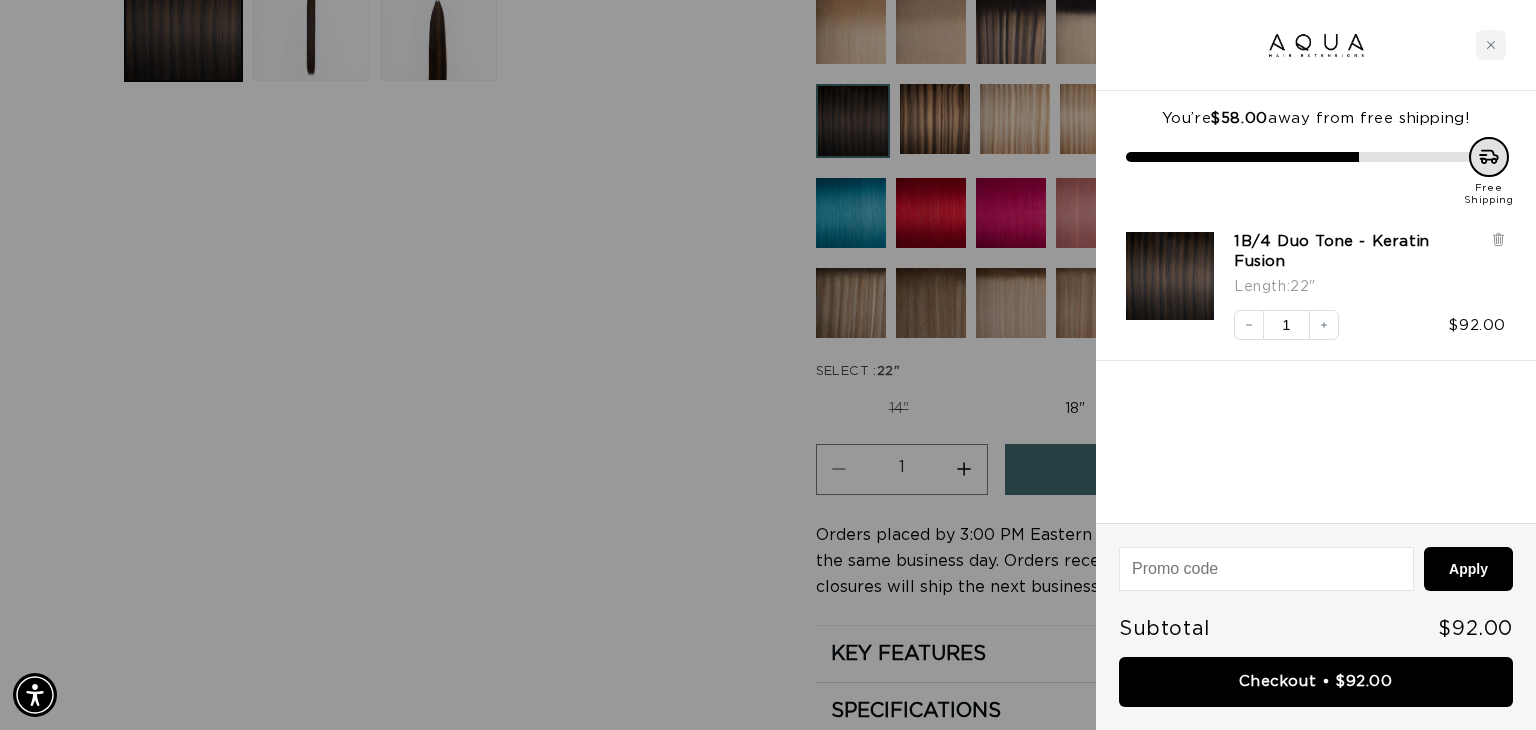 click at bounding box center (768, 365) 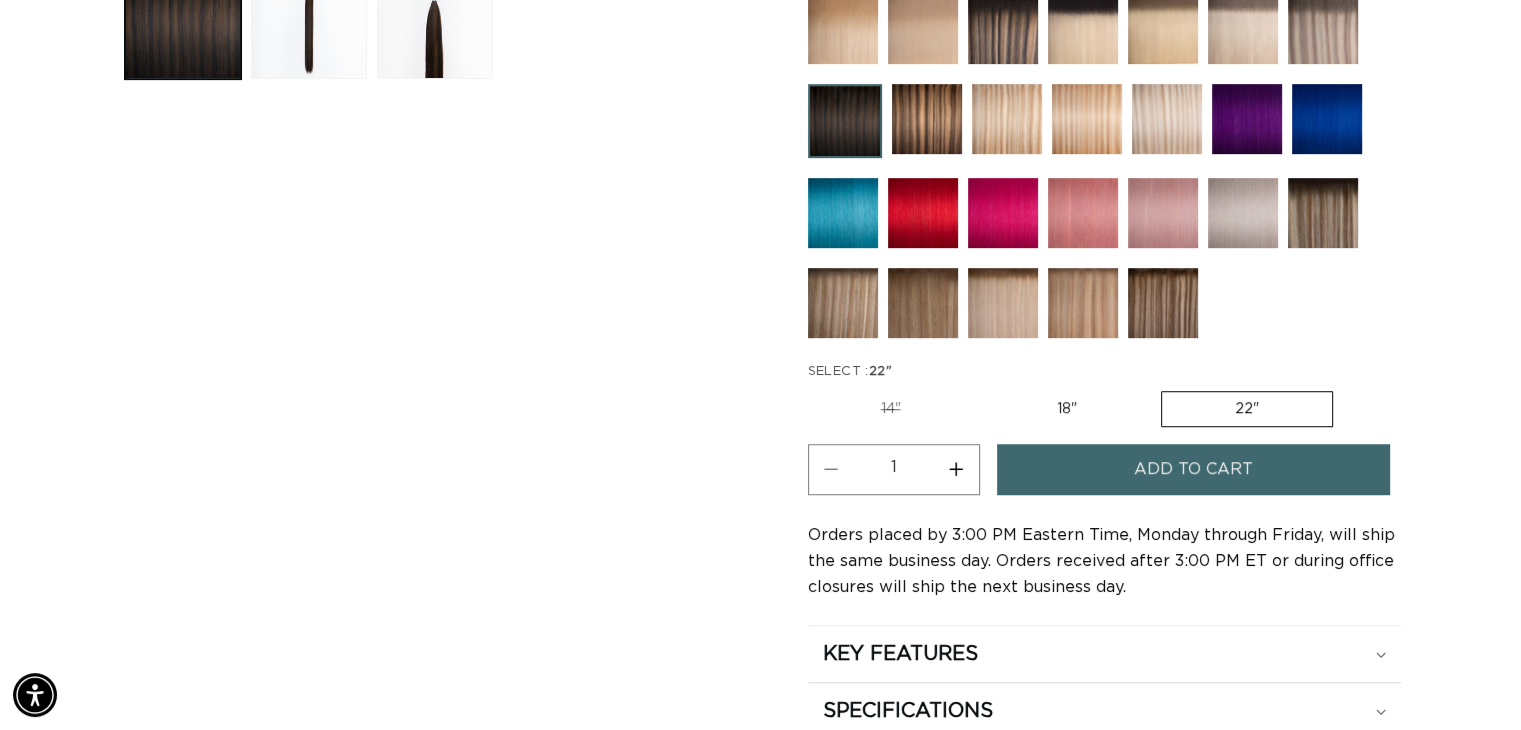 scroll, scrollTop: 0, scrollLeft: 1379, axis: horizontal 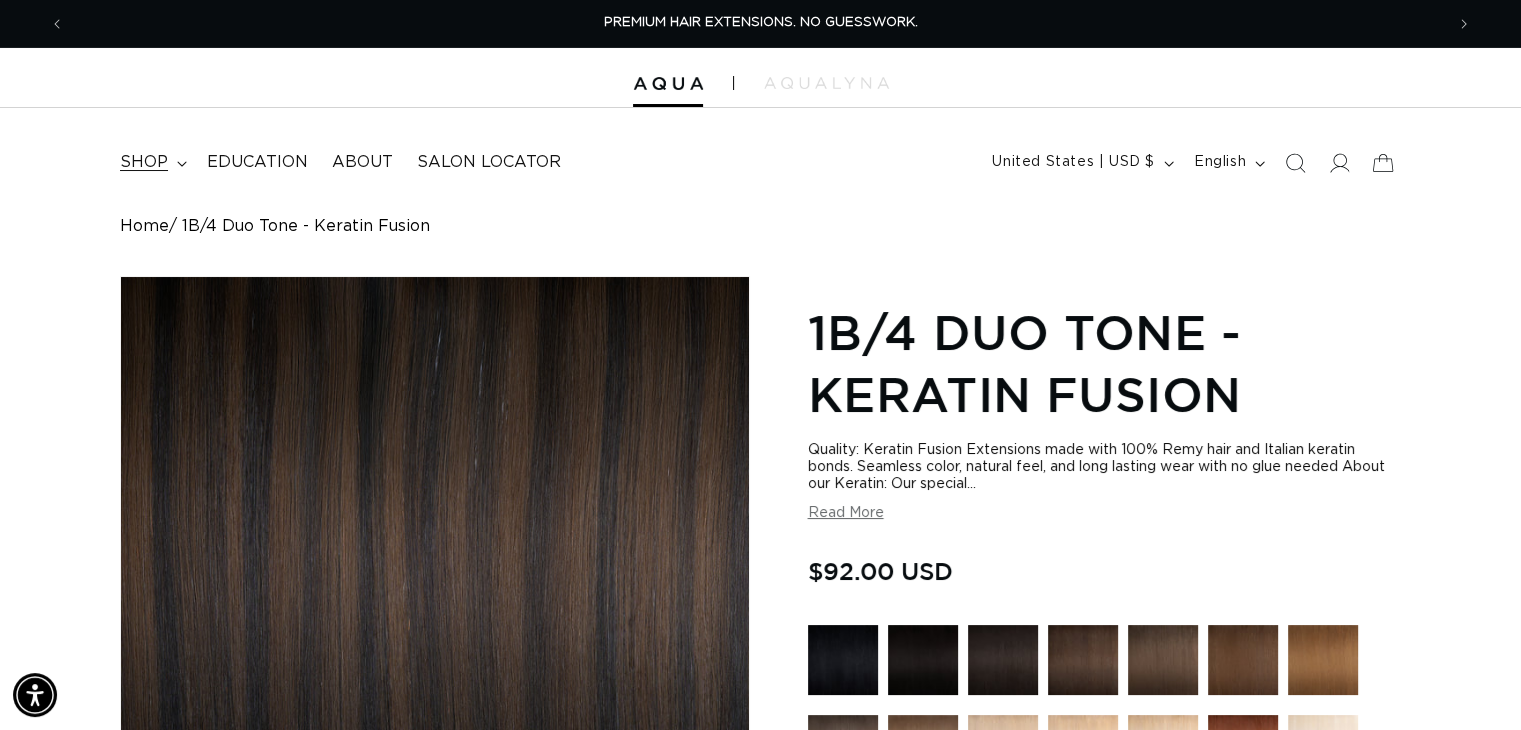click on "shop" at bounding box center (151, 162) 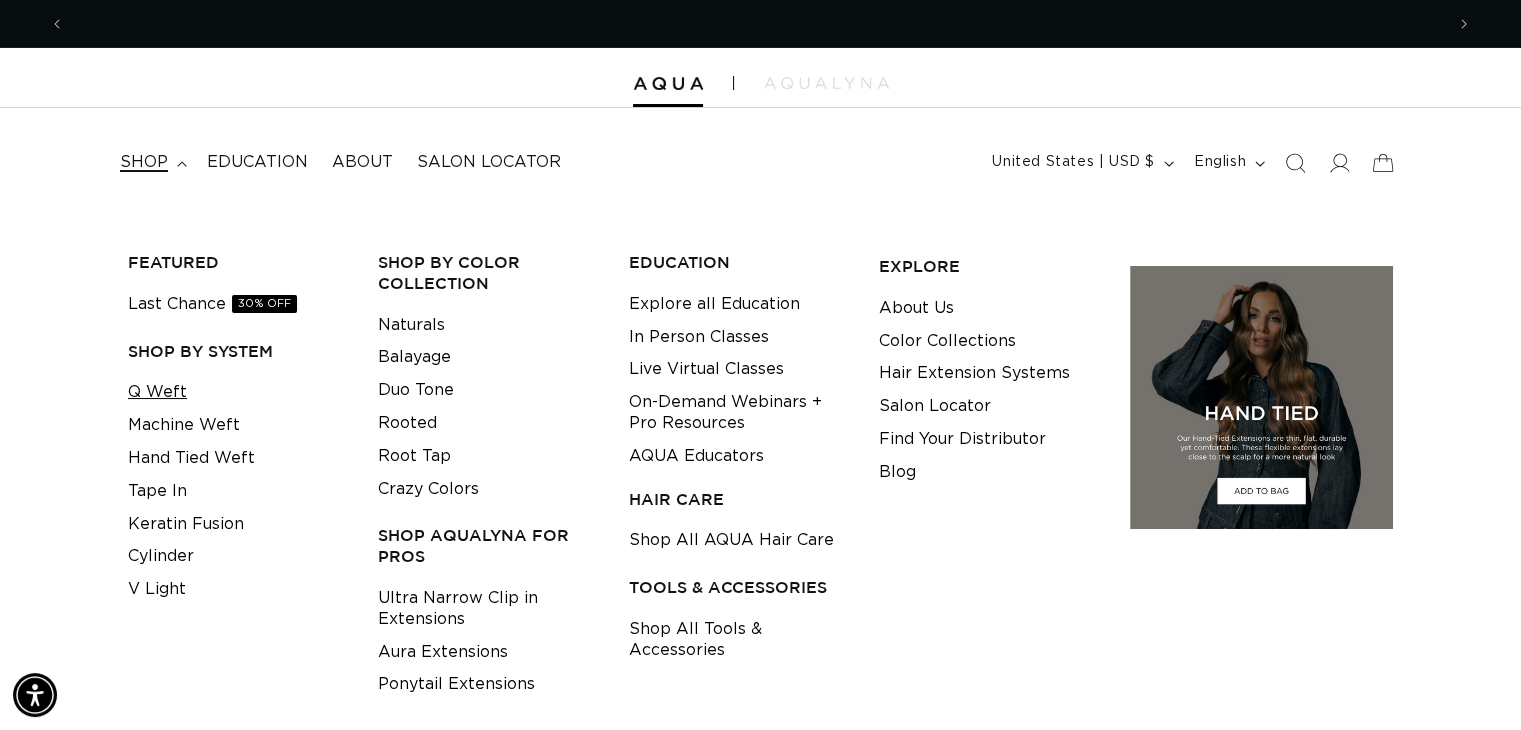 click on "Q Weft" at bounding box center [157, 392] 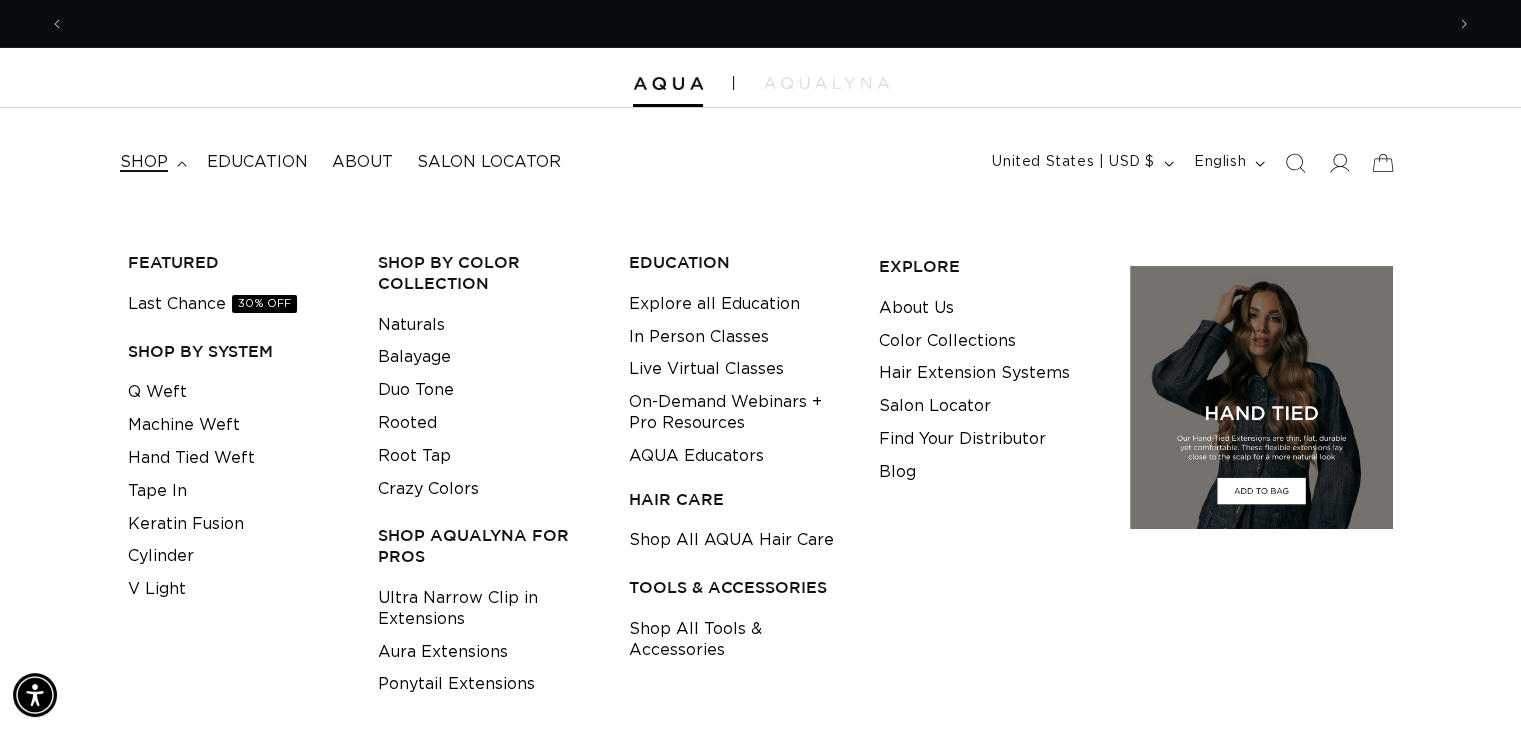 scroll, scrollTop: 0, scrollLeft: 1379, axis: horizontal 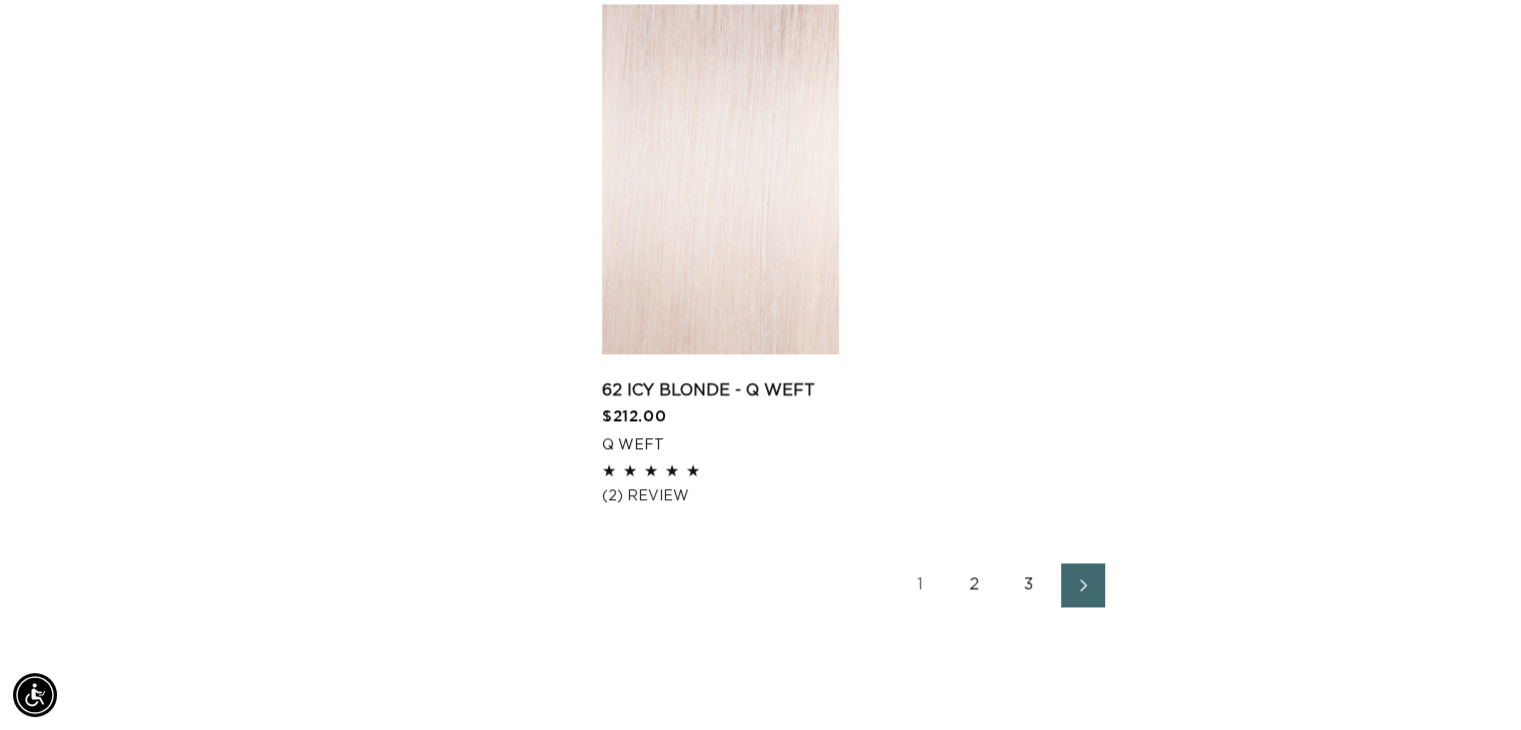 click on "2" at bounding box center [975, 585] 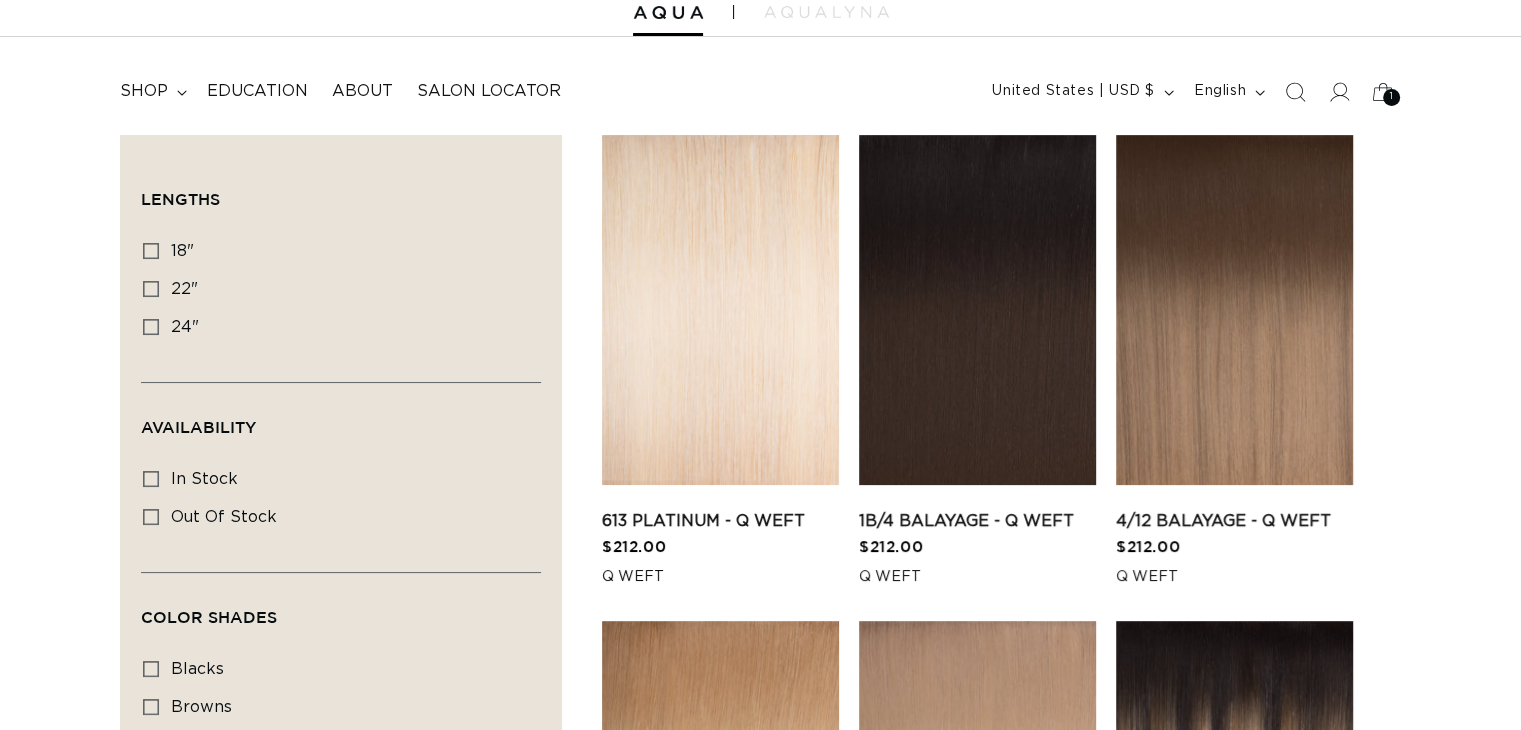 scroll, scrollTop: 200, scrollLeft: 0, axis: vertical 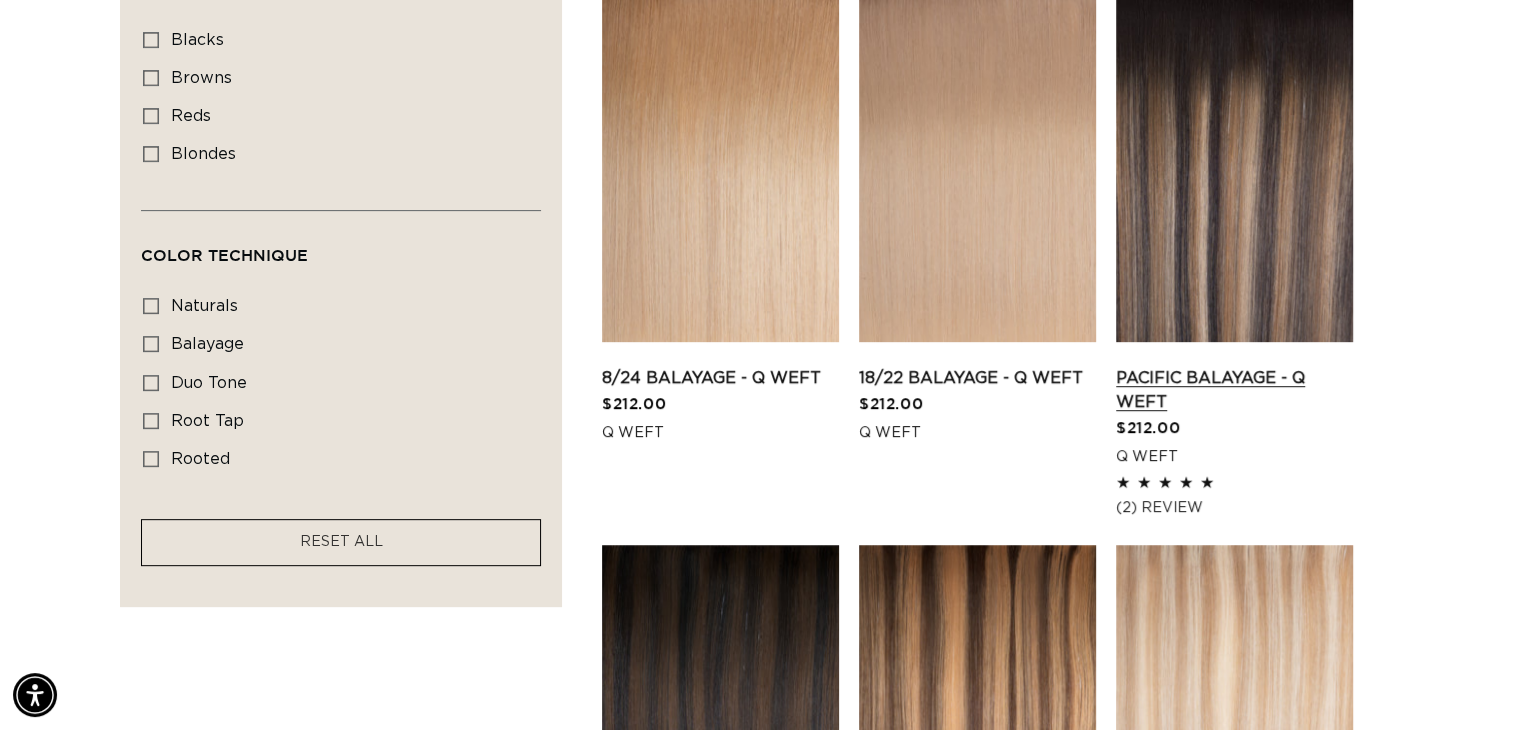 click on "Pacific Balayage - Q Weft" at bounding box center (1234, 390) 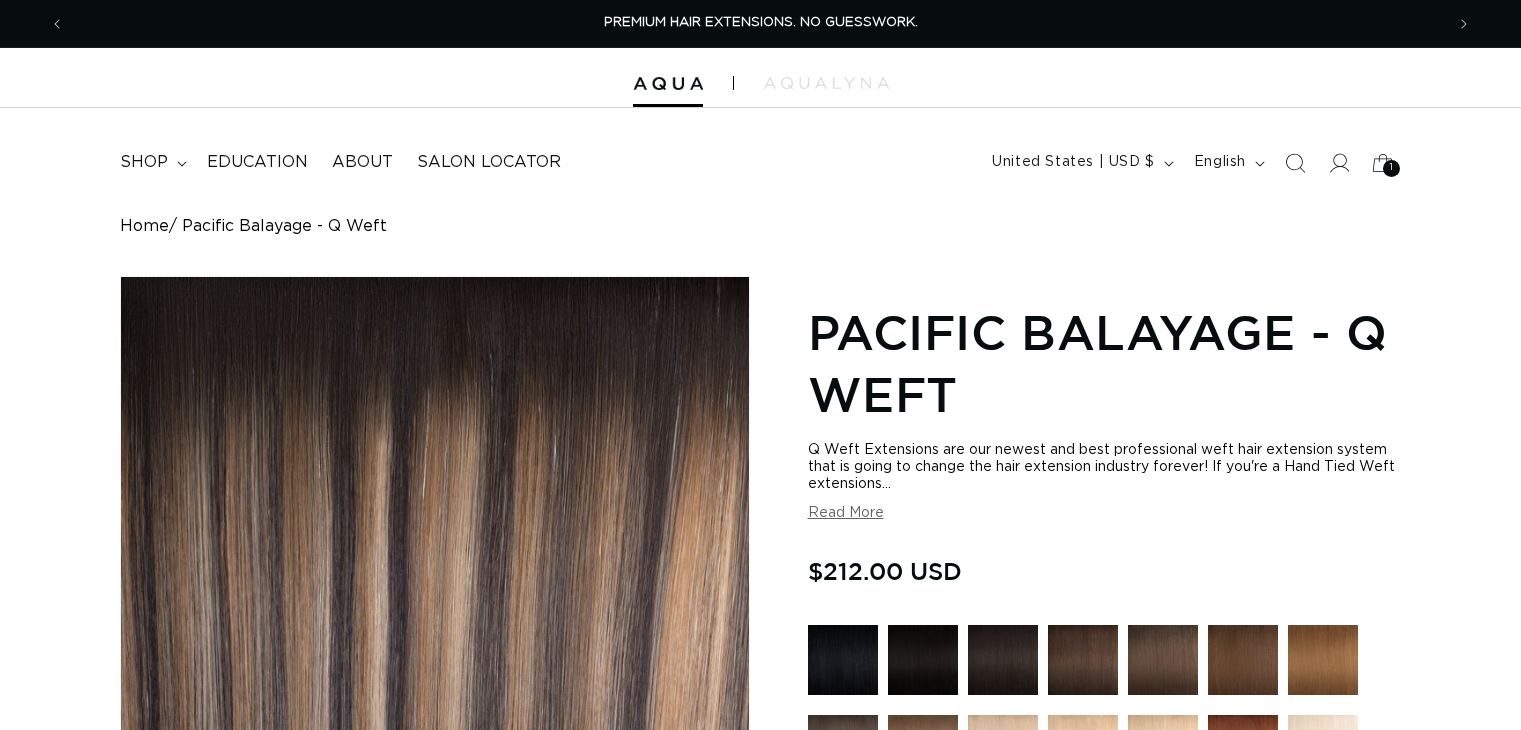 scroll, scrollTop: 0, scrollLeft: 0, axis: both 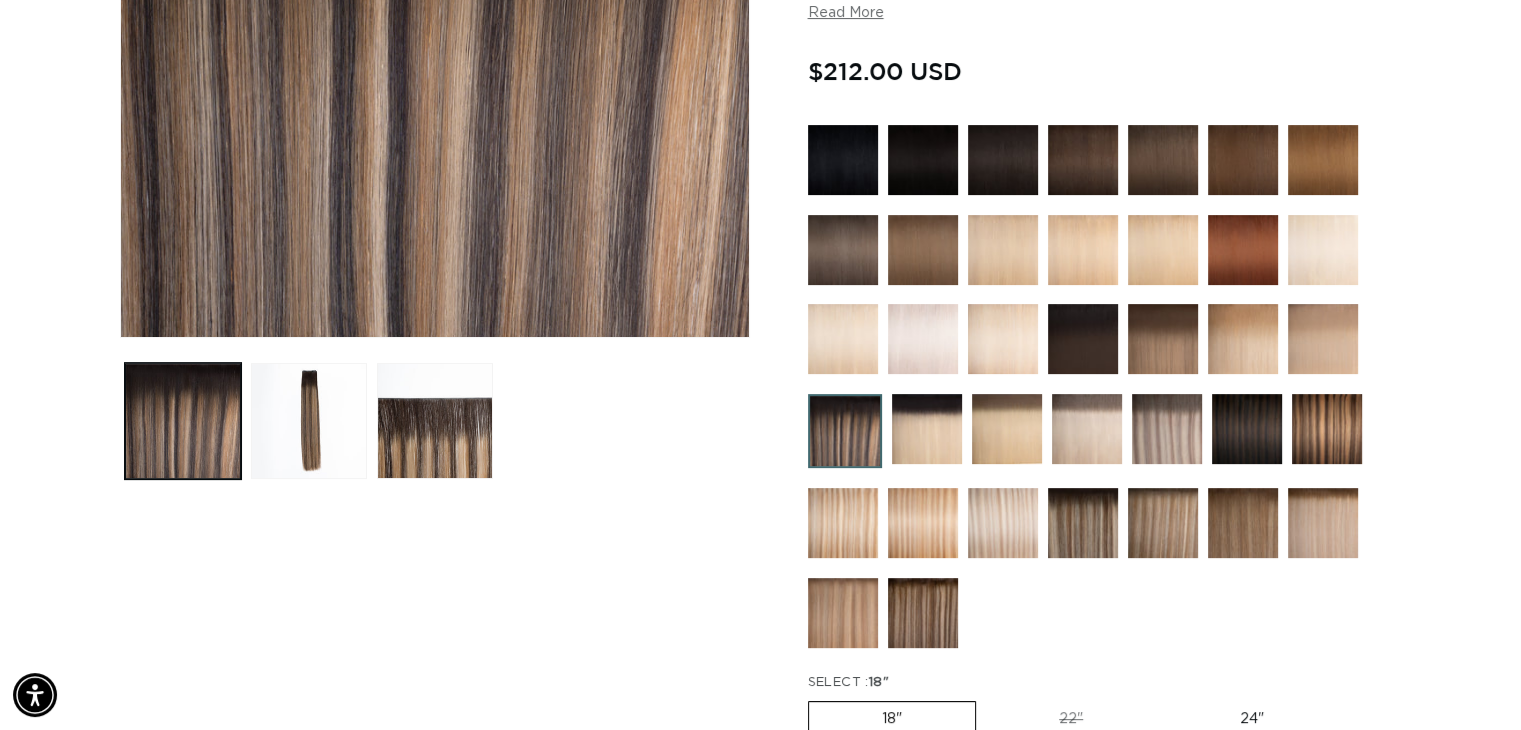 click at bounding box center (1083, 523) 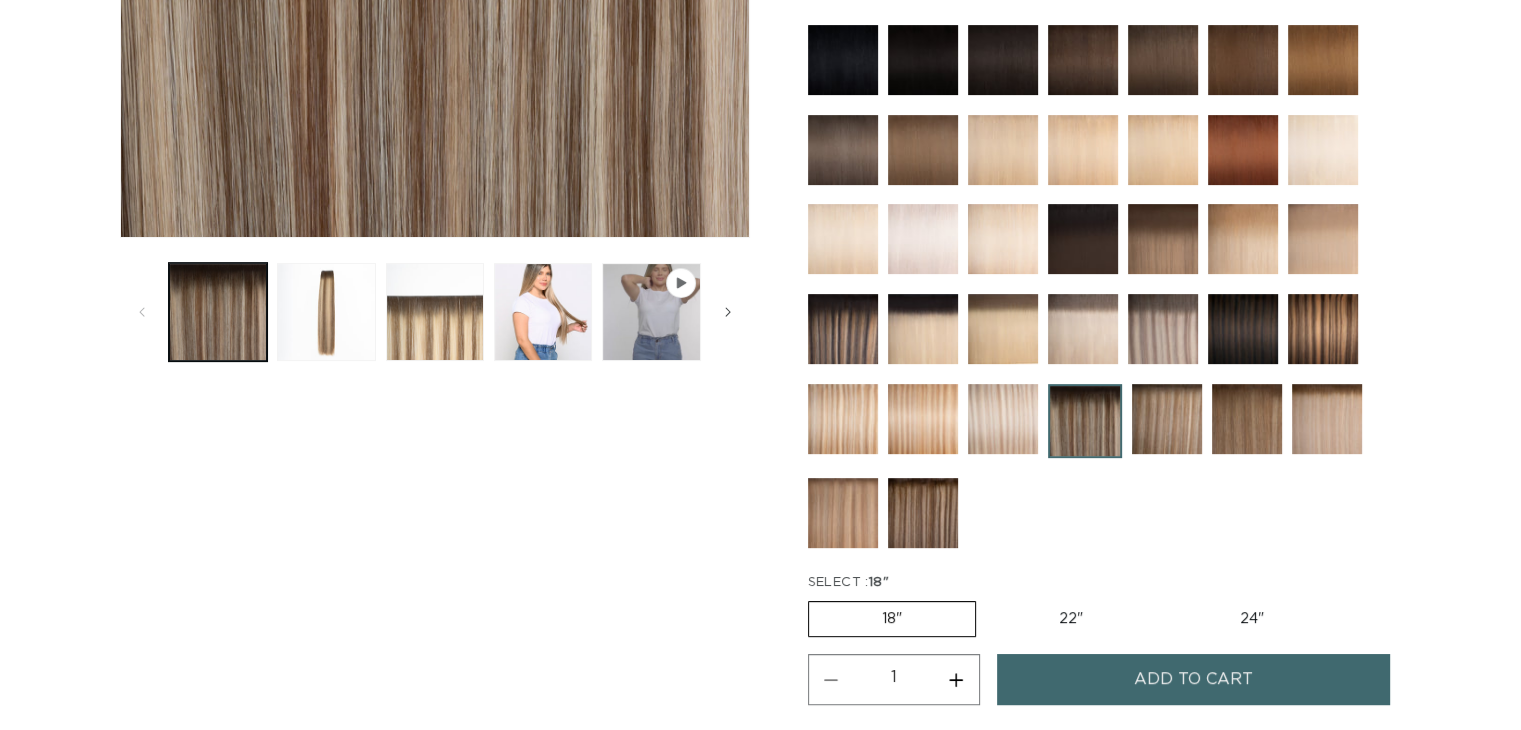 scroll, scrollTop: 600, scrollLeft: 0, axis: vertical 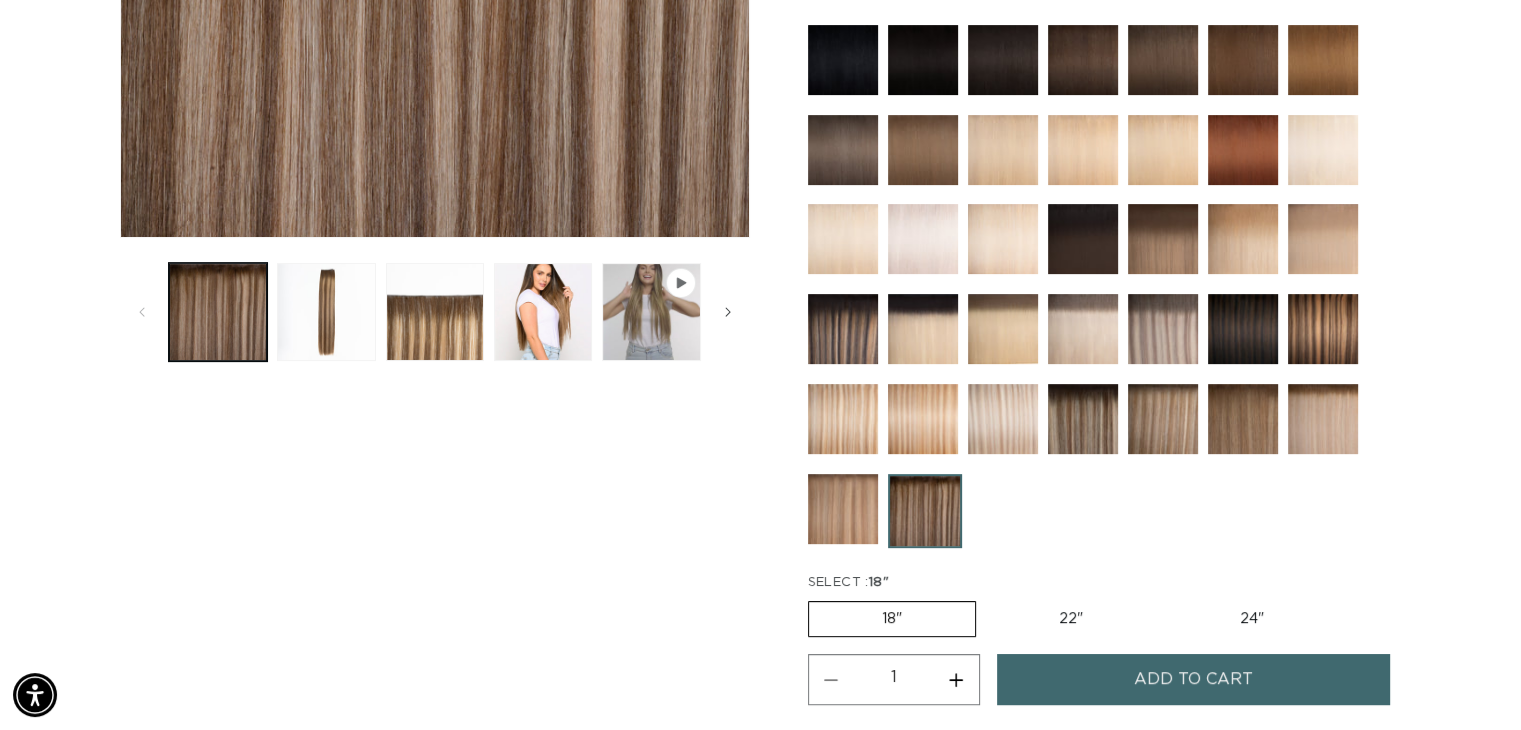 click at bounding box center (843, 329) 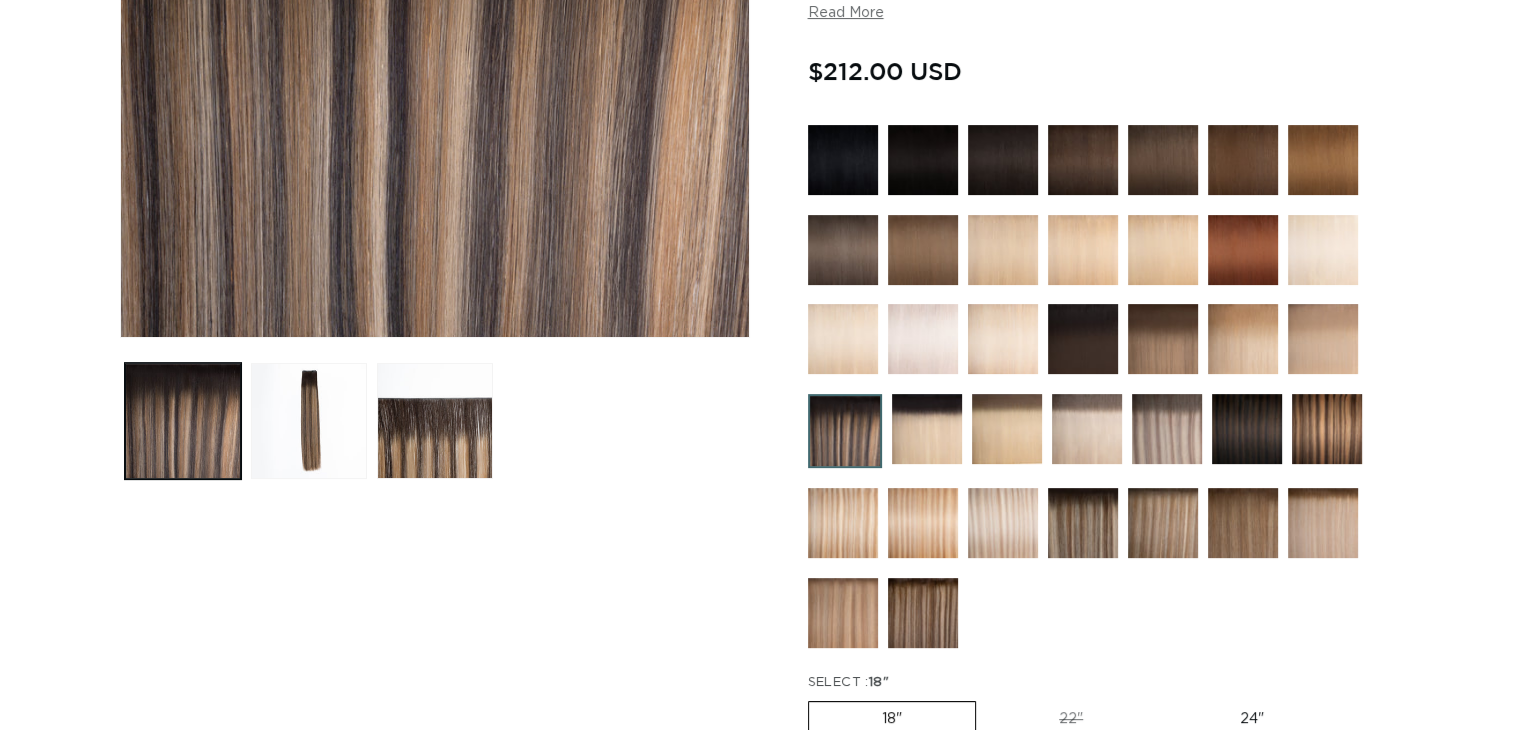 scroll, scrollTop: 500, scrollLeft: 0, axis: vertical 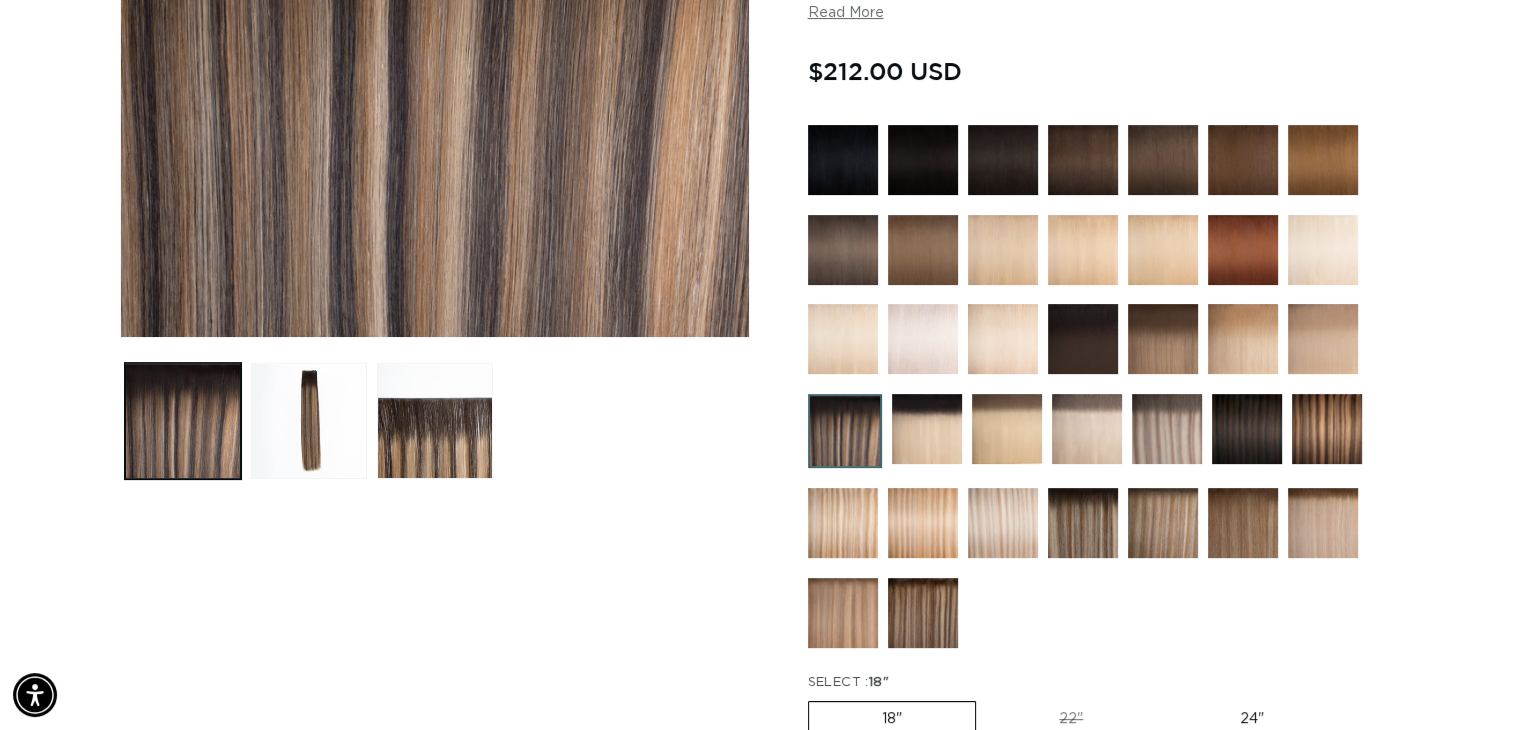 click at bounding box center [1083, 523] 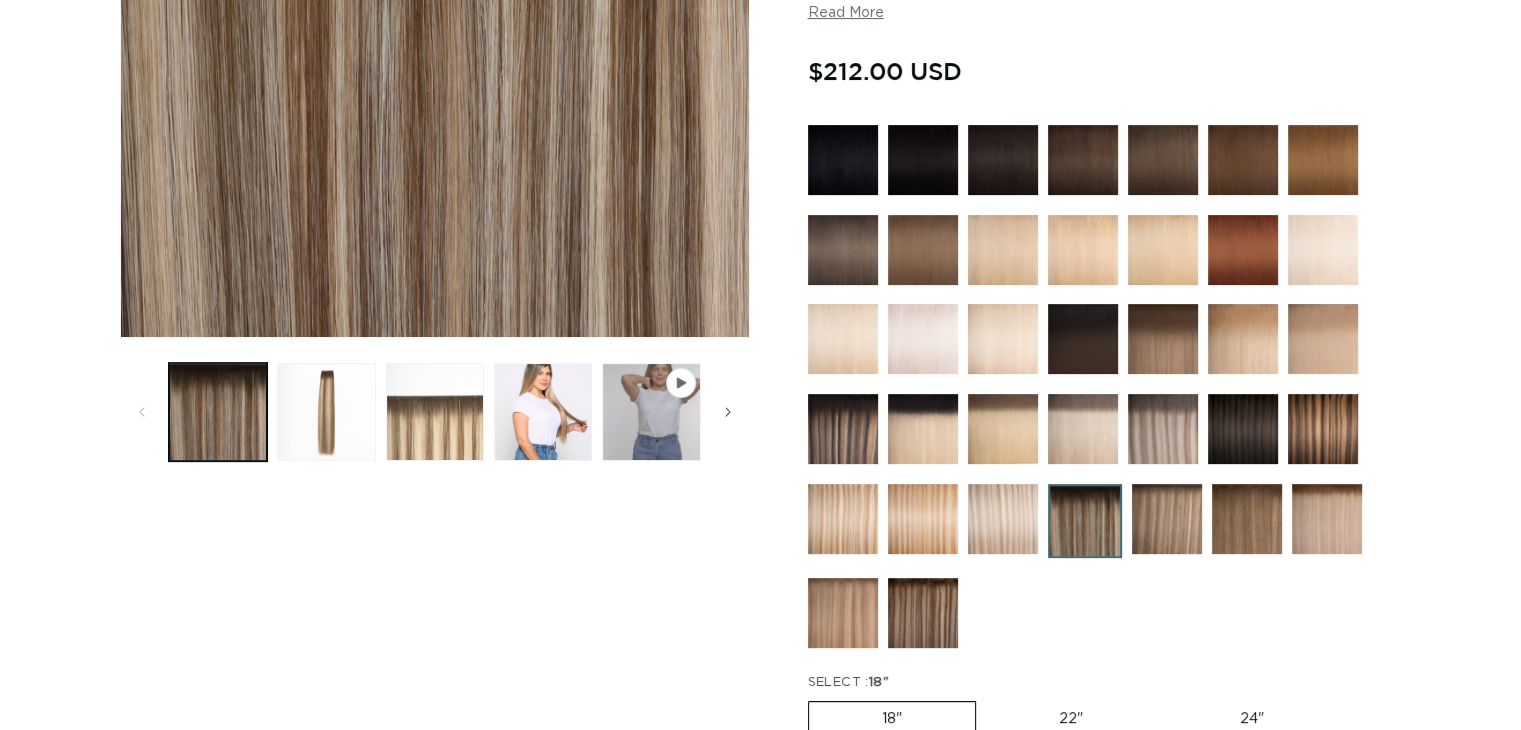scroll, scrollTop: 500, scrollLeft: 0, axis: vertical 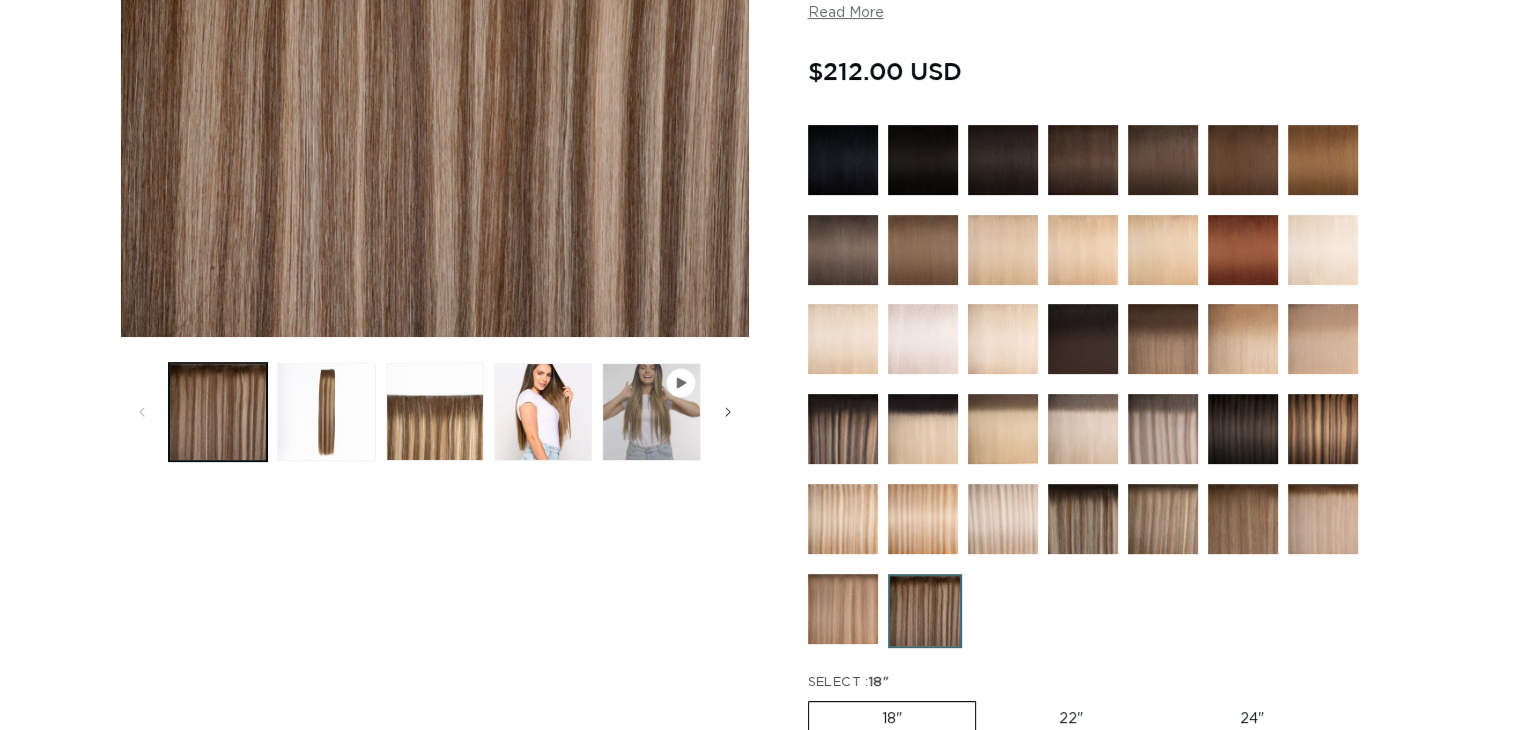 click at bounding box center (1083, 519) 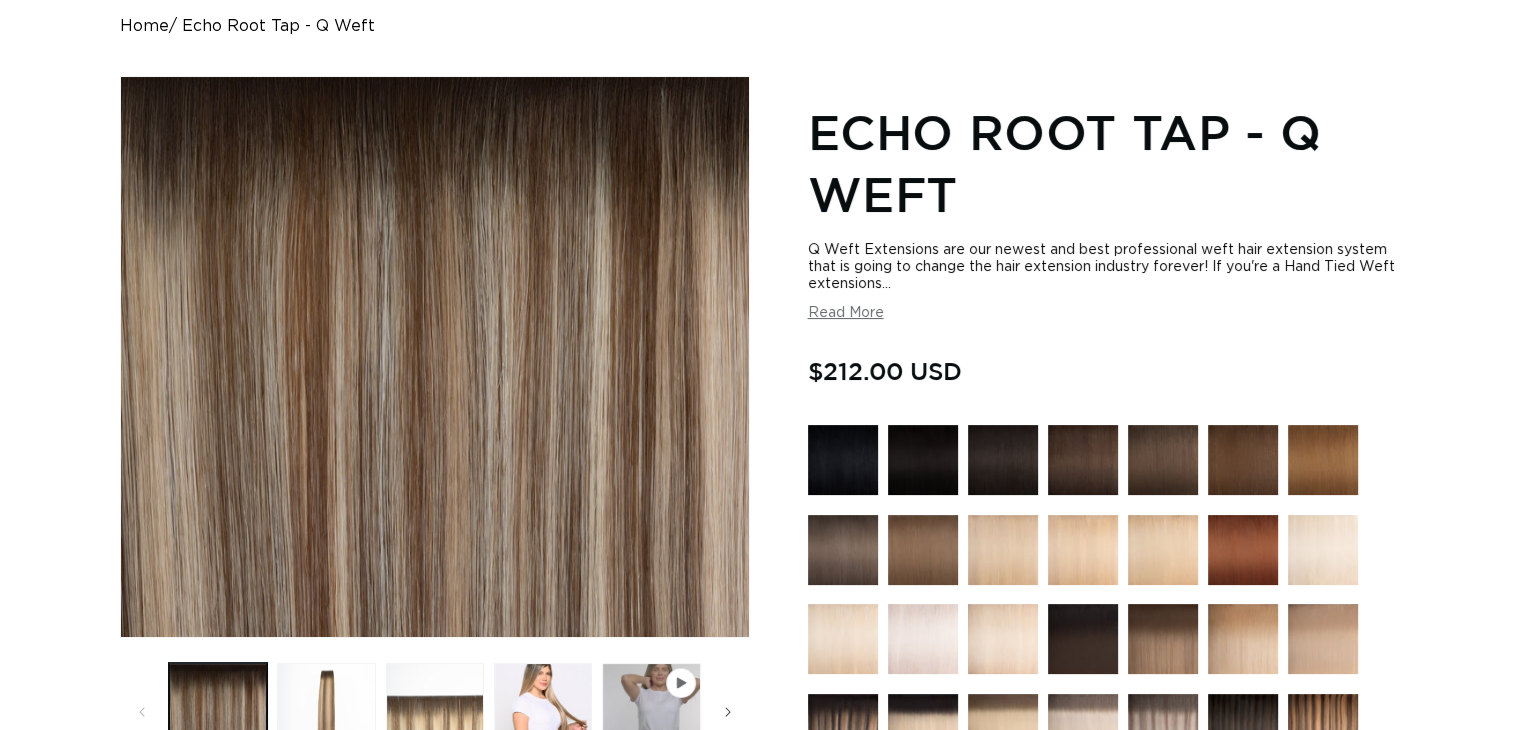 scroll, scrollTop: 200, scrollLeft: 0, axis: vertical 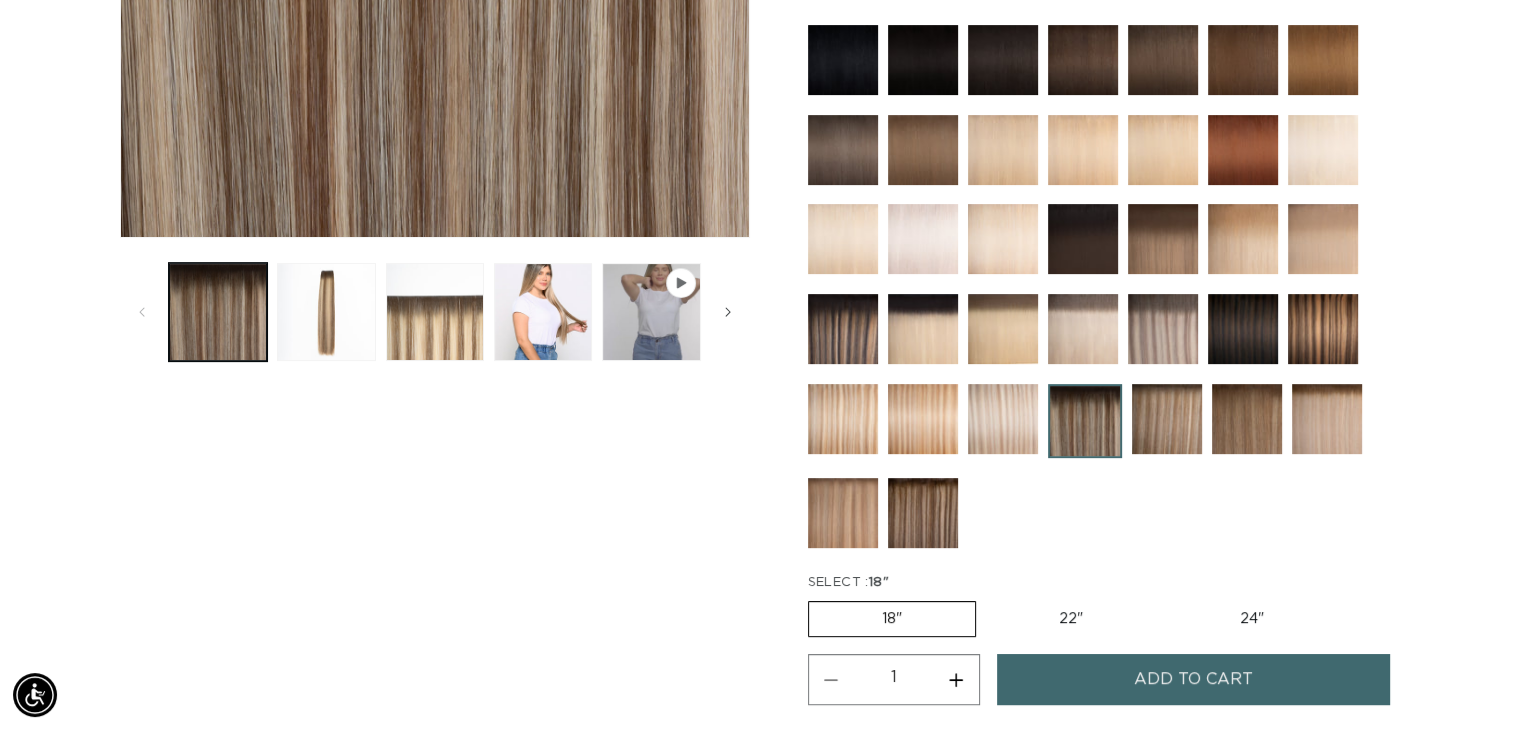click on "22" Variant sold out or unavailable" at bounding box center (1071, 619) 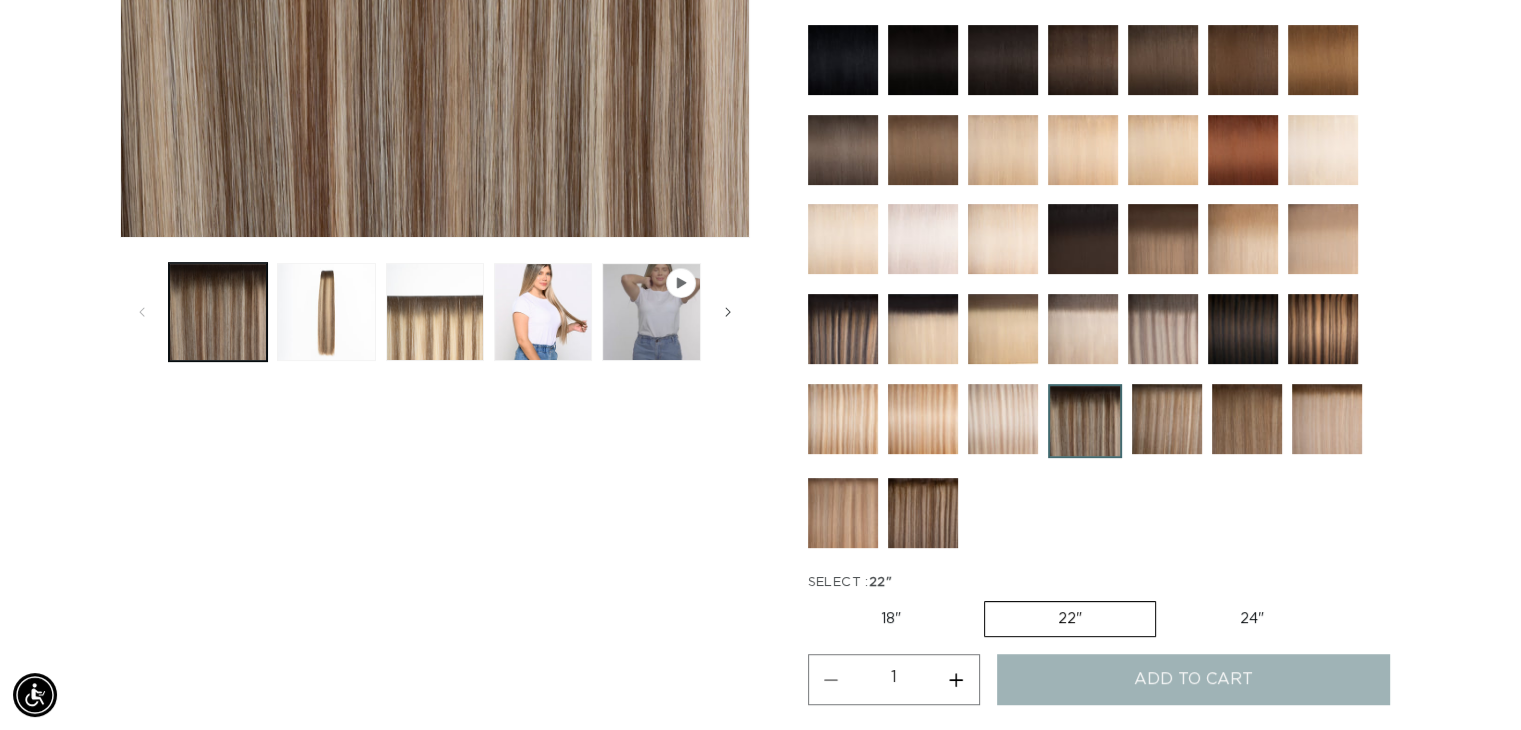 scroll, scrollTop: 0, scrollLeft: 2757, axis: horizontal 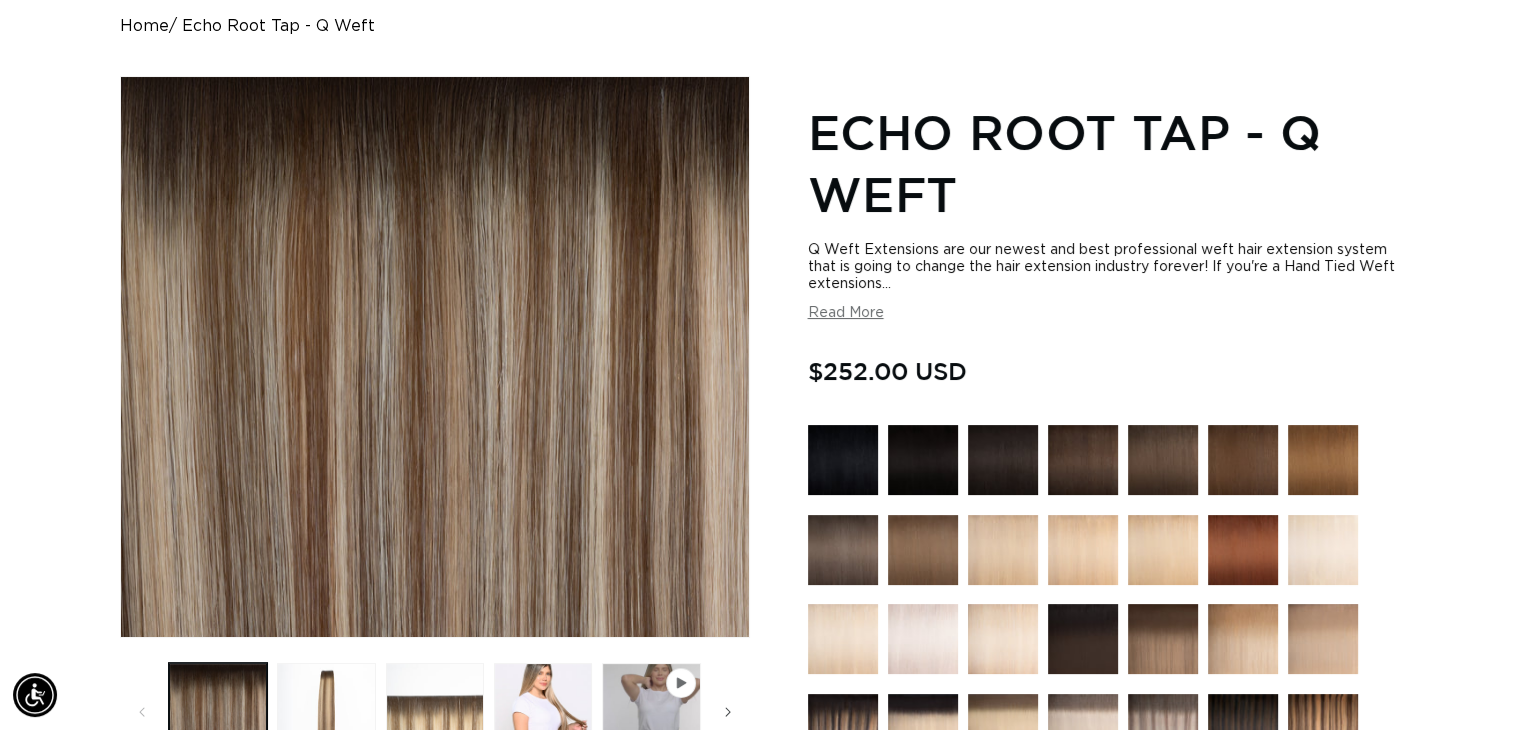 click on "Home
Echo Root Tap - Q Weft
Skip to product information
Open media 1 in modal
Open media 2 in modal
Open media 3 in modal
Open media 4 in modal
Open media 5 in modal
Play video" at bounding box center [760, 712] 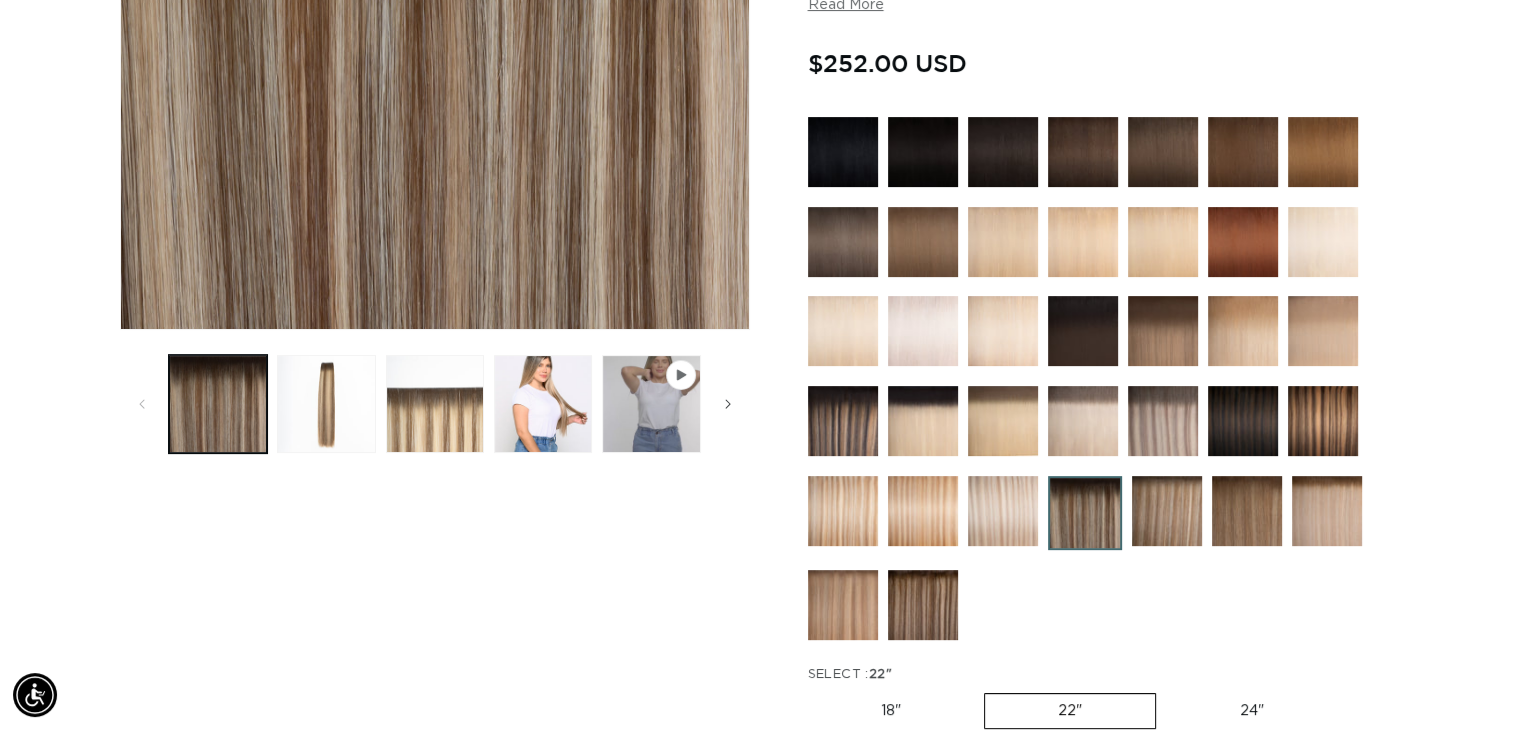 scroll, scrollTop: 300, scrollLeft: 0, axis: vertical 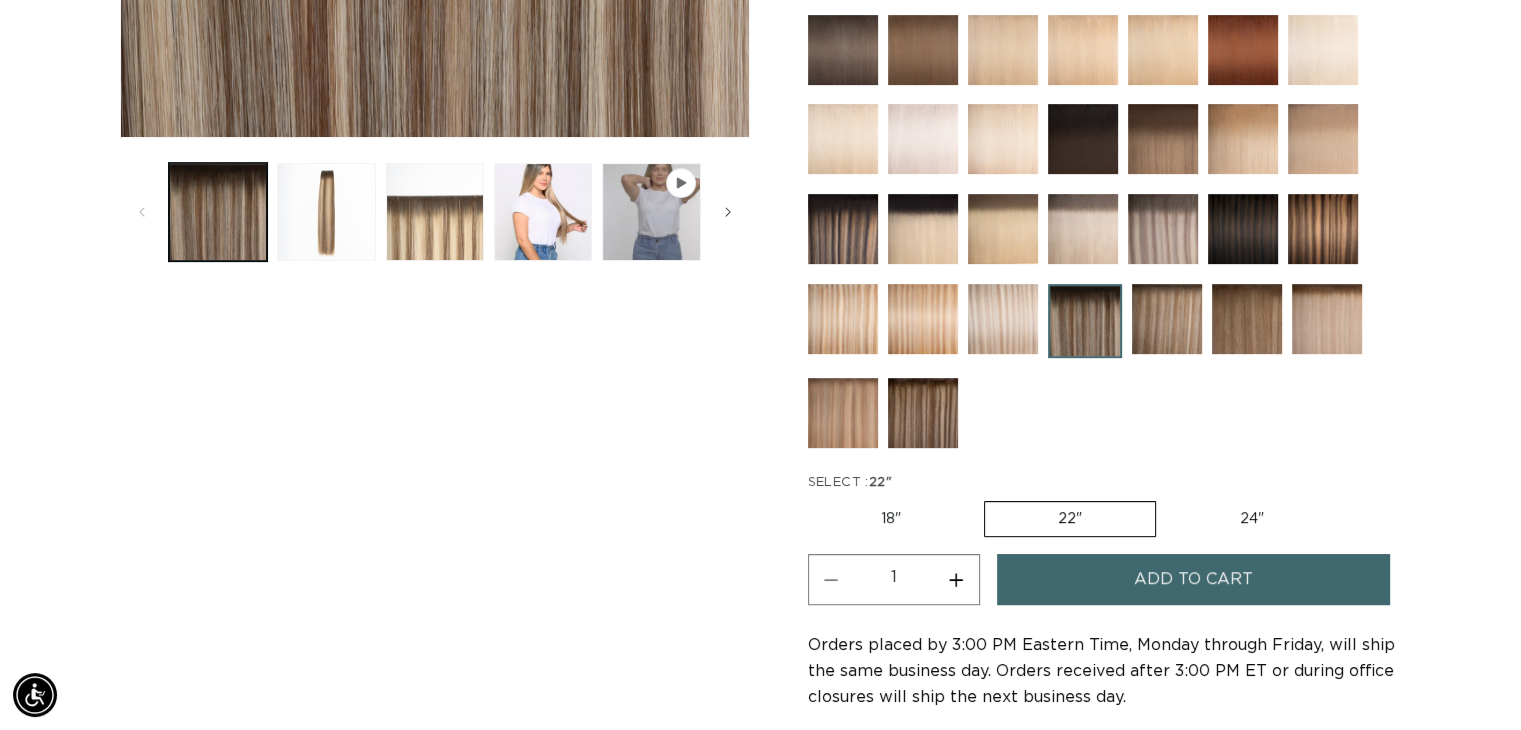 click on "Add to cart" at bounding box center [1193, 579] 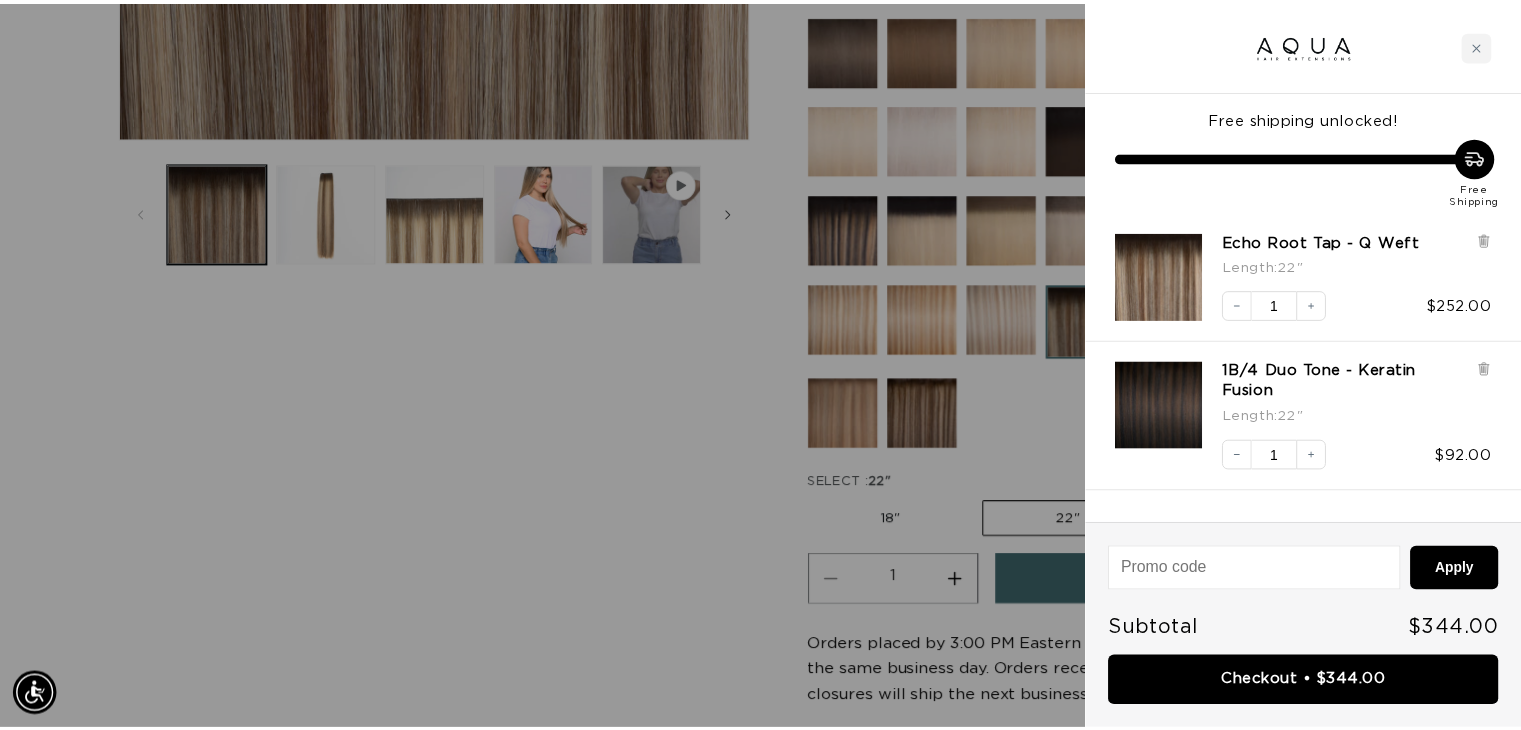 scroll, scrollTop: 0, scrollLeft: 0, axis: both 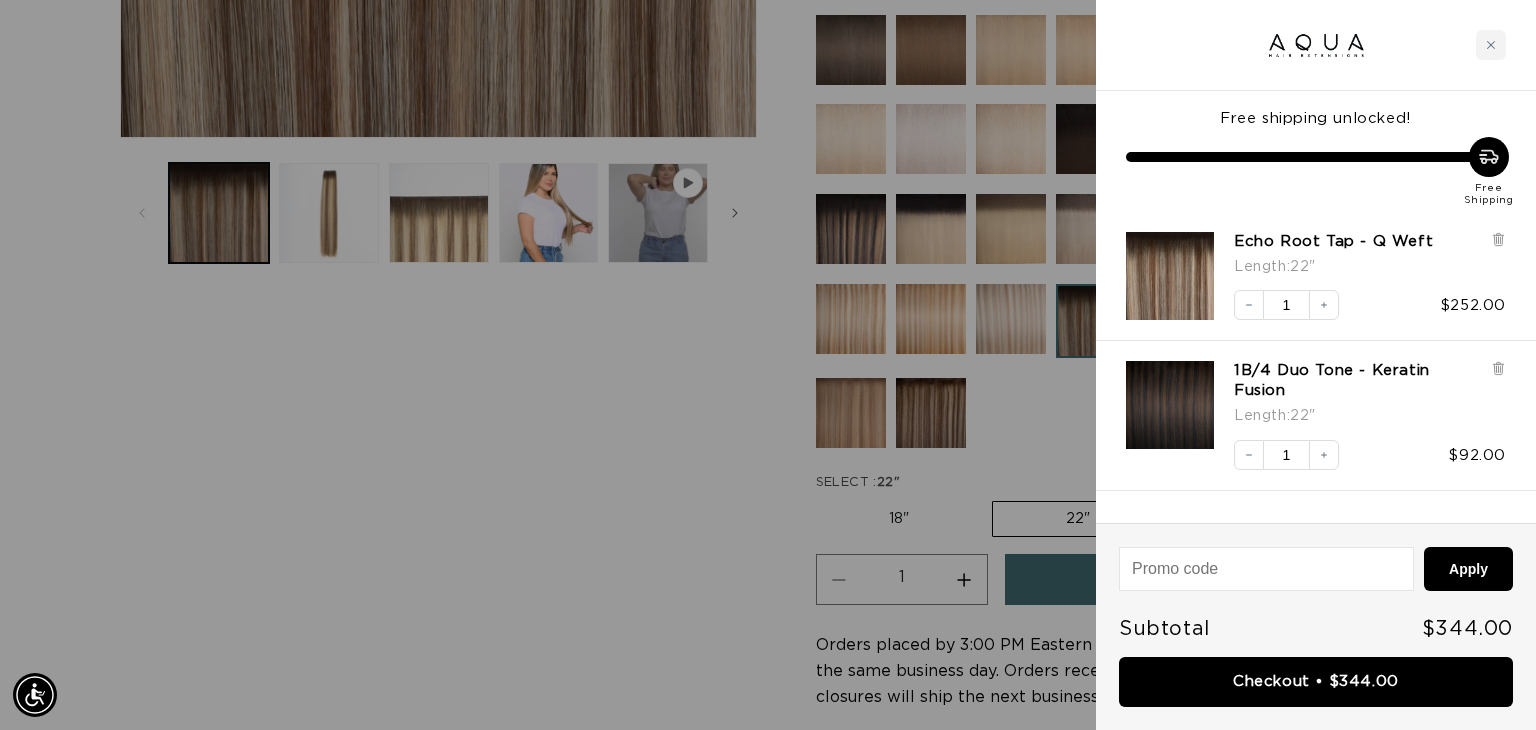 click at bounding box center [768, 365] 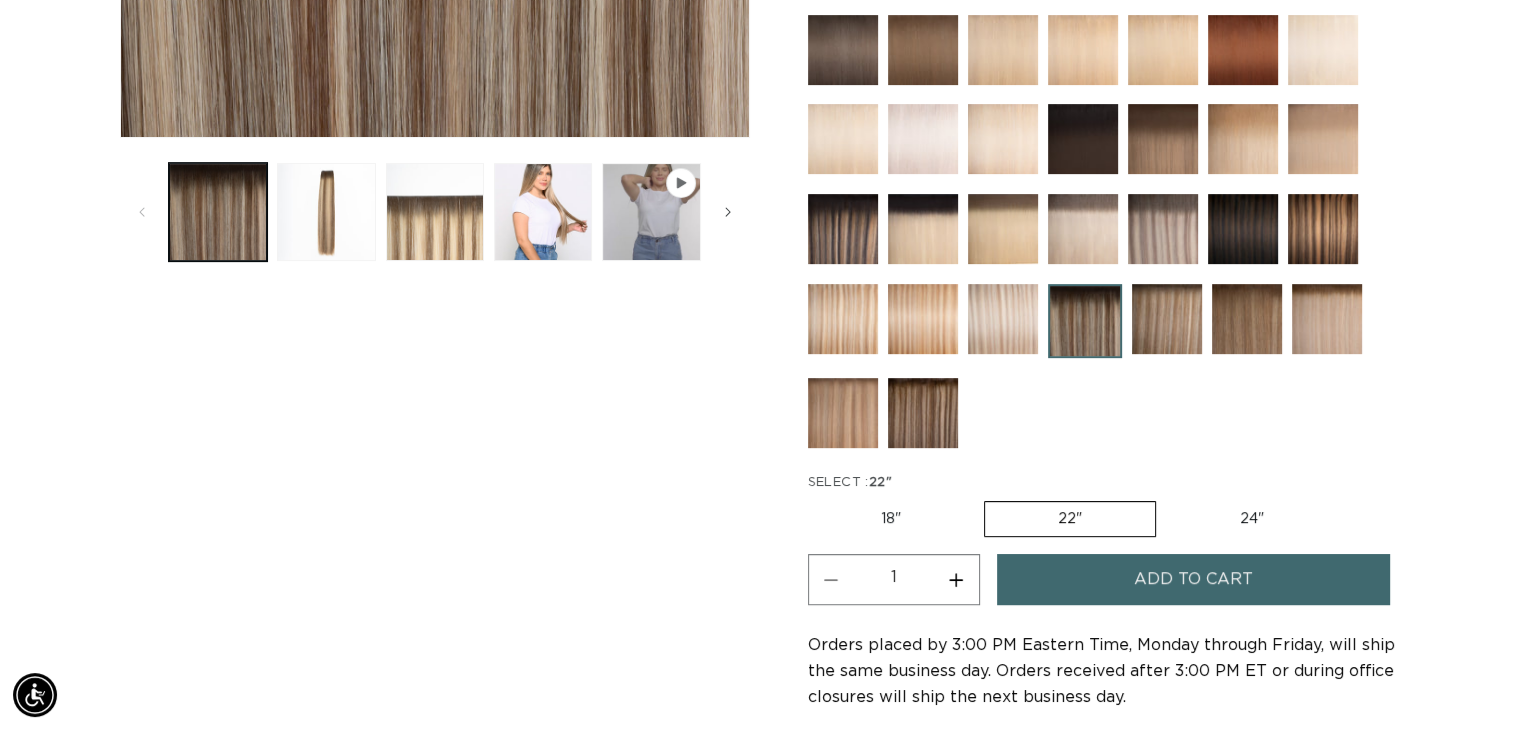 click at bounding box center [1243, 229] 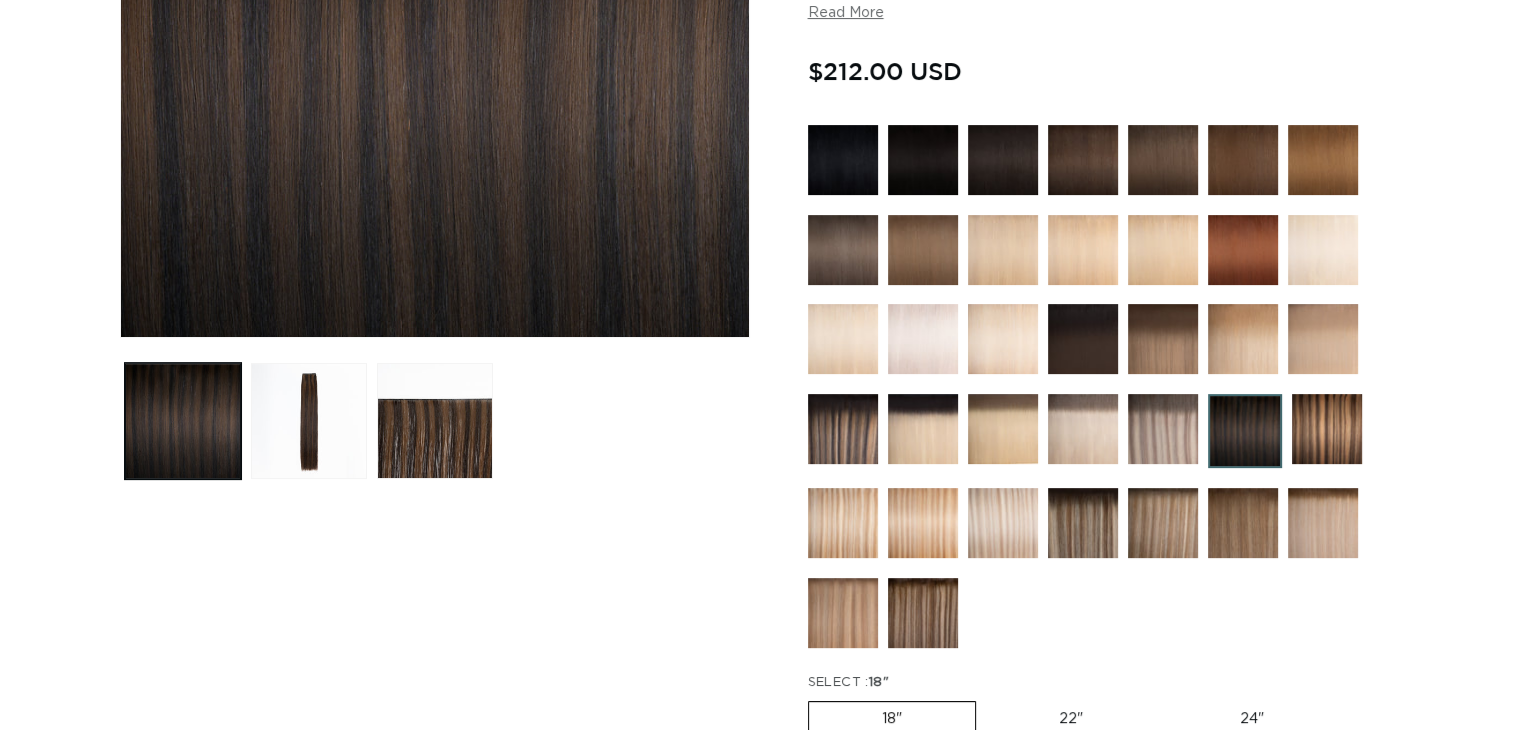 scroll, scrollTop: 500, scrollLeft: 0, axis: vertical 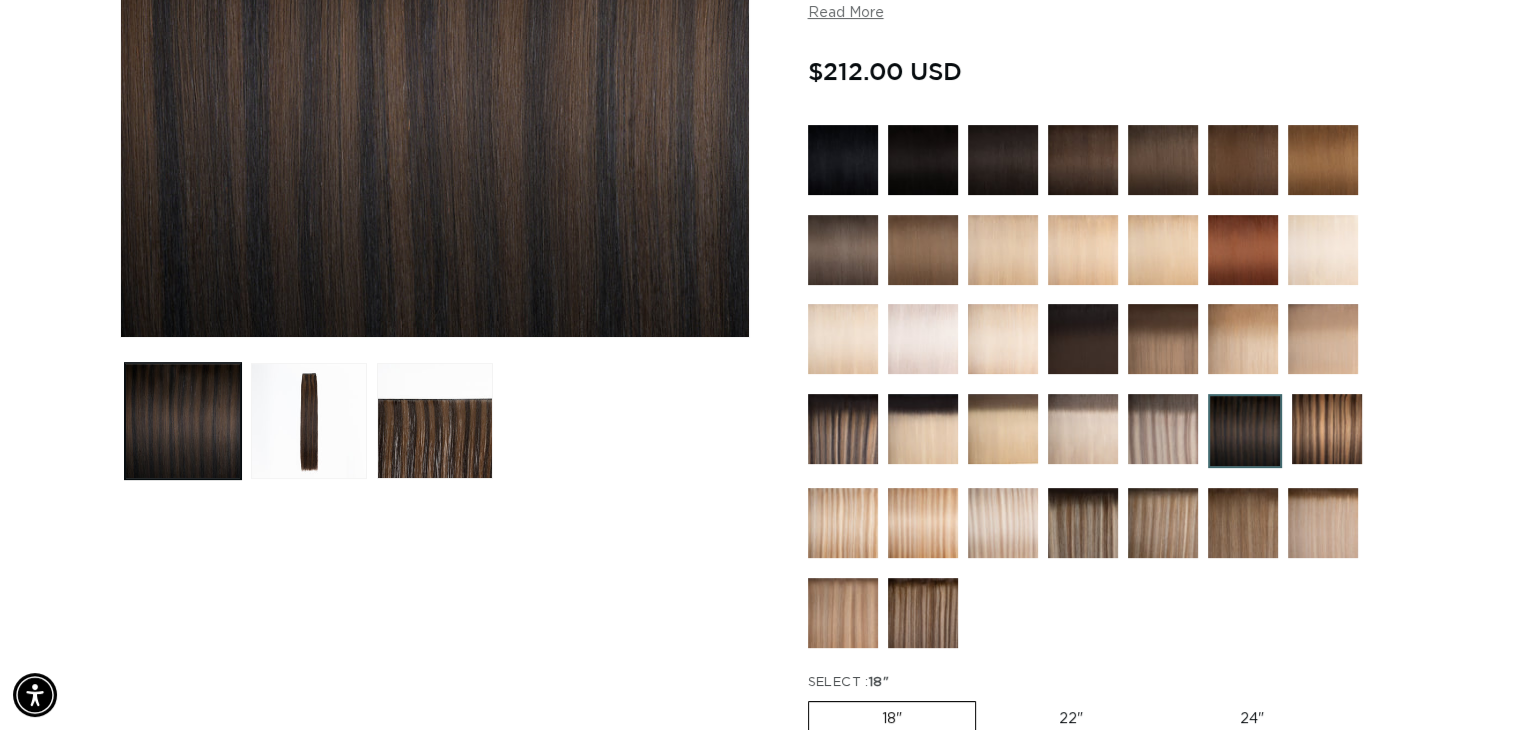 click on "22" Variant sold out or unavailable" at bounding box center [1071, 719] 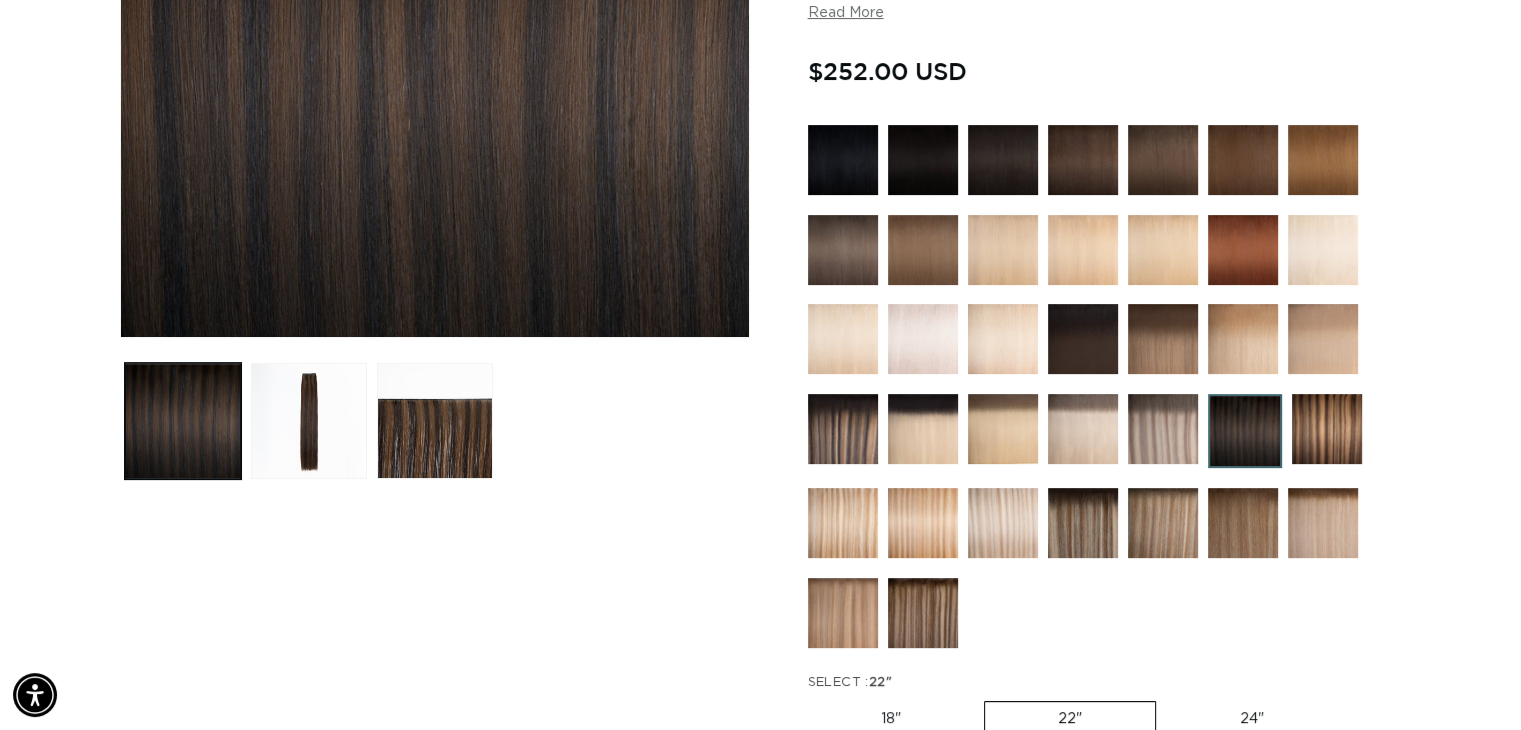 scroll, scrollTop: 0, scrollLeft: 2757, axis: horizontal 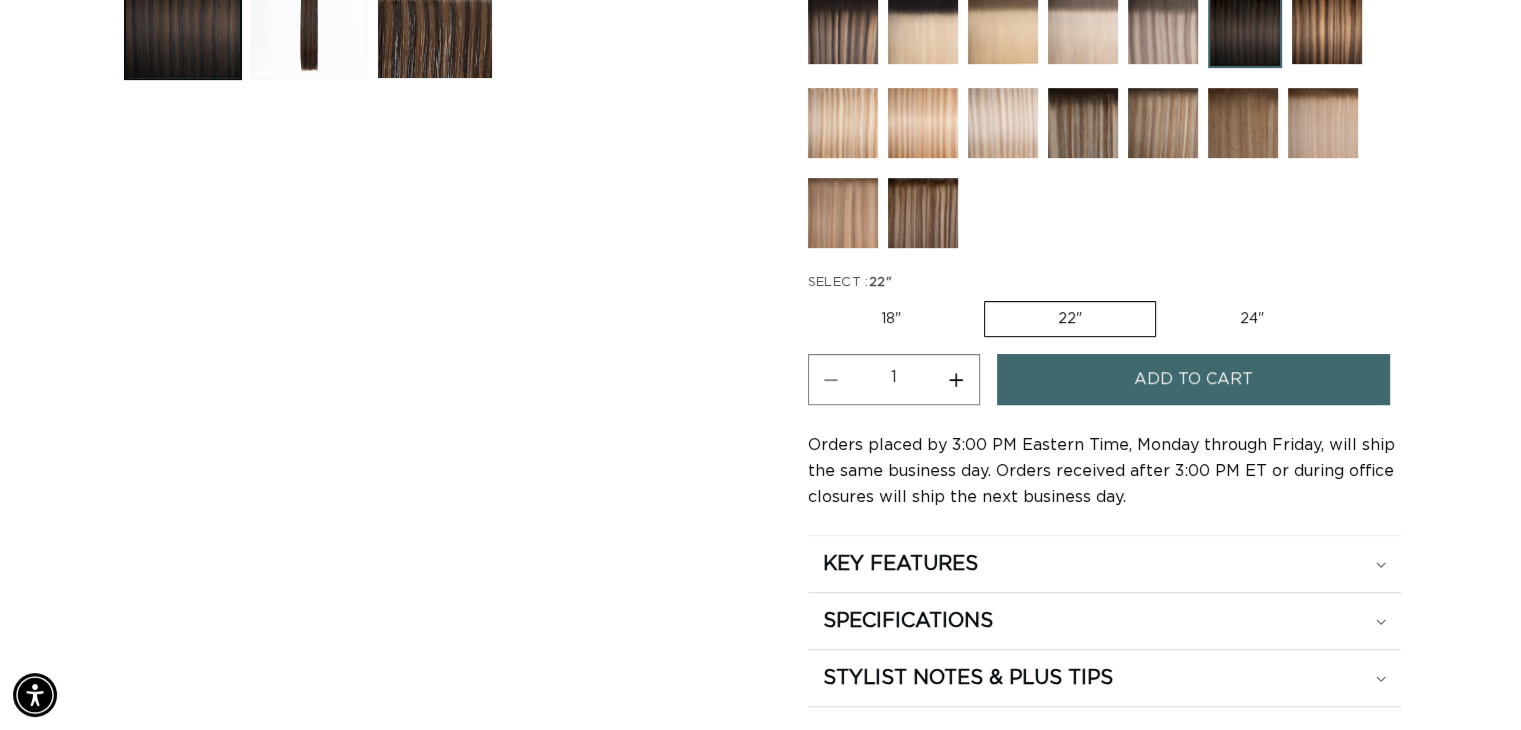 click on "Add to cart" at bounding box center [1194, 379] 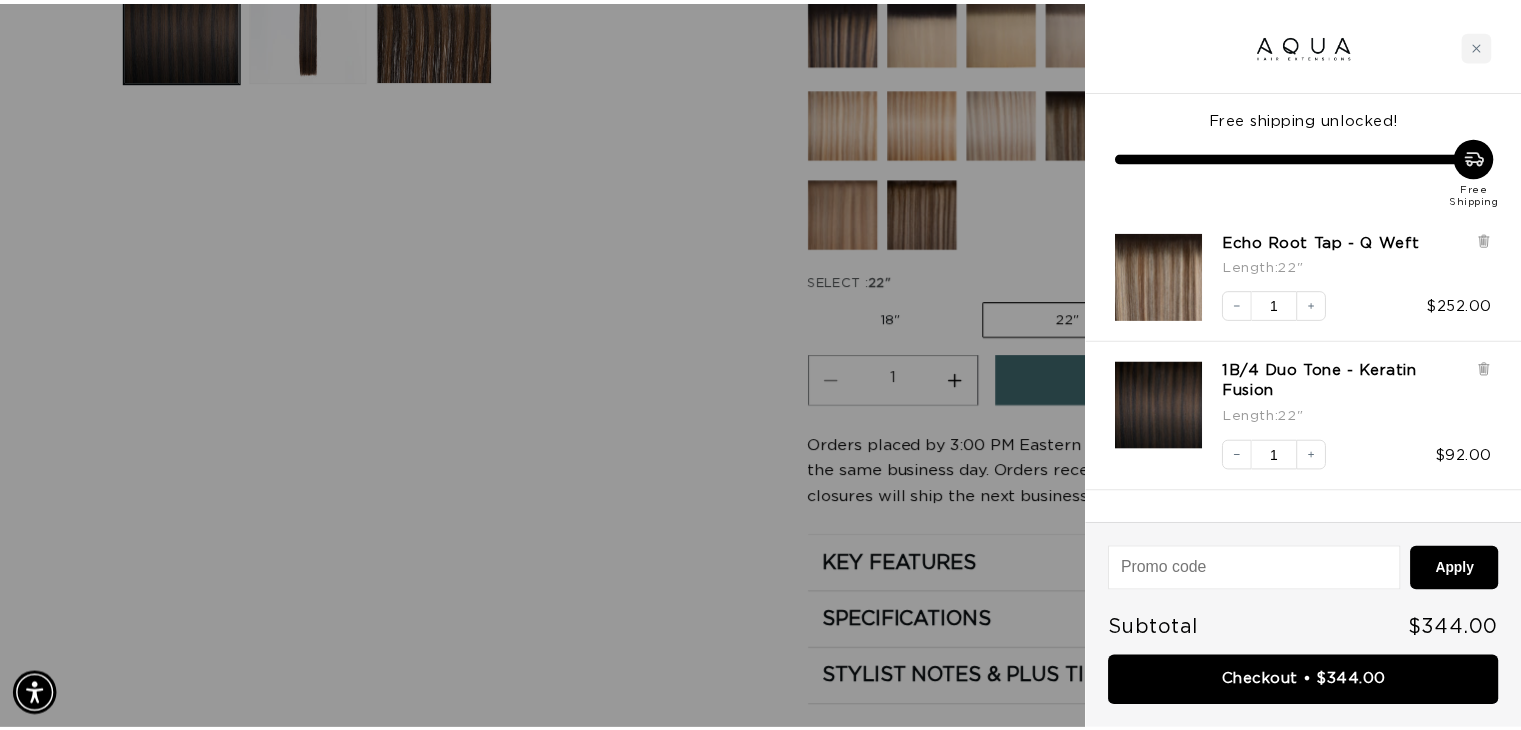scroll, scrollTop: 0, scrollLeft: 0, axis: both 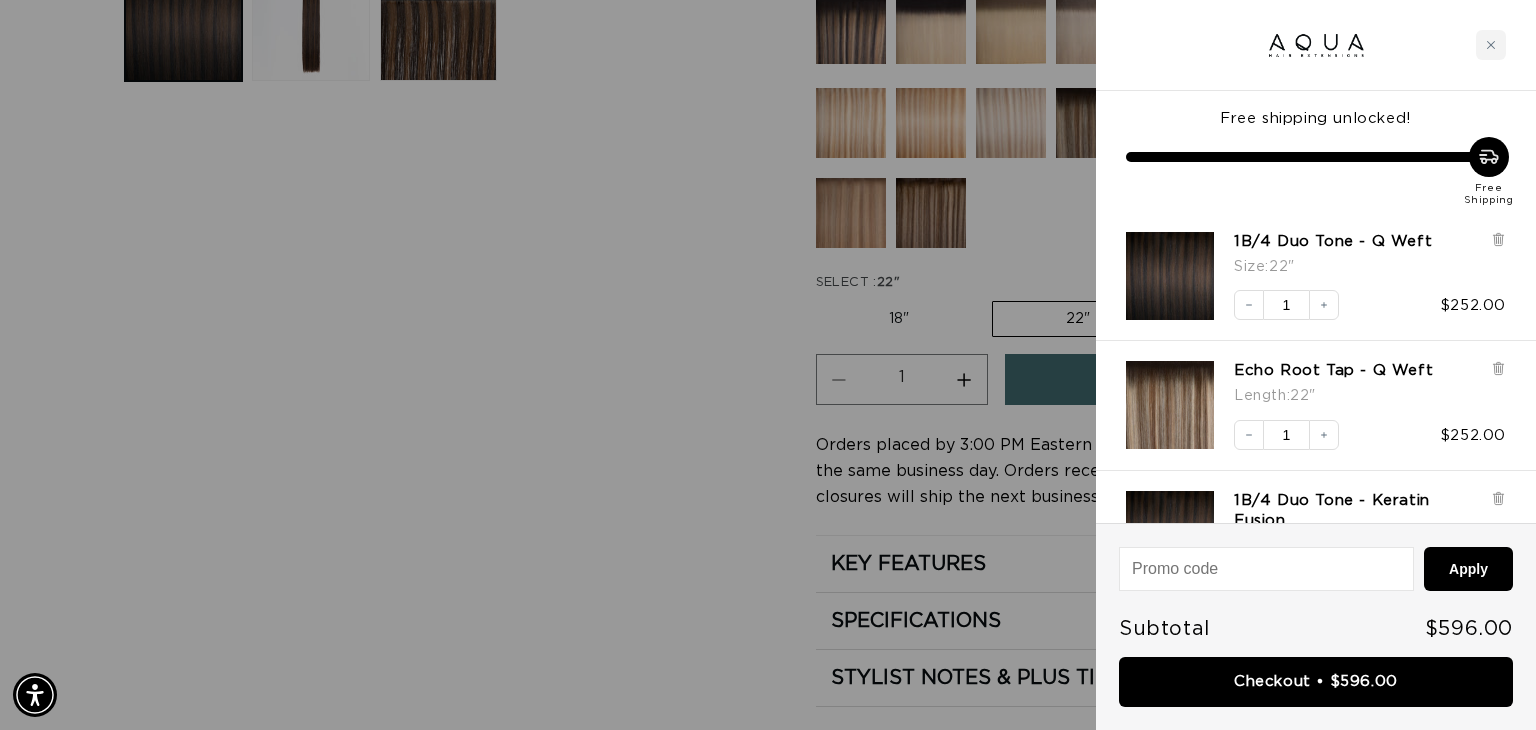click at bounding box center [768, 365] 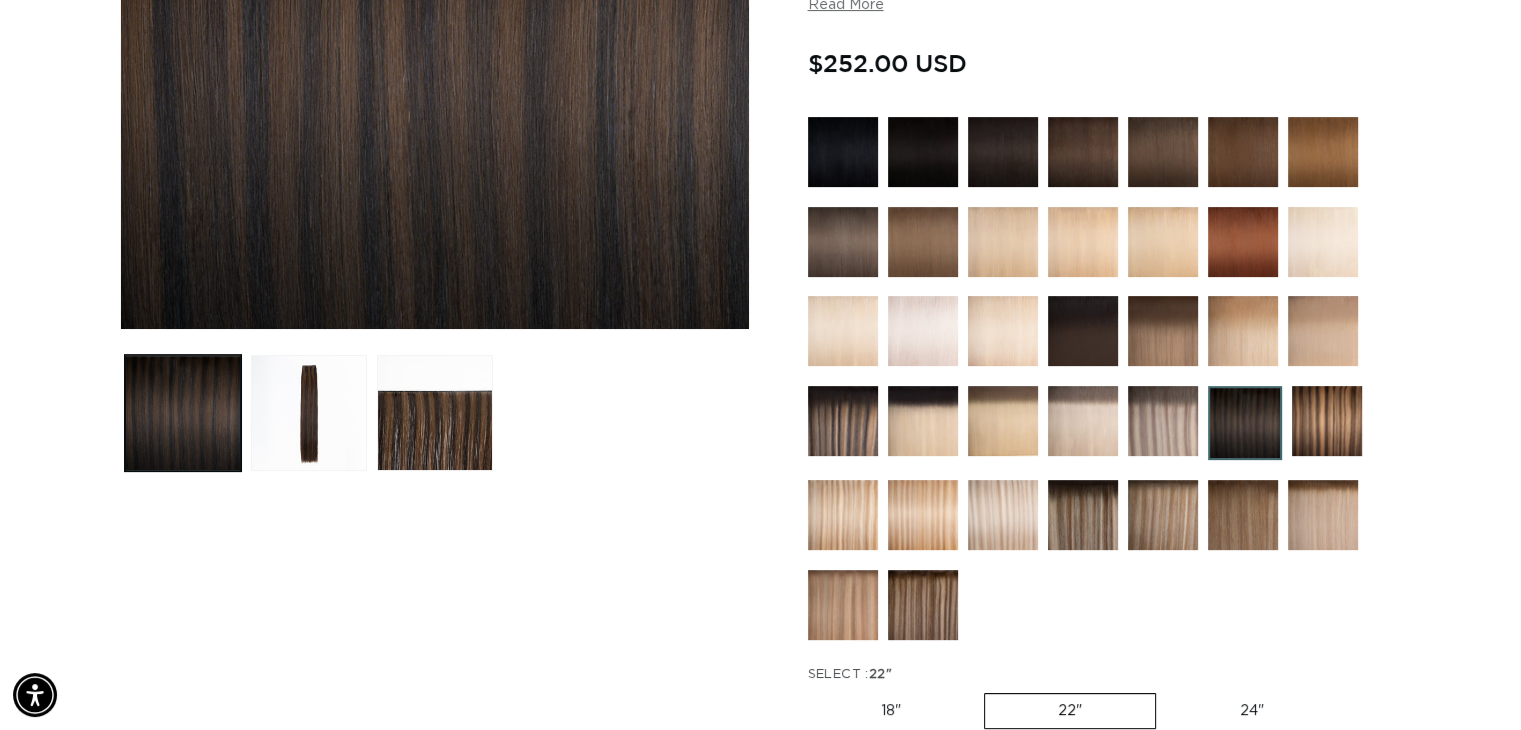 scroll, scrollTop: 403, scrollLeft: 0, axis: vertical 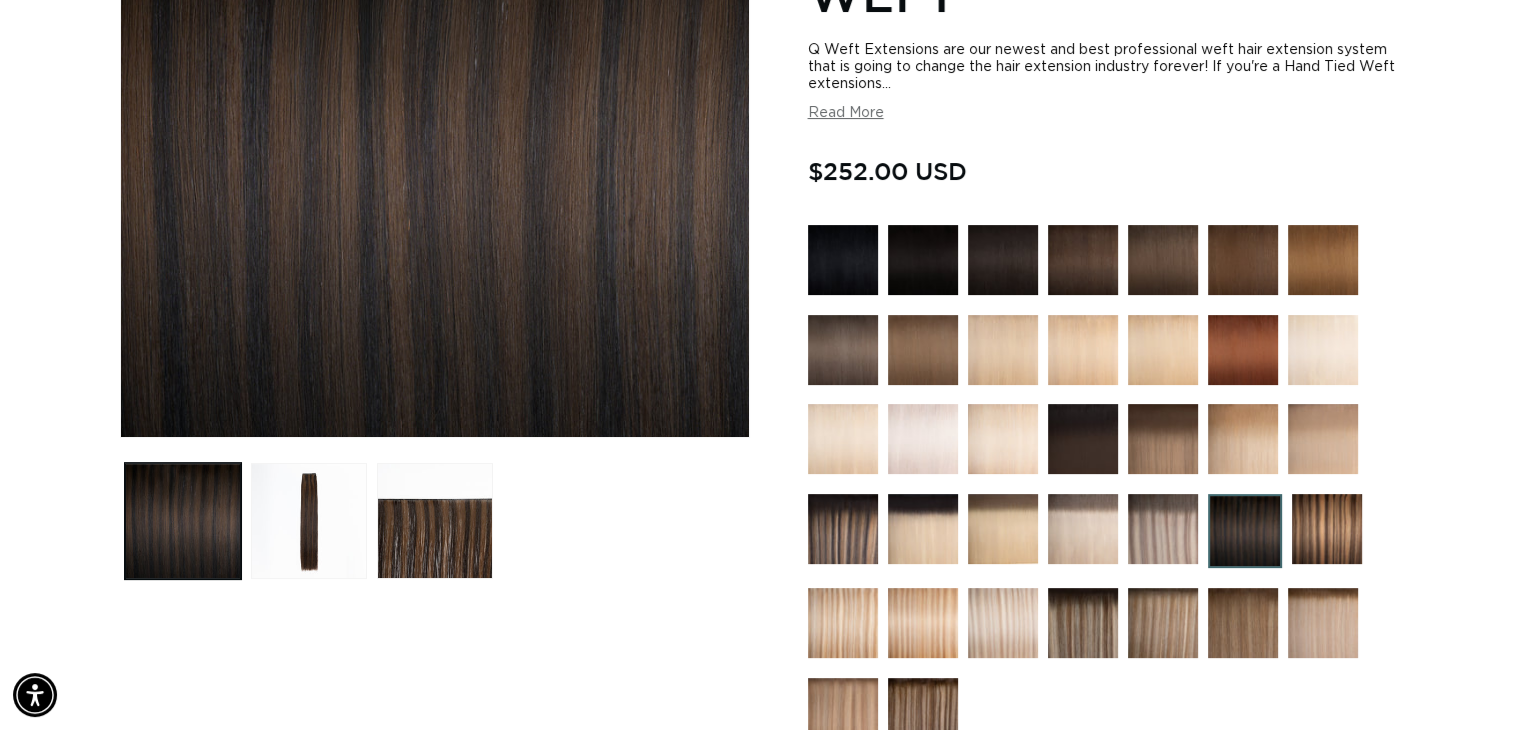 click at bounding box center [1003, 260] 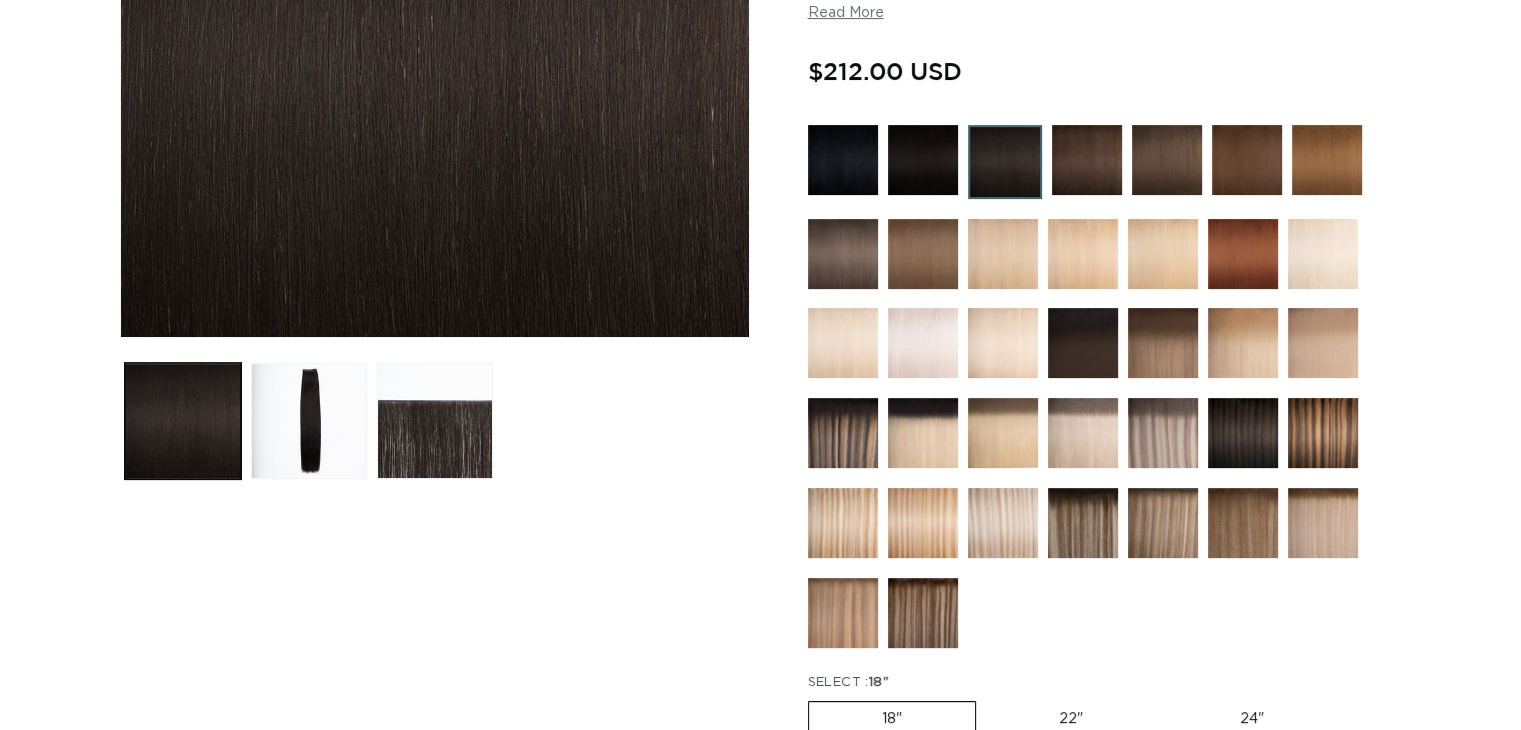scroll, scrollTop: 700, scrollLeft: 0, axis: vertical 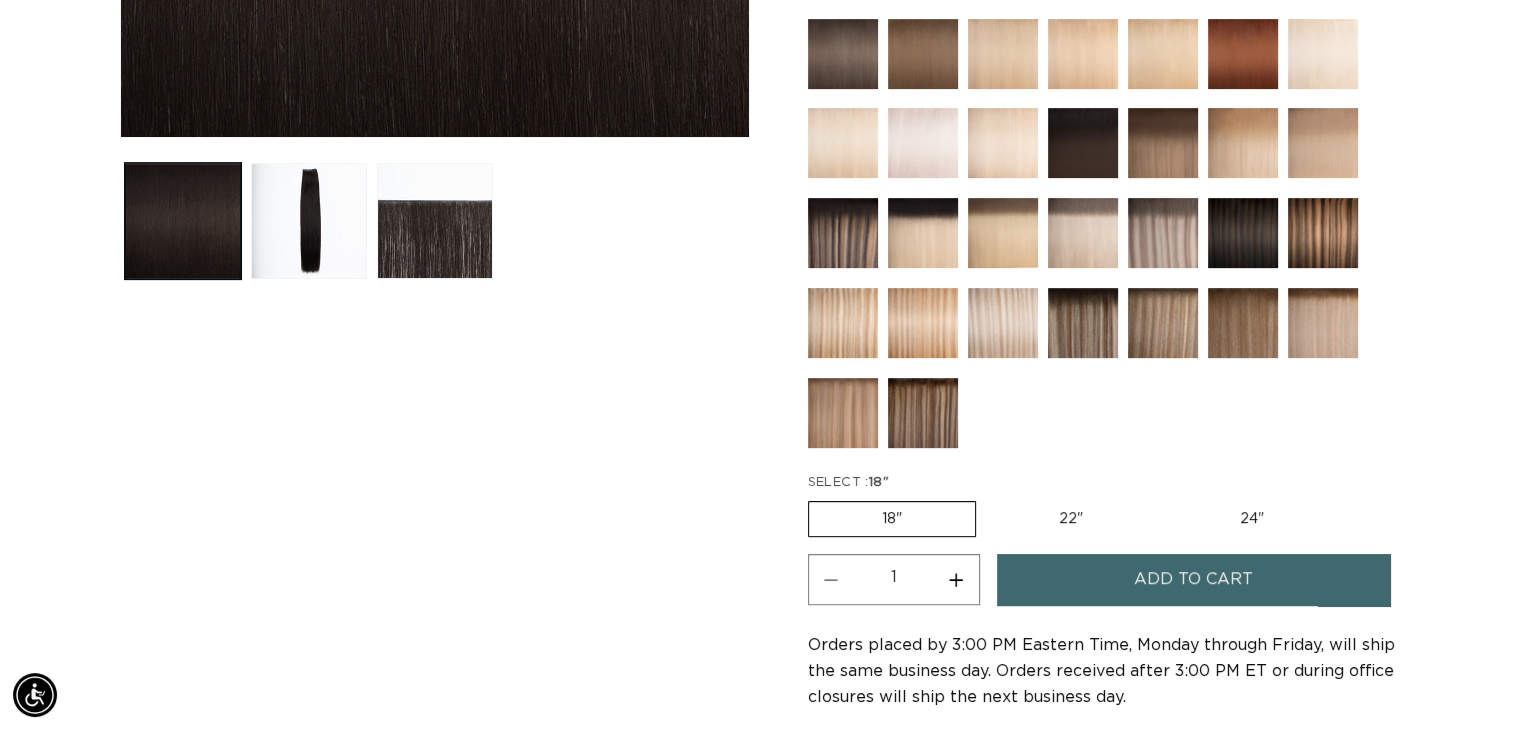 click on "22" Variant sold out or unavailable" at bounding box center [1071, 519] 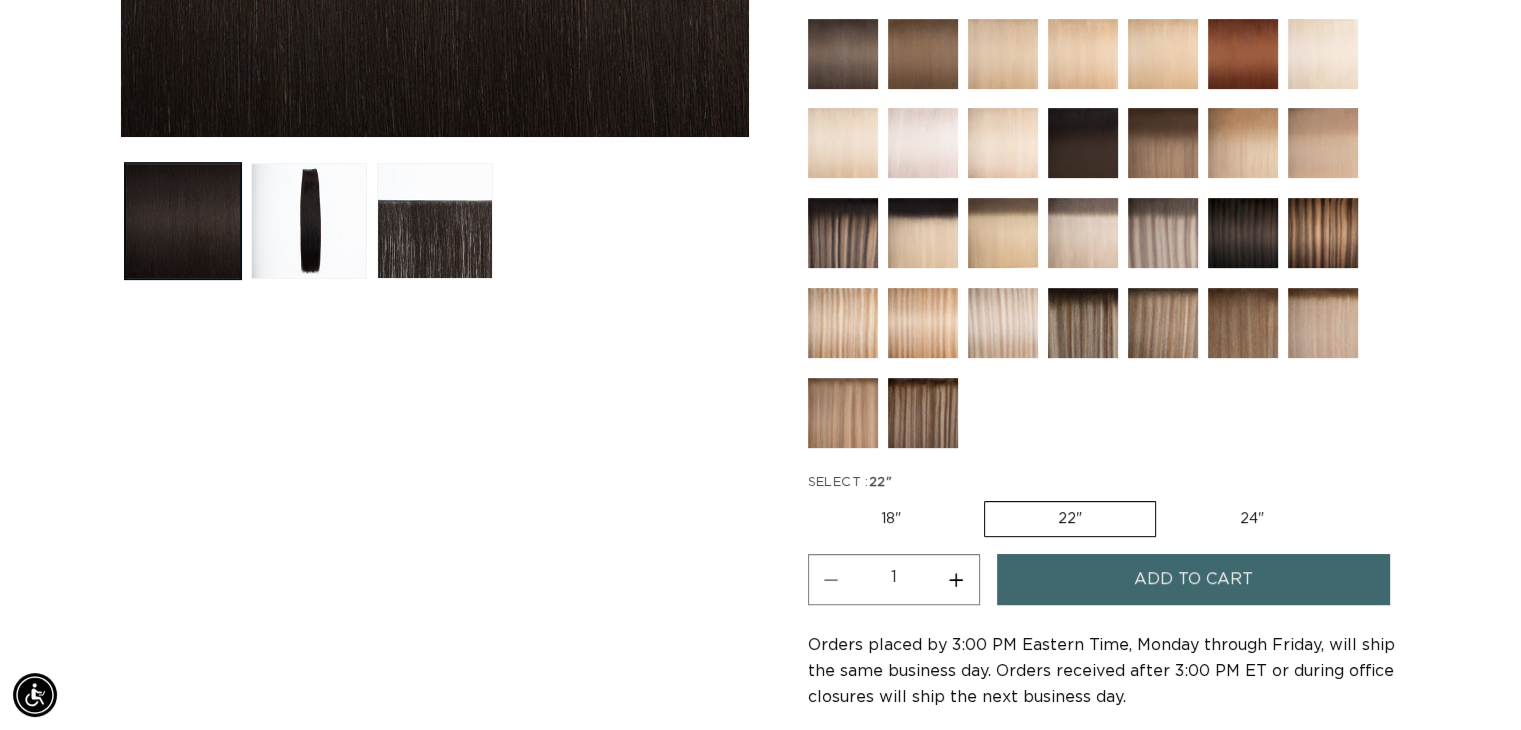 click on "Add to cart" at bounding box center [1194, 579] 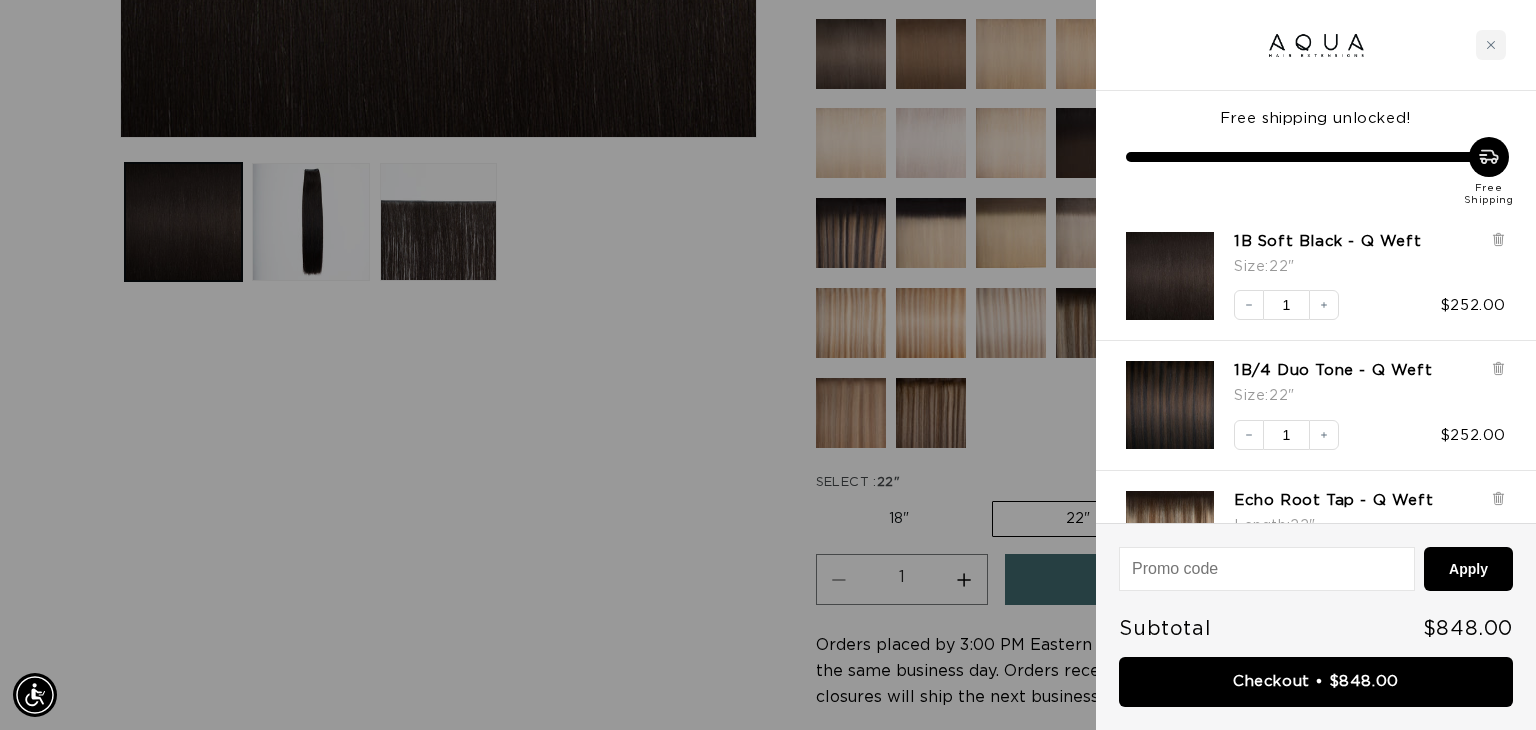 scroll, scrollTop: 0, scrollLeft: 0, axis: both 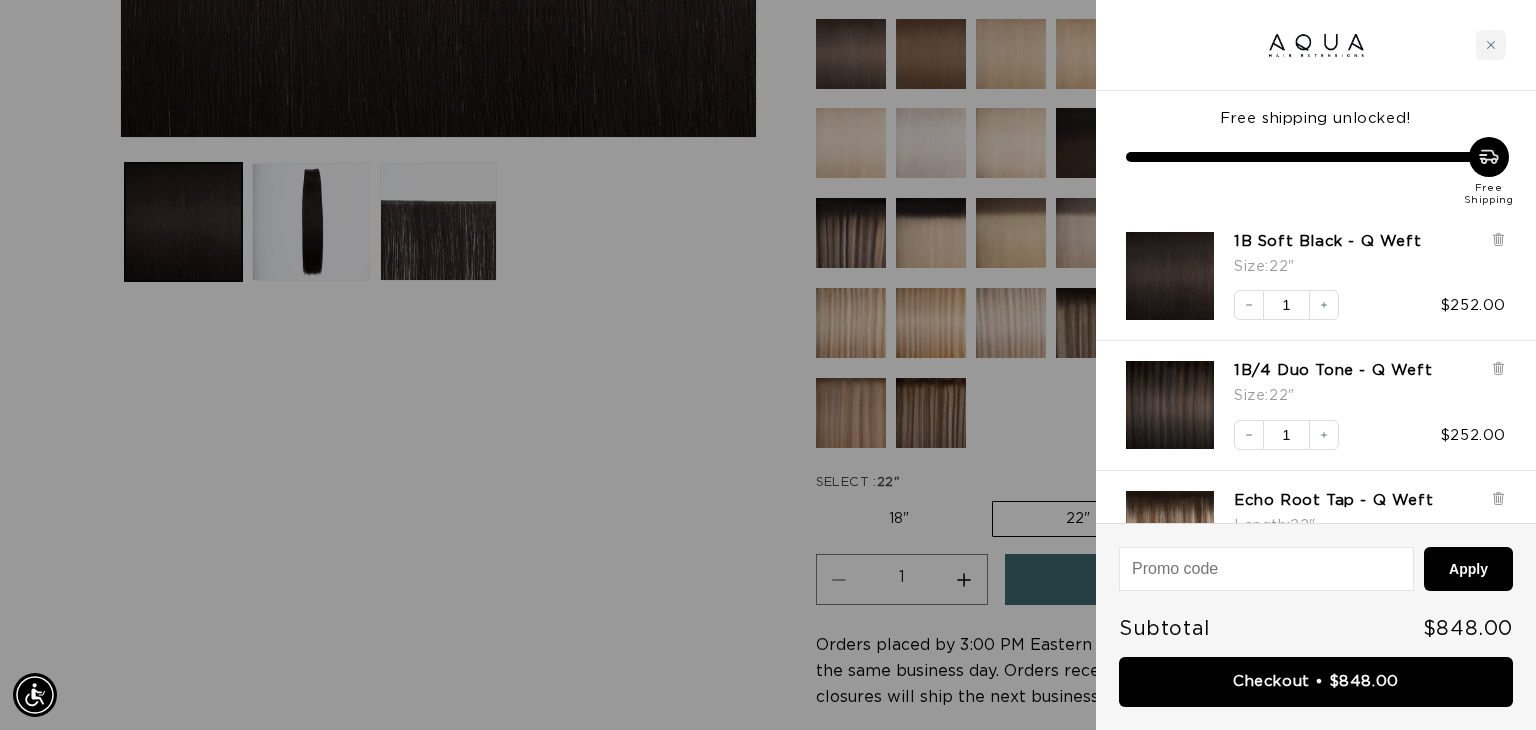 click at bounding box center [768, 365] 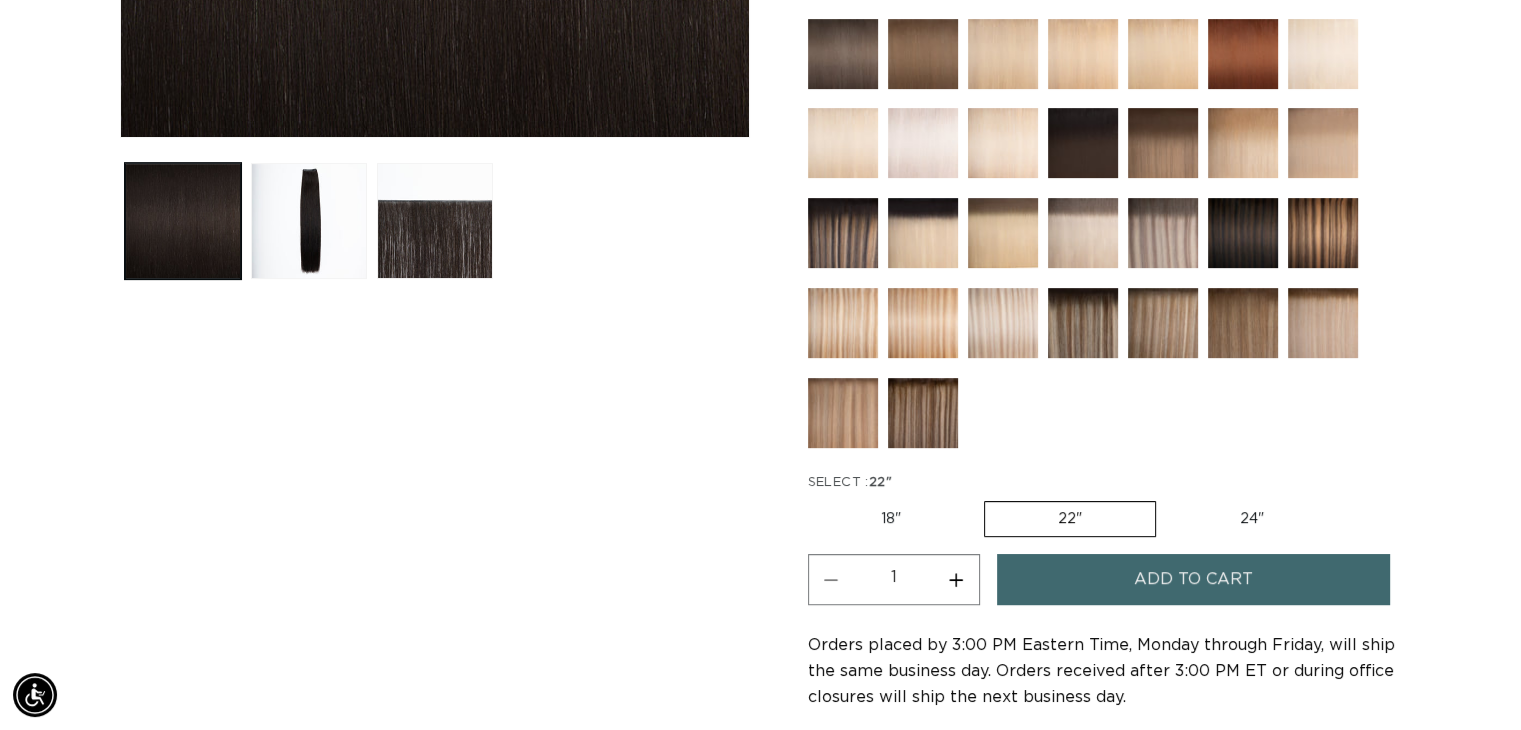 scroll, scrollTop: 0, scrollLeft: 0, axis: both 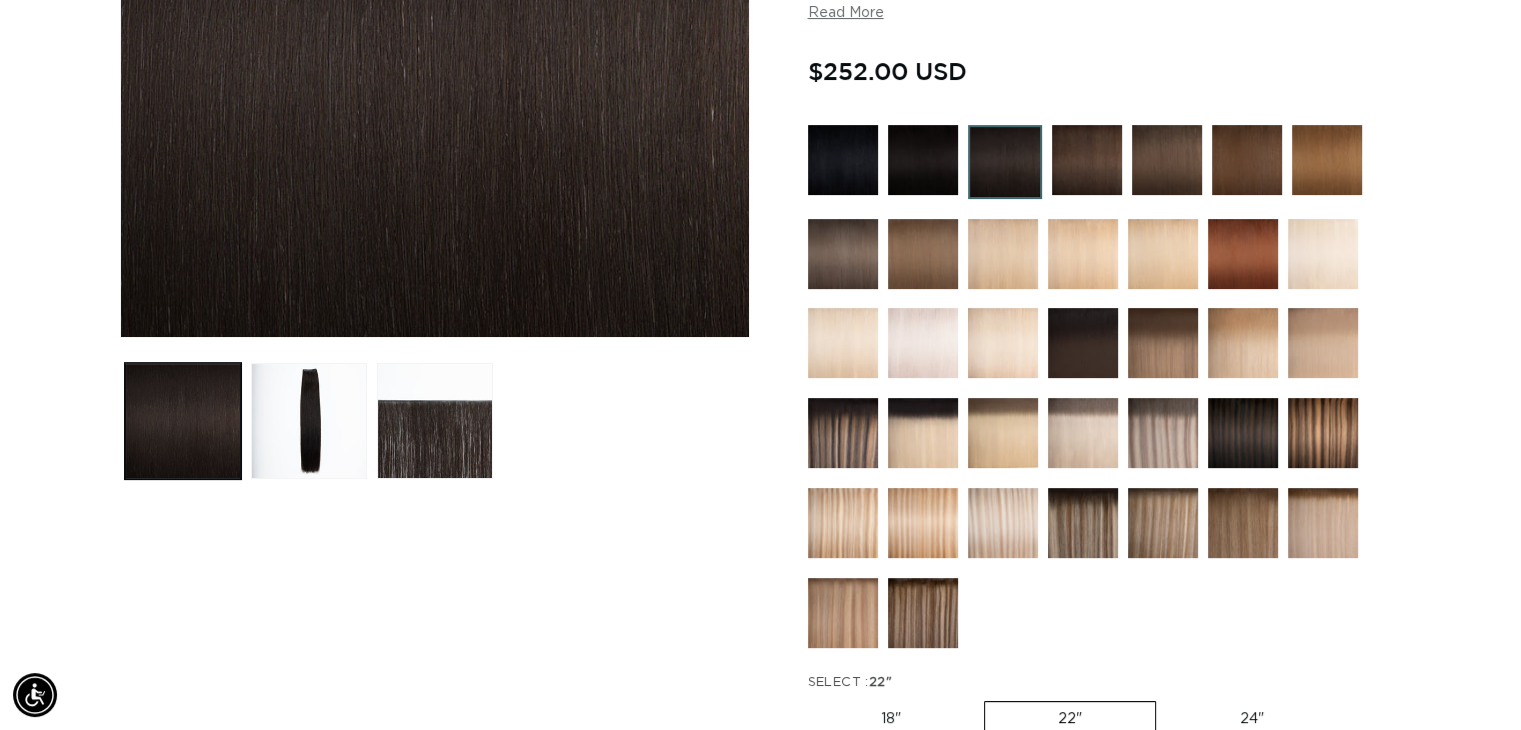 click at bounding box center [843, 160] 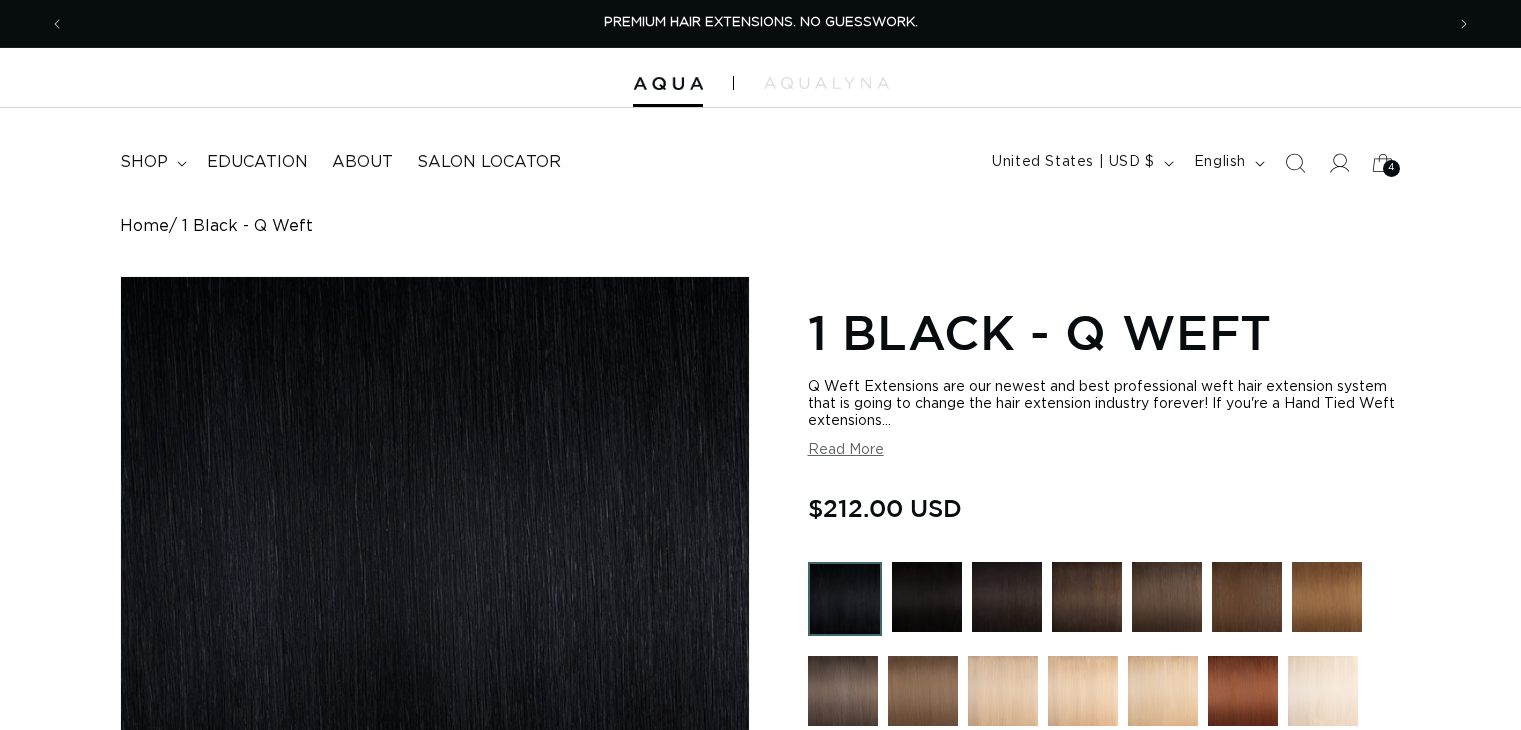 scroll, scrollTop: 0, scrollLeft: 0, axis: both 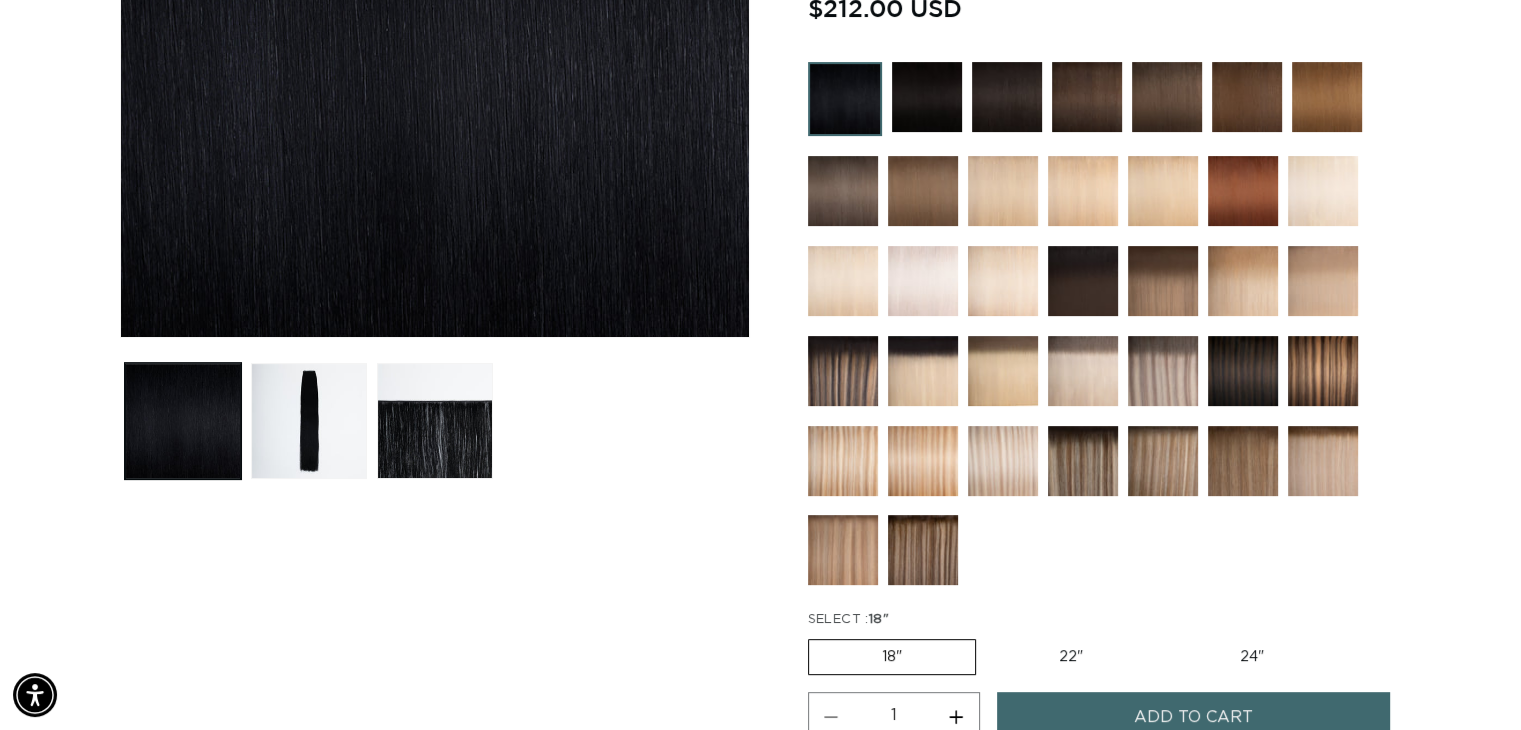 click on "24" Variant sold out or unavailable" at bounding box center (1252, 657) 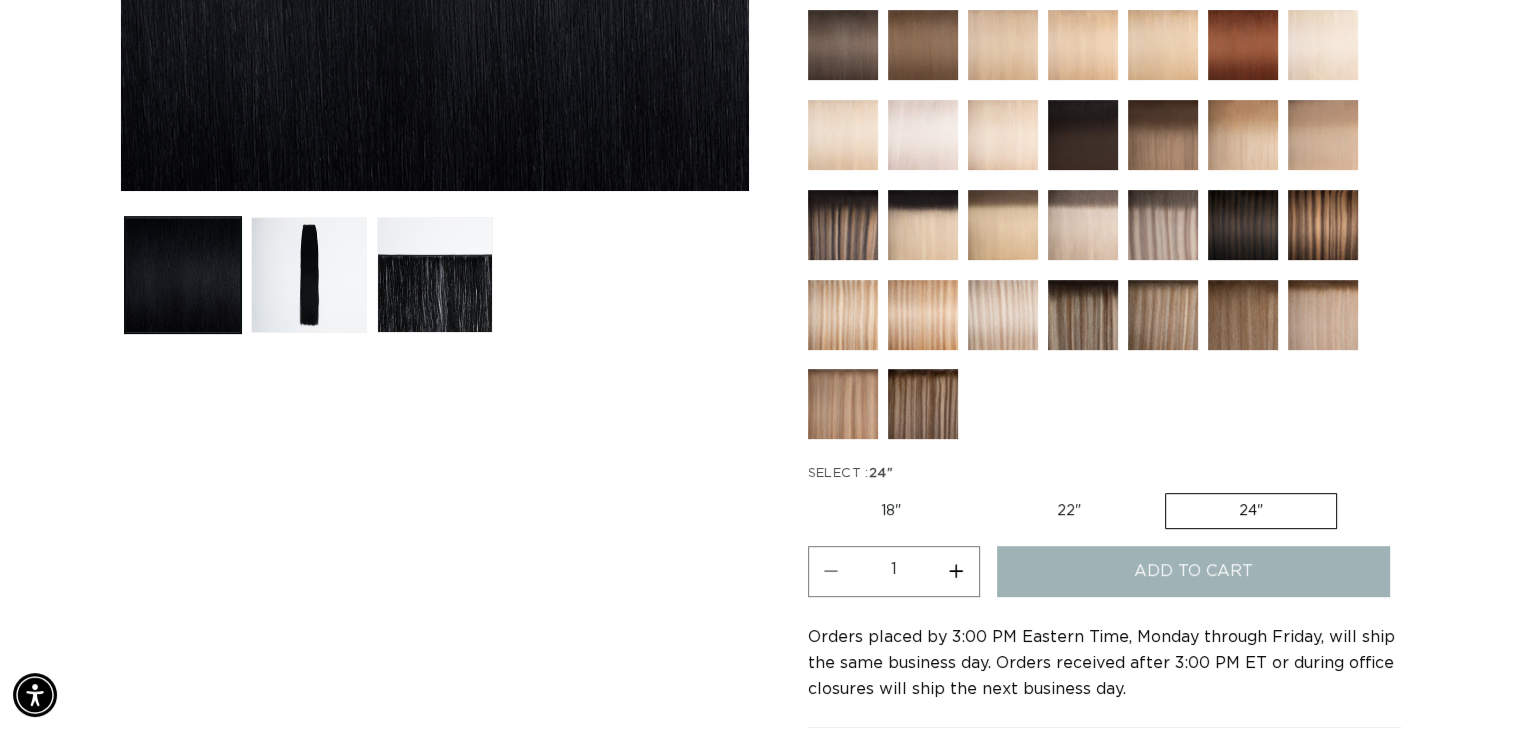 scroll, scrollTop: 700, scrollLeft: 0, axis: vertical 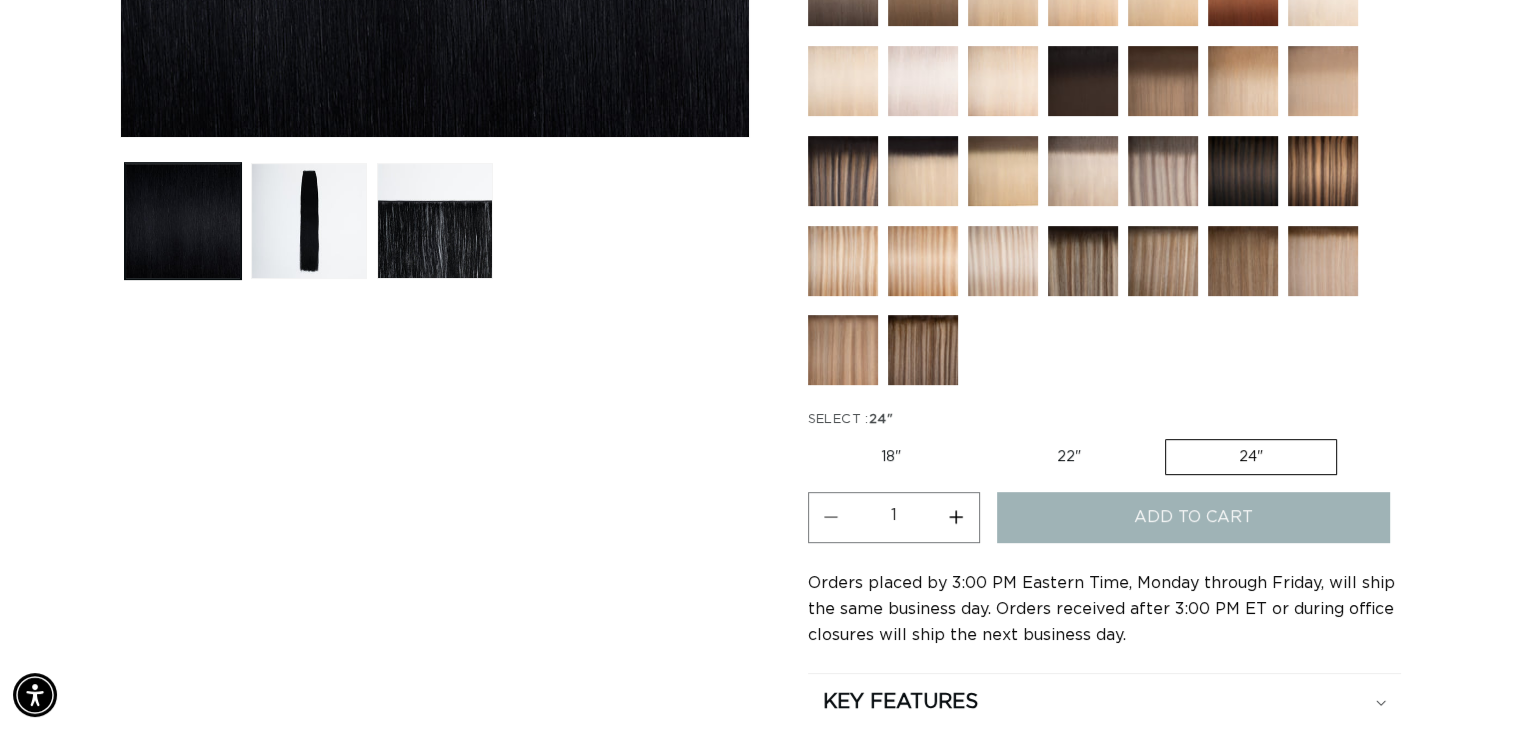click on "Increase quantity for 1 Black - Q Weft" at bounding box center (956, 517) 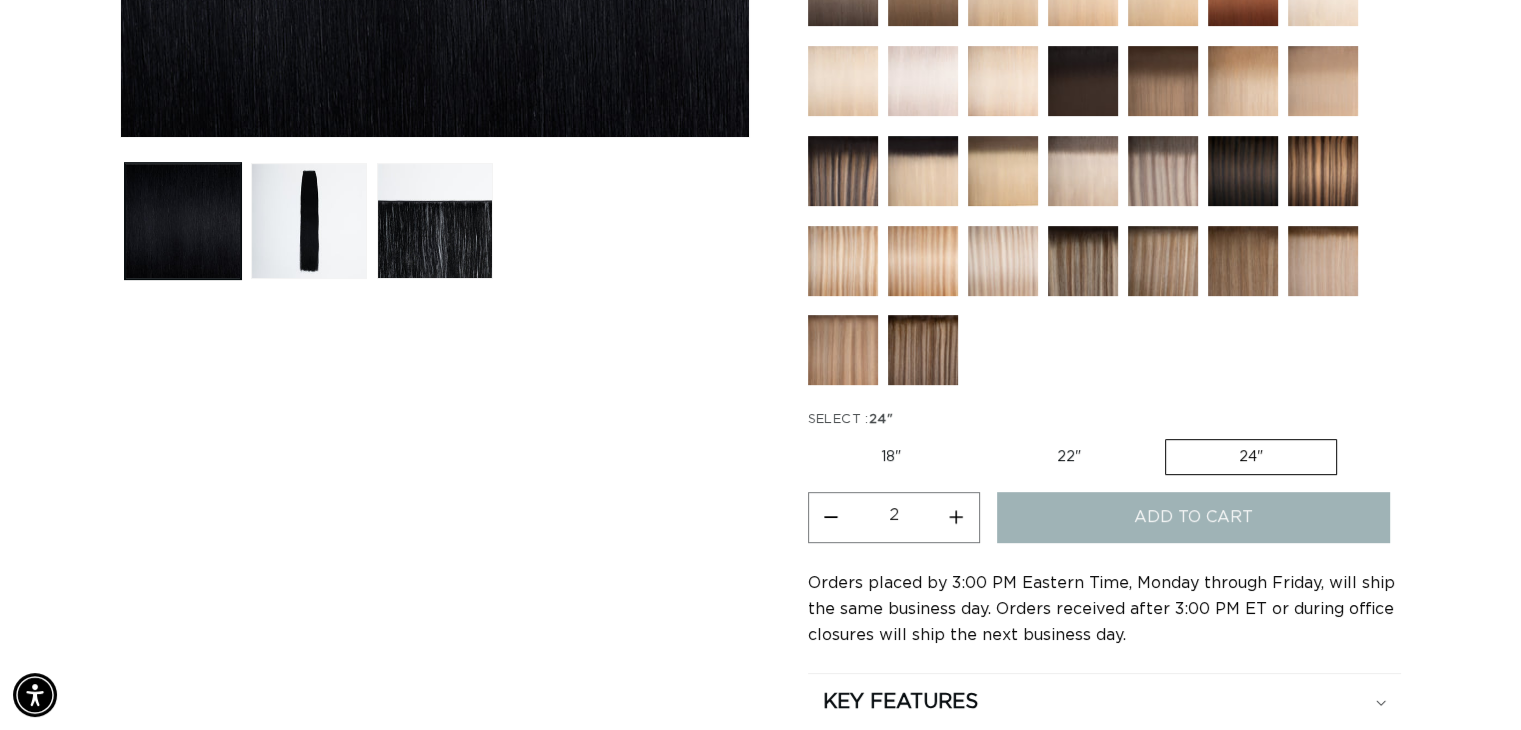 click on "Increase quantity for 1 Black - Q Weft" at bounding box center (956, 517) 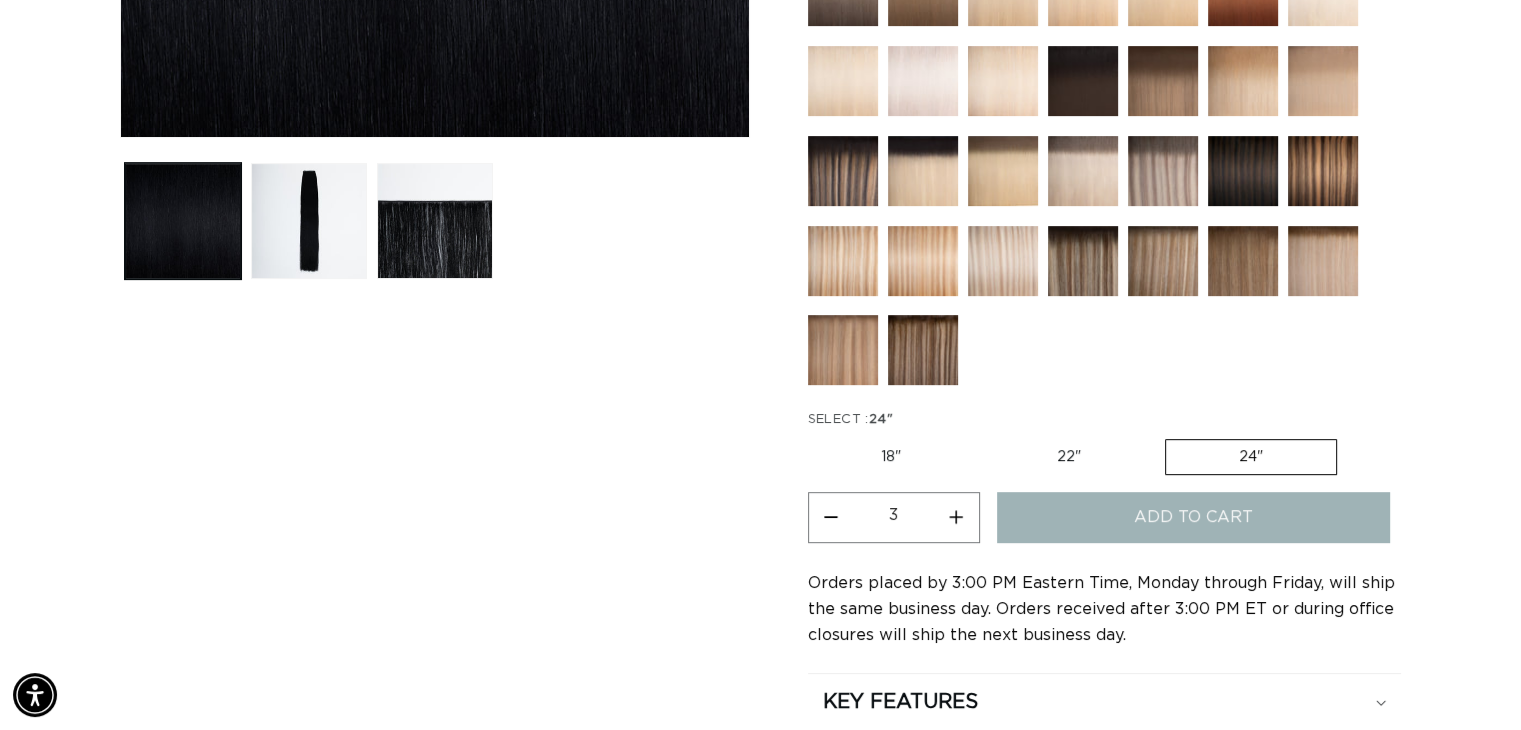 click on "Increase quantity for 1 Black - Q Weft" at bounding box center (956, 517) 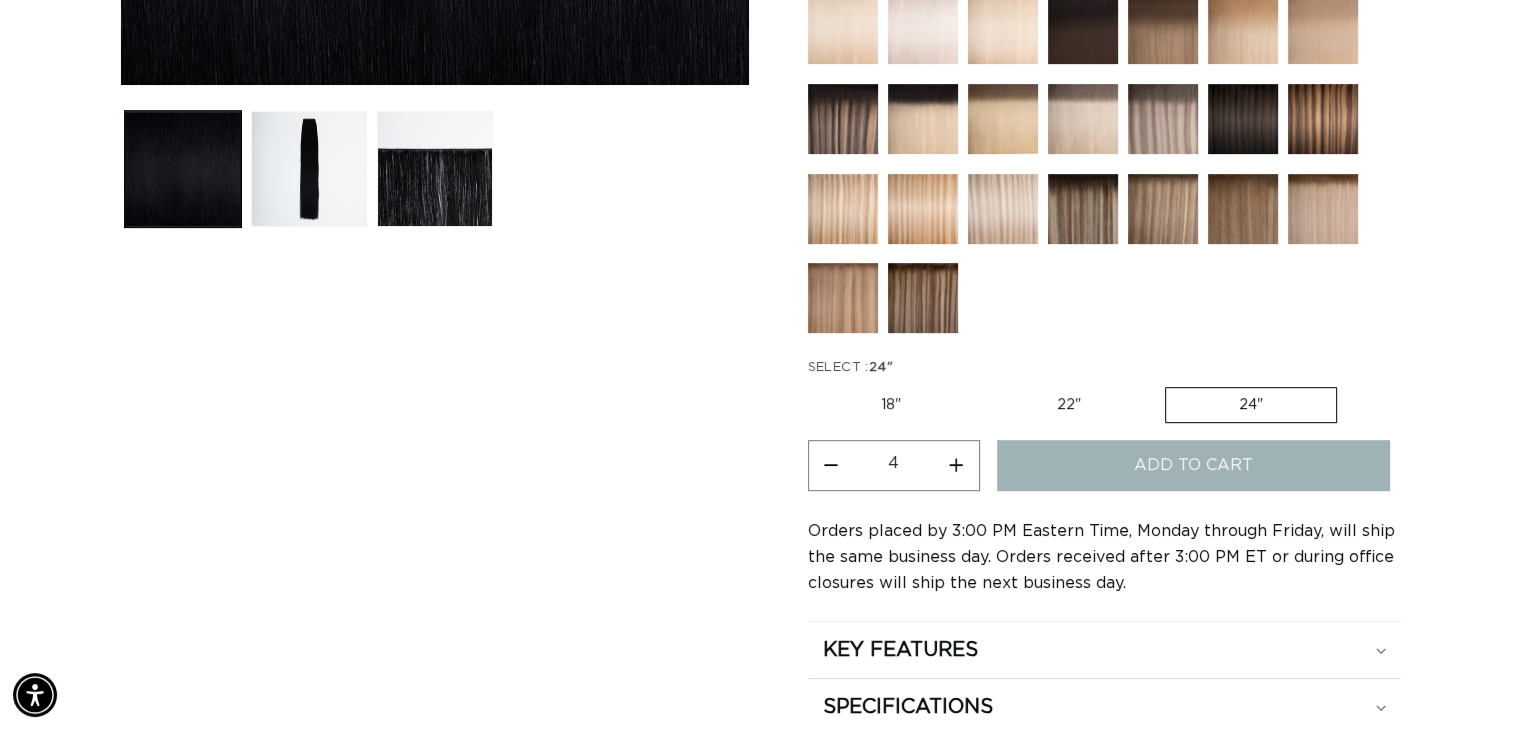 type on "1" 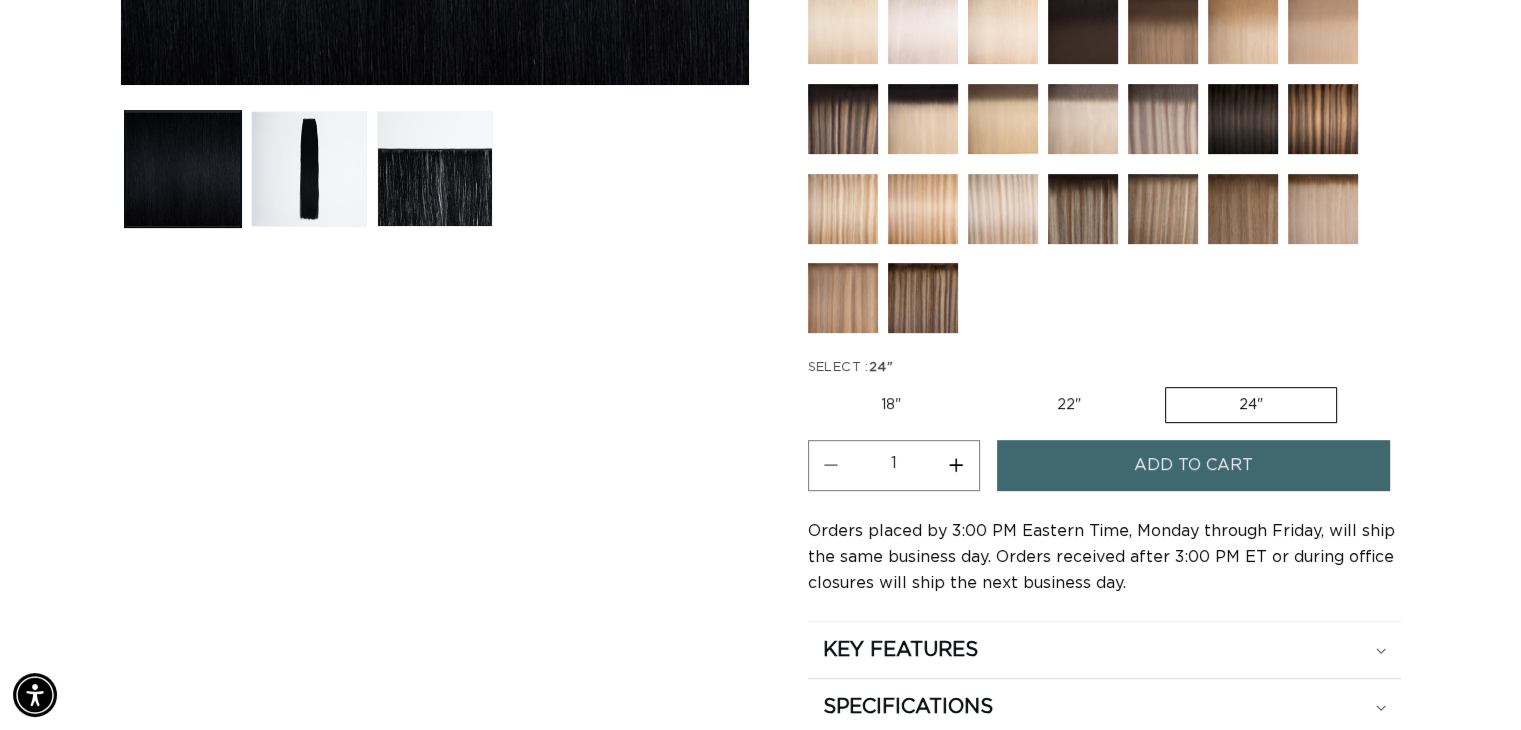scroll, scrollTop: 800, scrollLeft: 0, axis: vertical 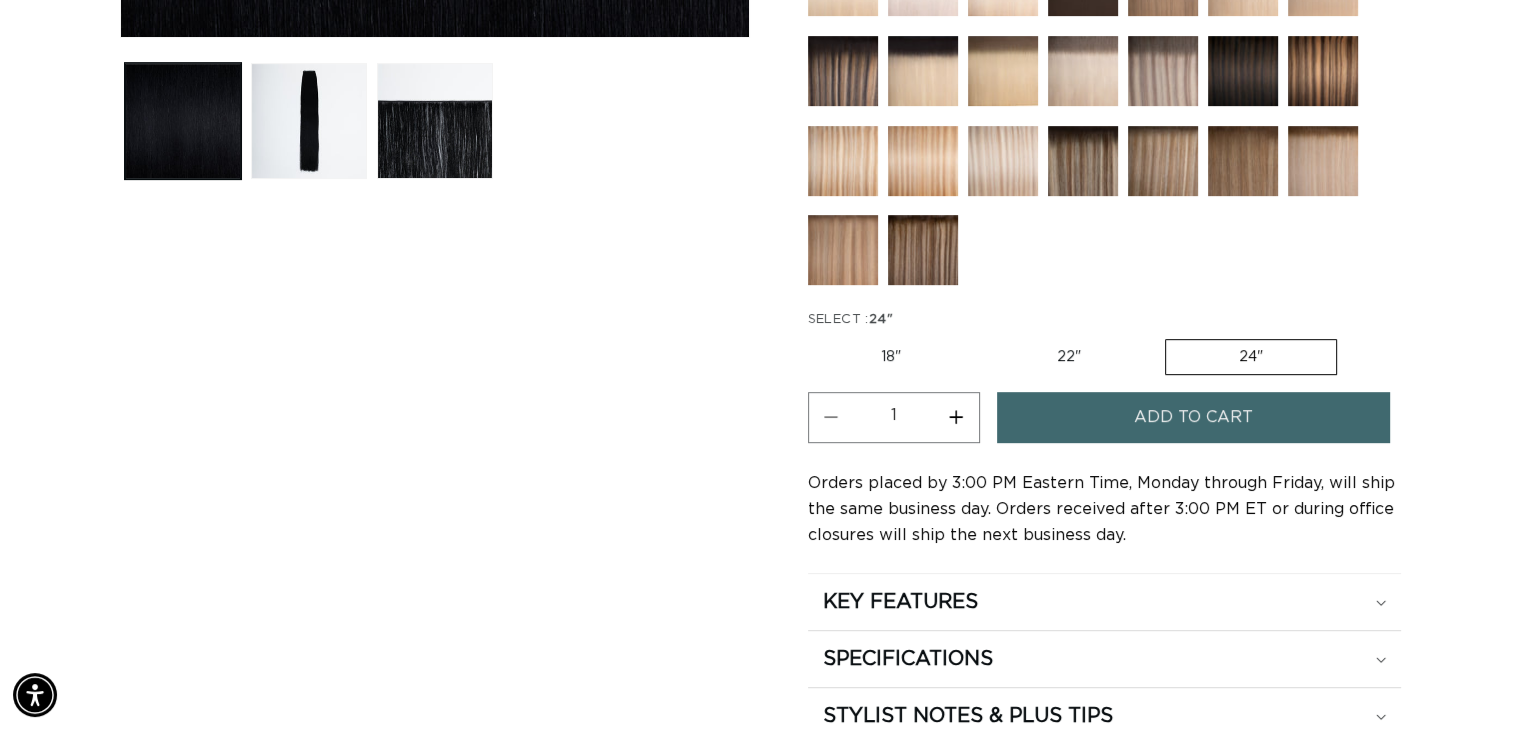 click on "Add to cart" at bounding box center [1193, 417] 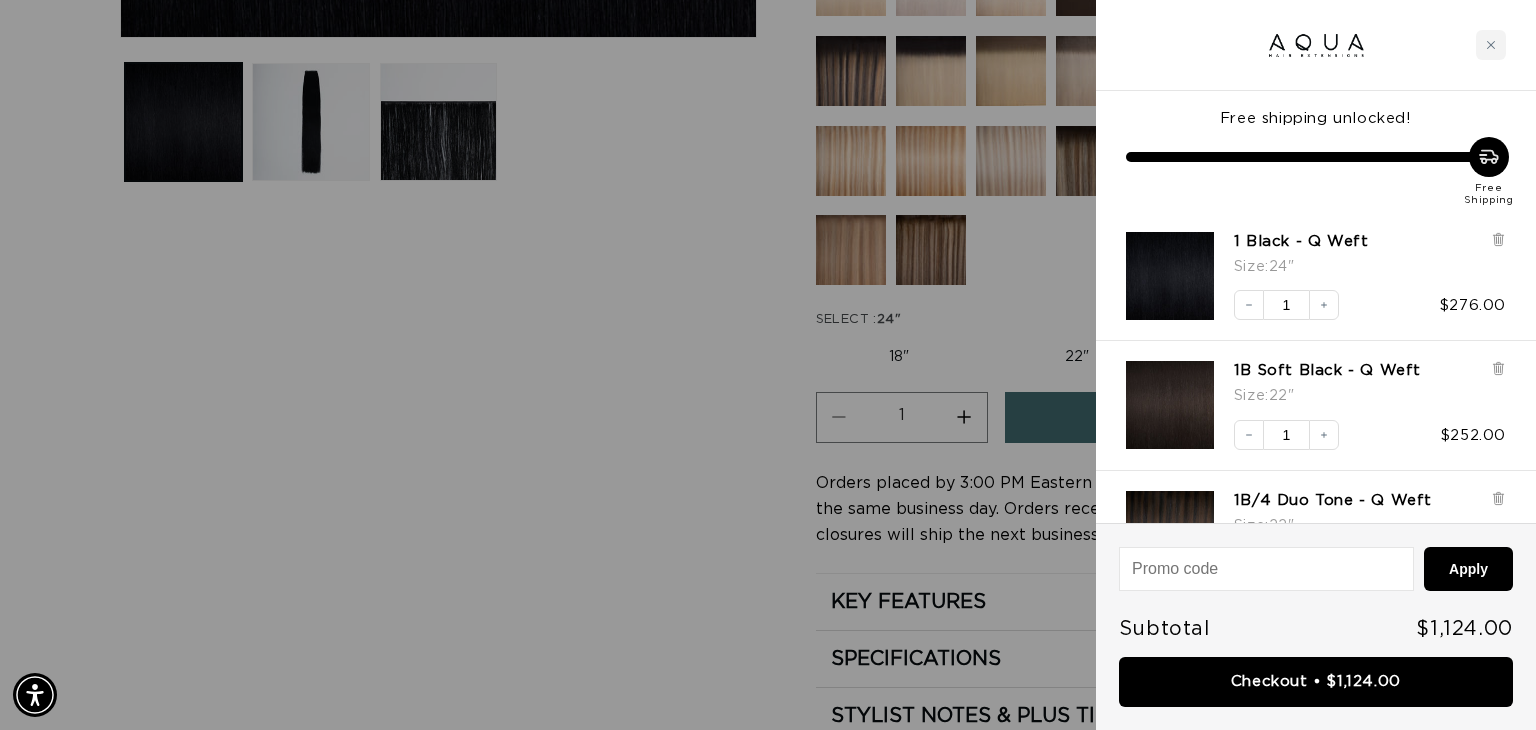 scroll, scrollTop: 0, scrollLeft: 1394, axis: horizontal 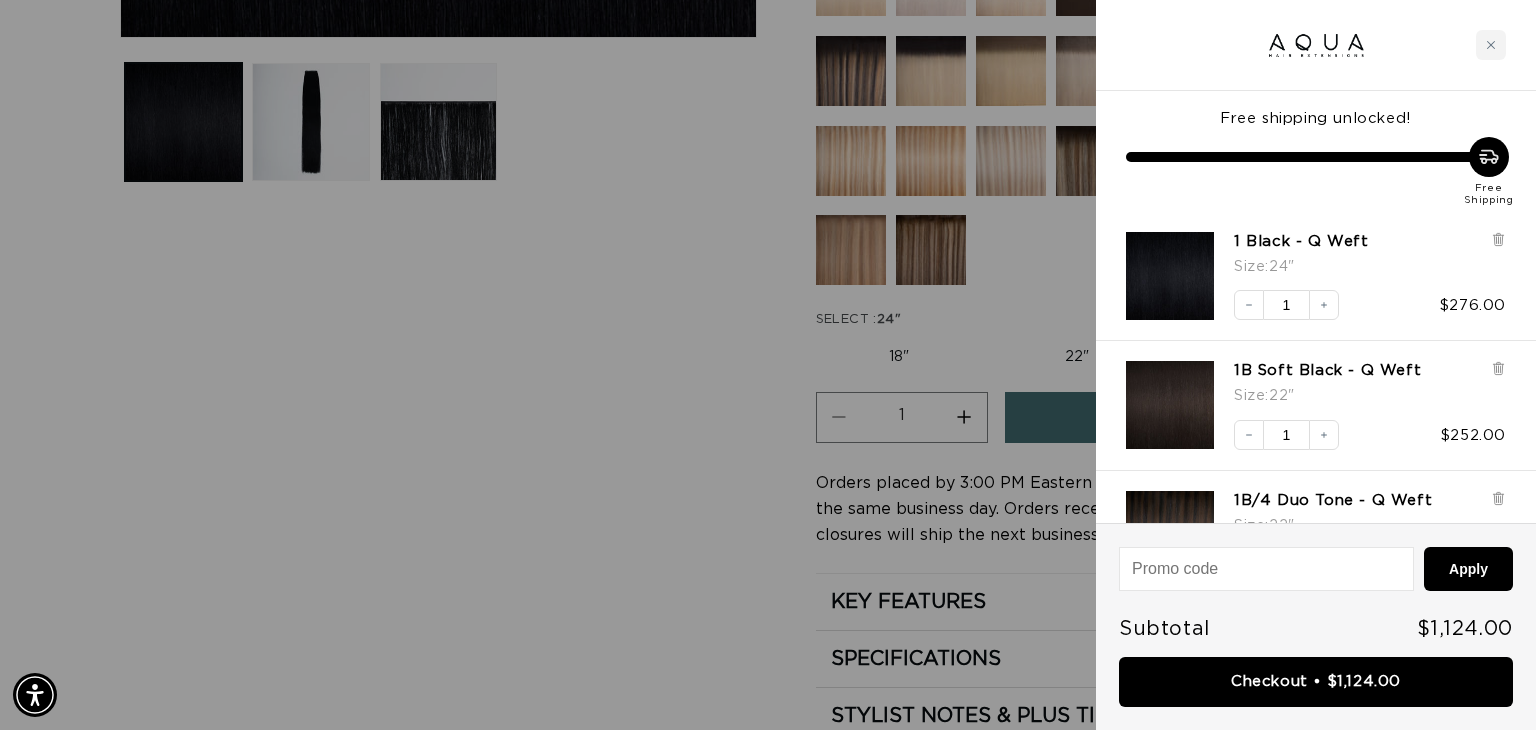 click at bounding box center (768, 365) 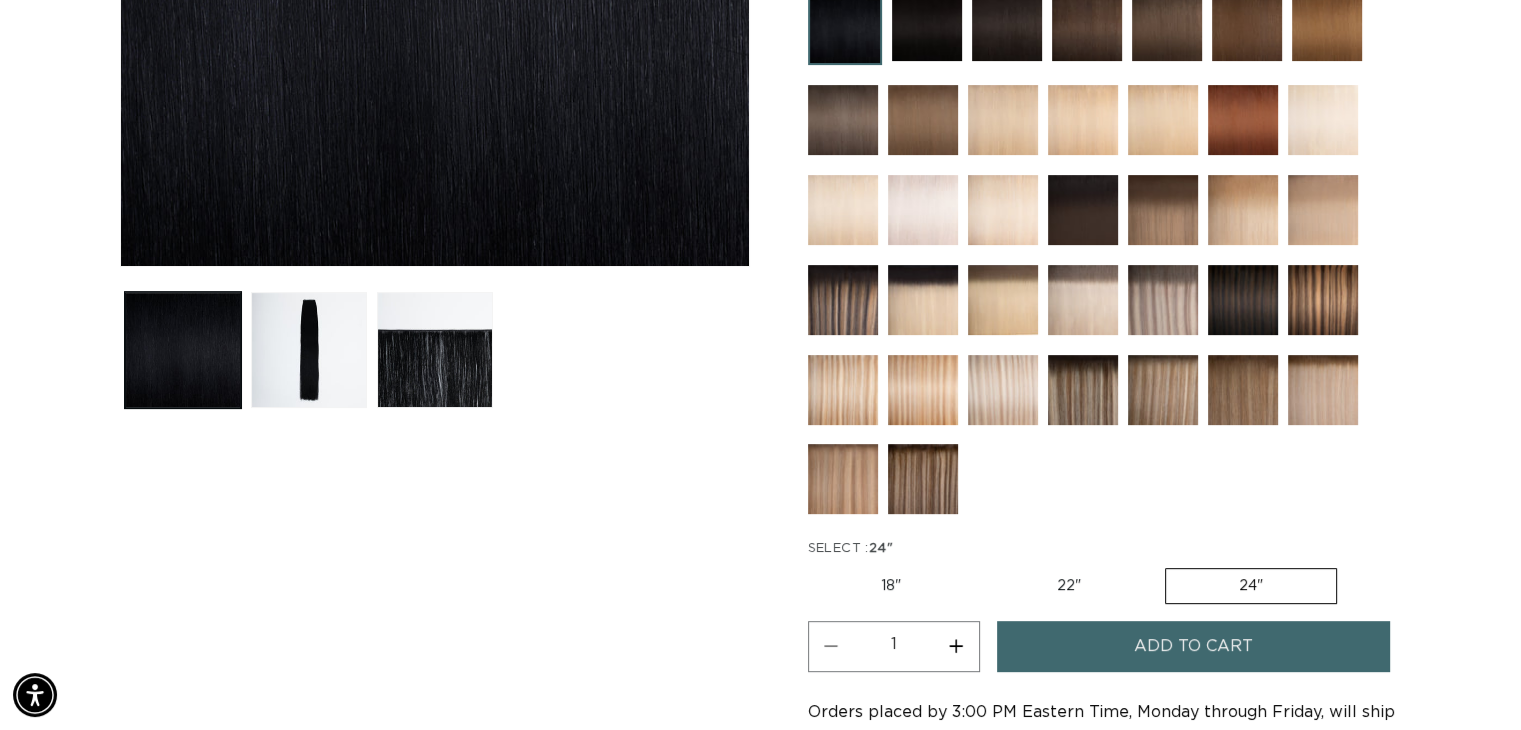 scroll, scrollTop: 300, scrollLeft: 0, axis: vertical 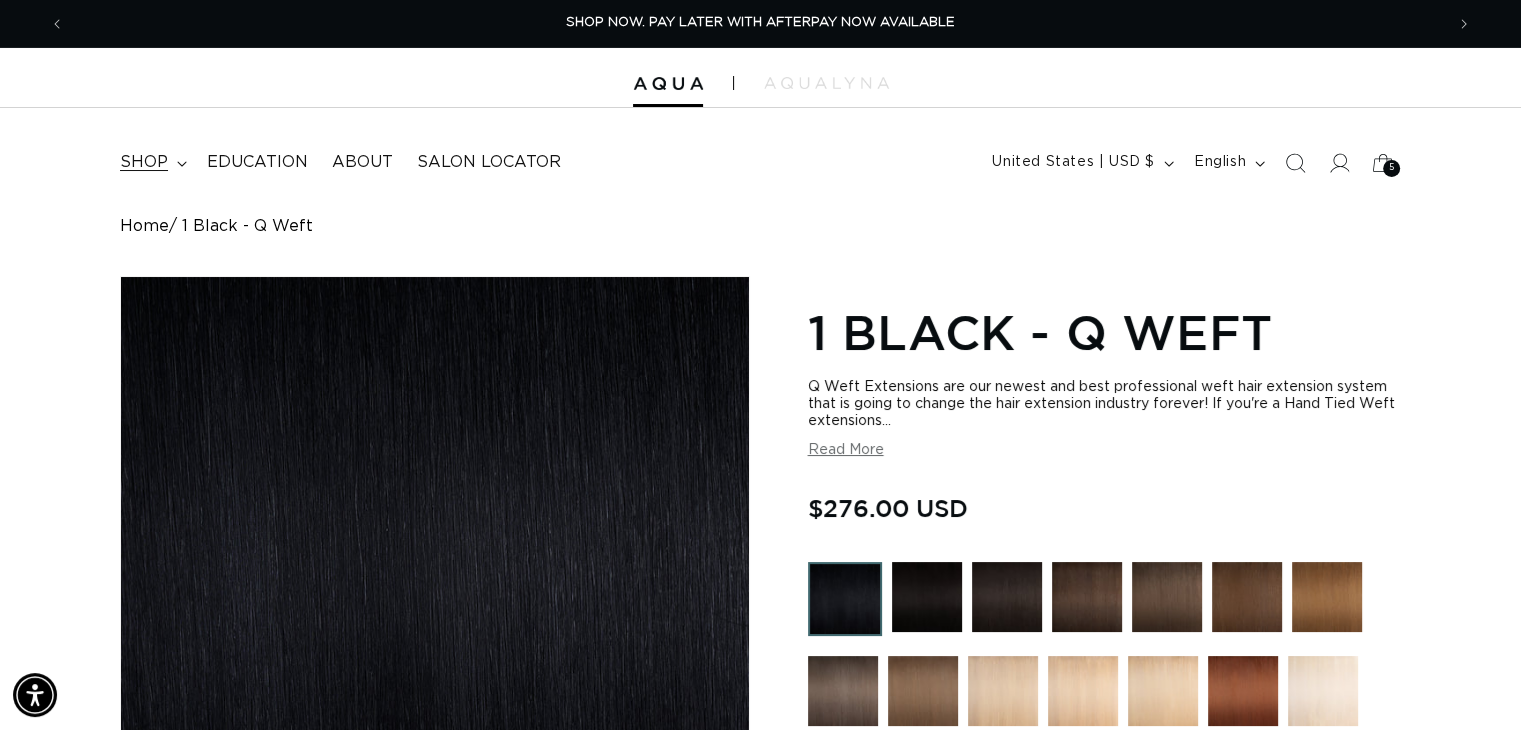 click 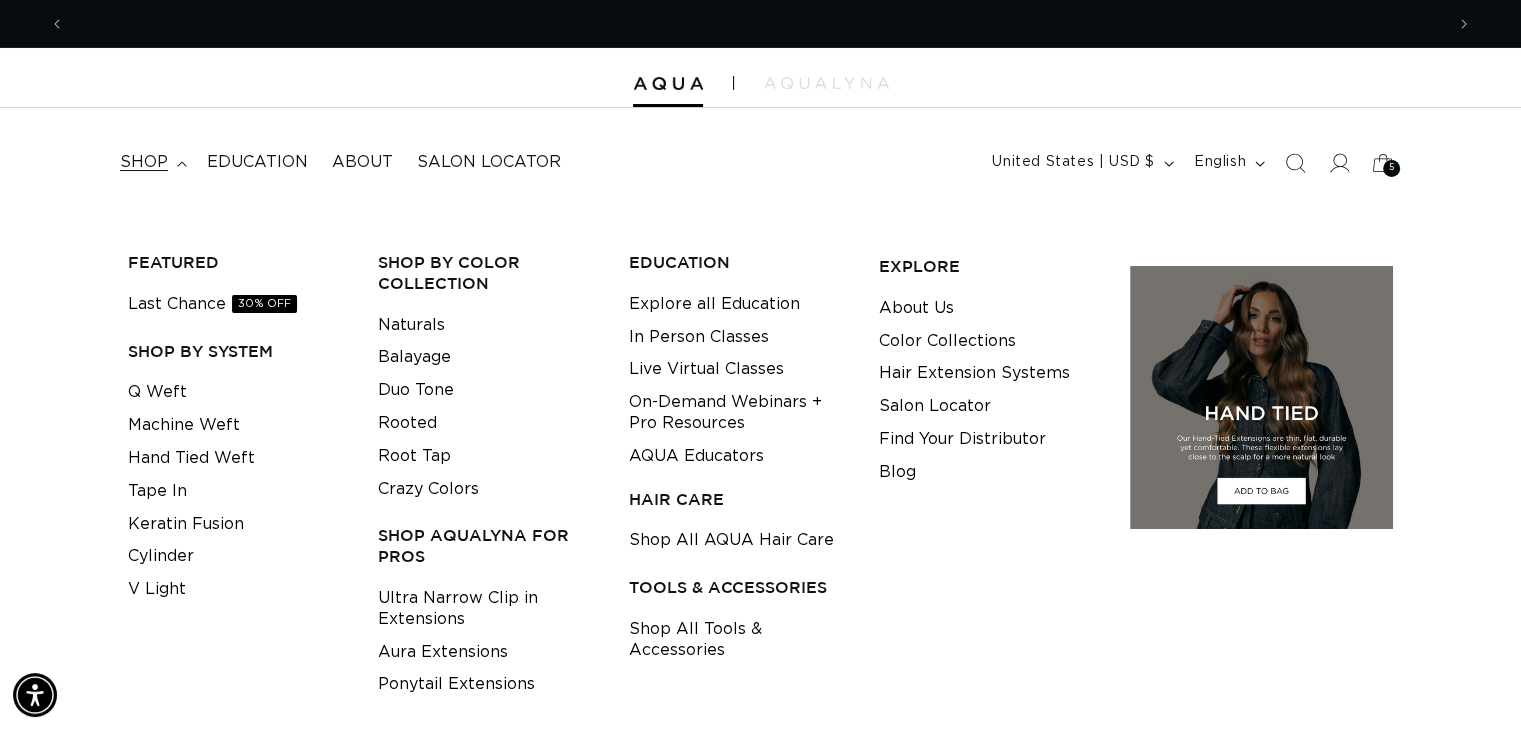 scroll, scrollTop: 0, scrollLeft: 2757, axis: horizontal 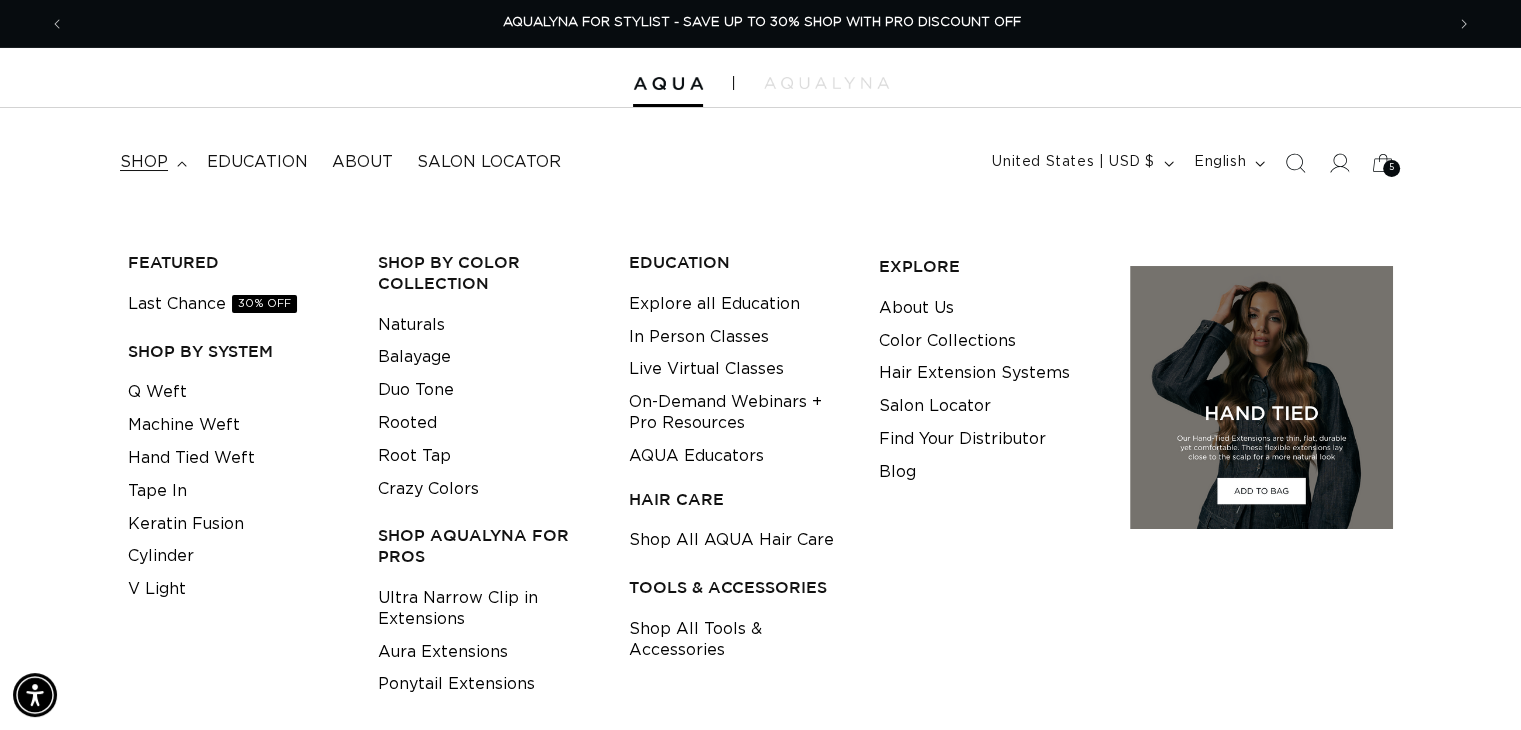 click on "FEATURED
Last Chance
SHOP BY SYSTEM
Q Weft
Hand Tied Weft
Machine Weft
Tape In
Keratin Fusion
Cylinder
V Light
Naturals" at bounding box center [760, 156] 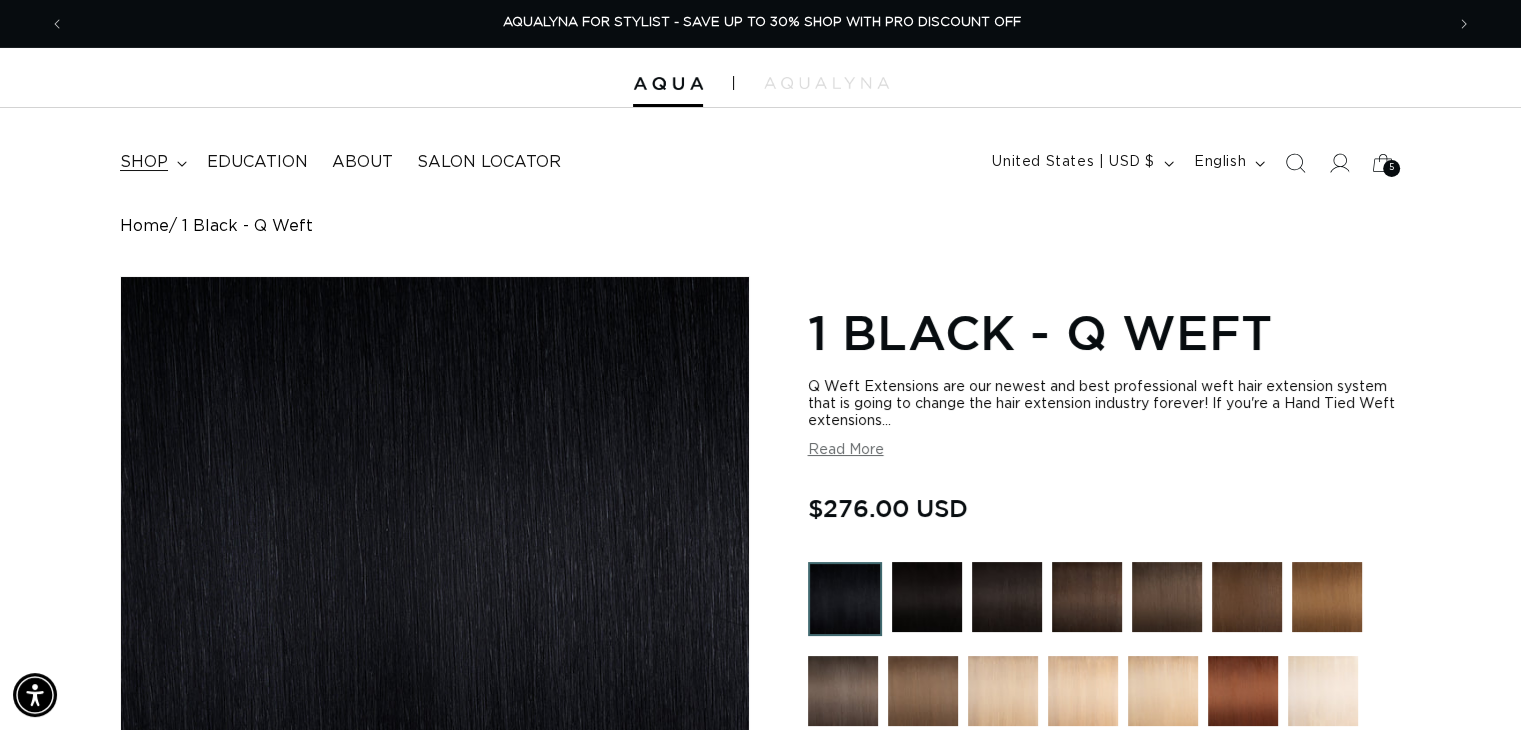 click on "shop" at bounding box center [144, 162] 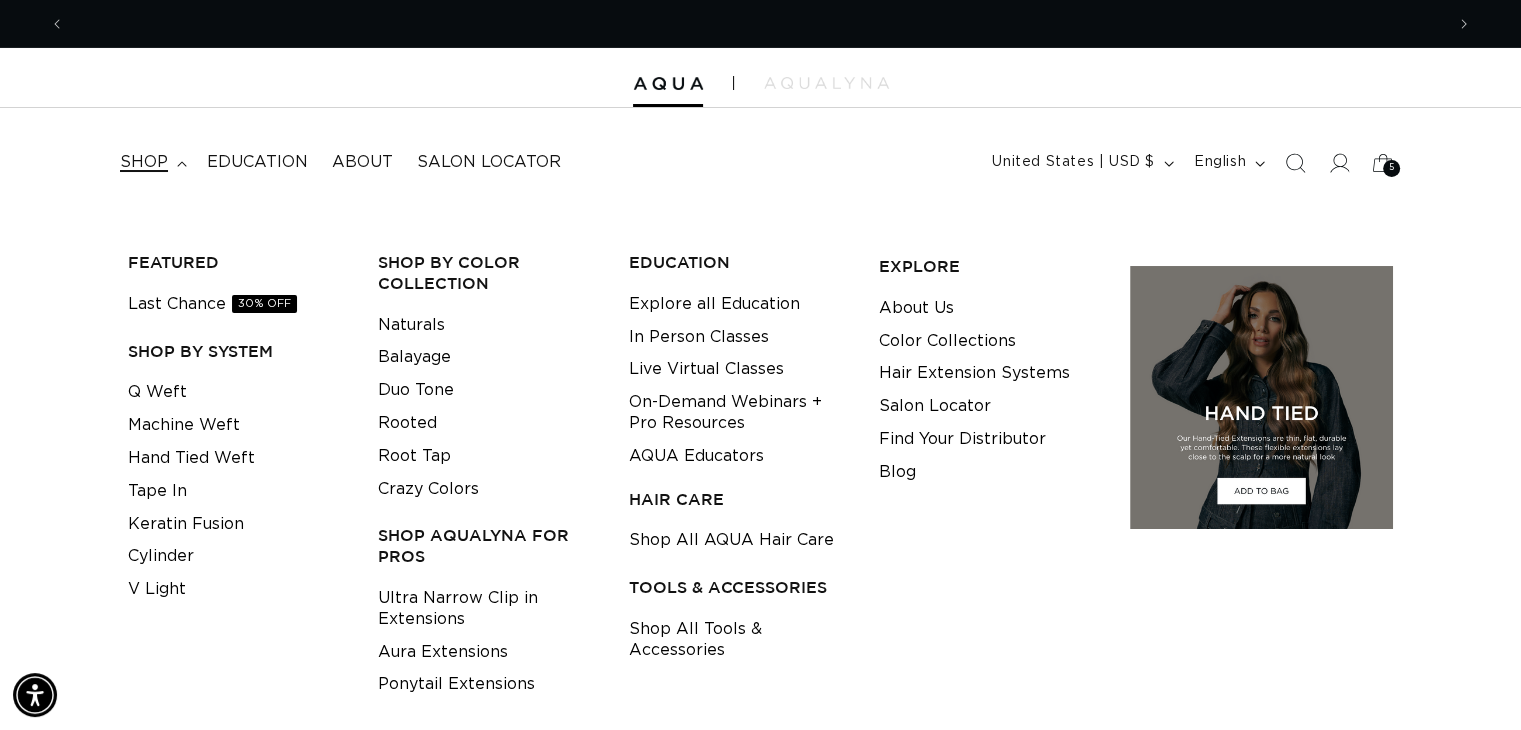 scroll, scrollTop: 0, scrollLeft: 0, axis: both 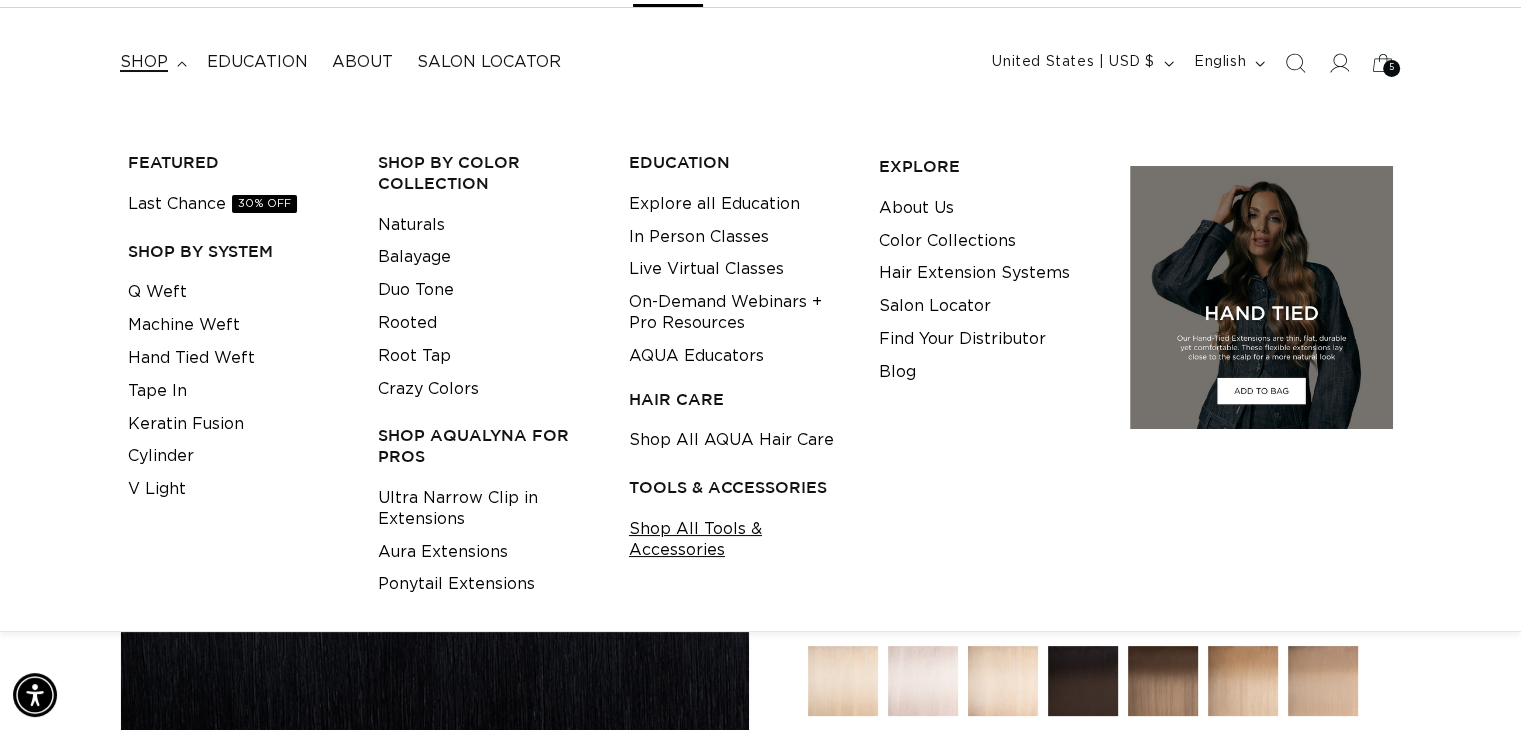 click on "Shop All Tools & Accessories" at bounding box center (738, 540) 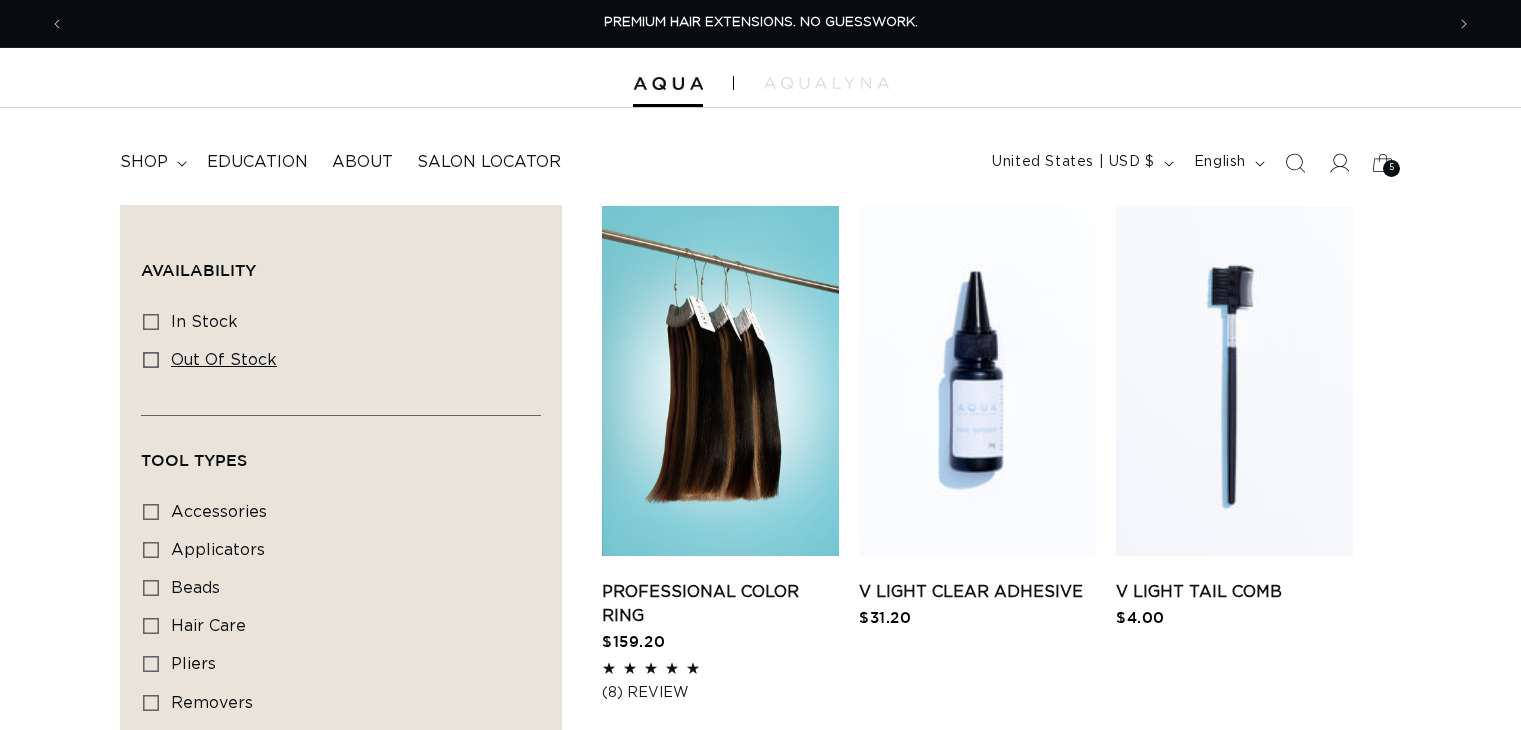 scroll, scrollTop: 0, scrollLeft: 0, axis: both 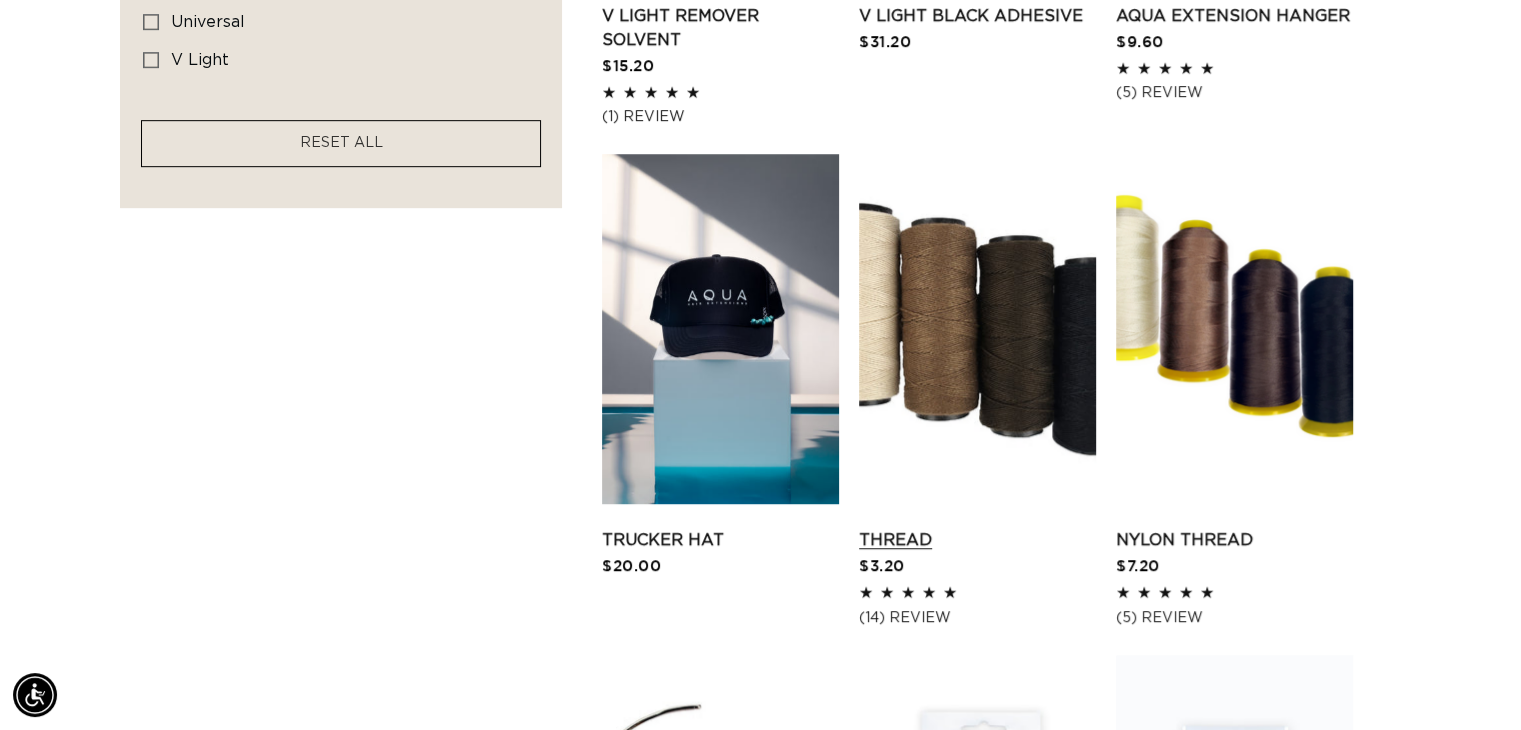 click on "Thread" at bounding box center [977, 540] 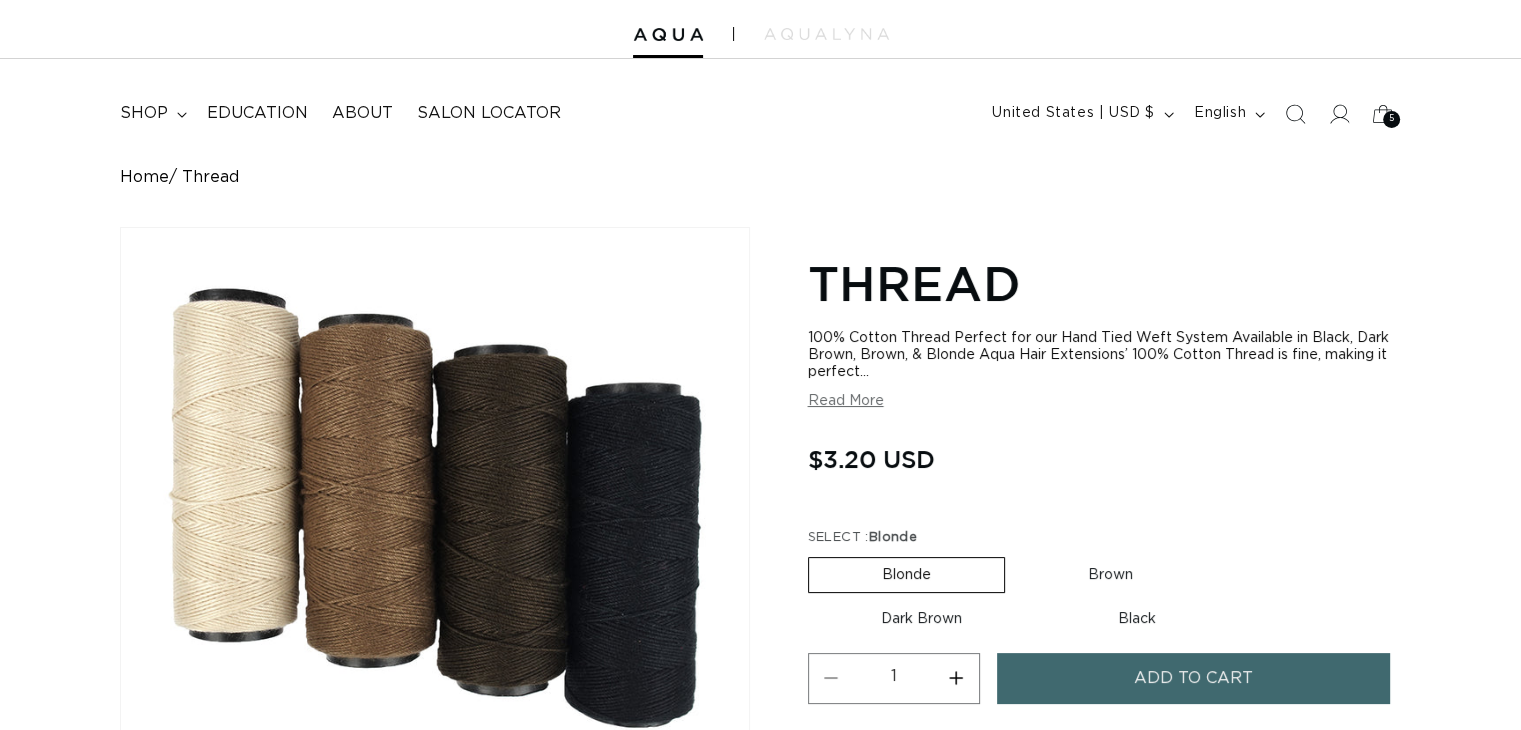 scroll, scrollTop: 100, scrollLeft: 0, axis: vertical 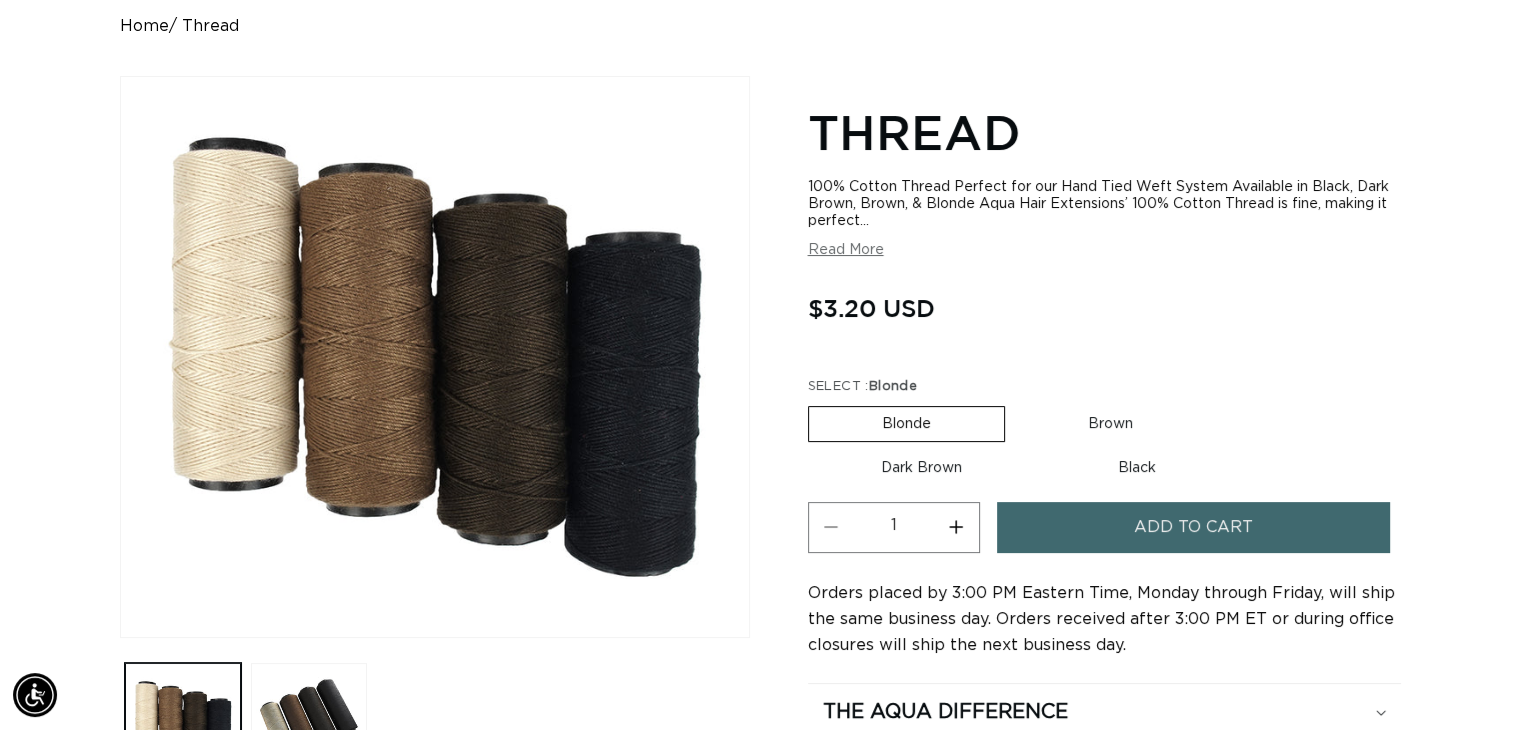 click on "Brown Variant sold out or unavailable" at bounding box center [1110, 424] 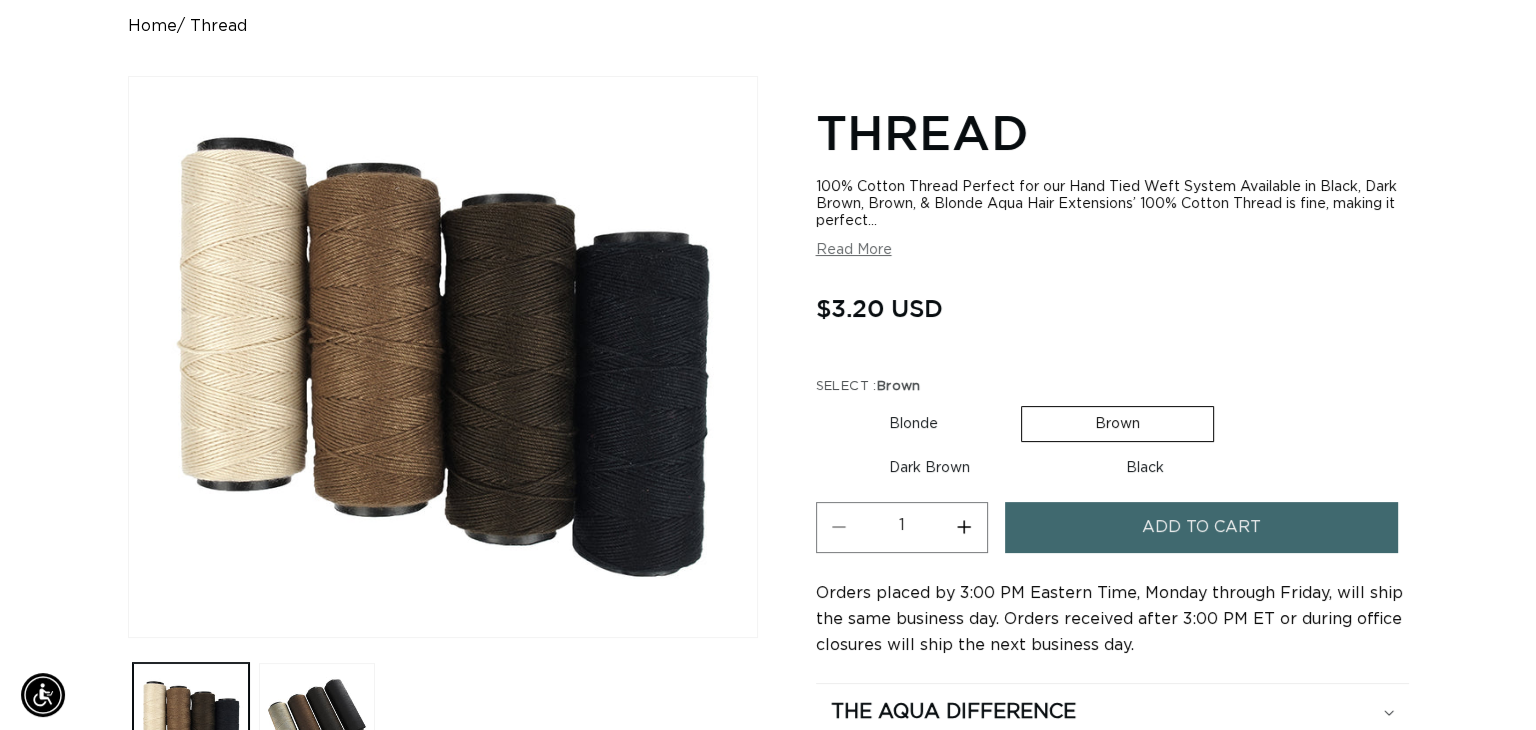 scroll, scrollTop: 0, scrollLeft: 1379, axis: horizontal 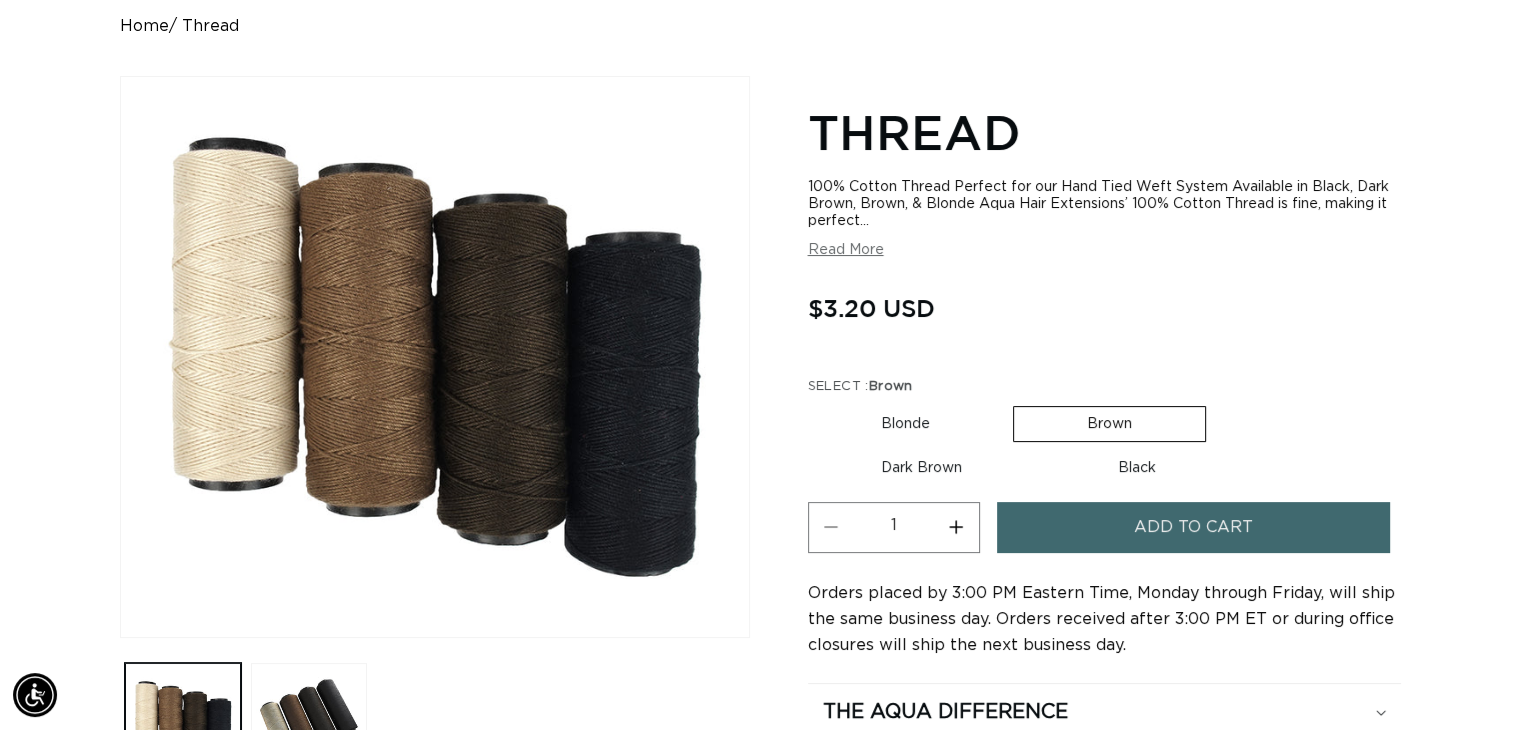 click on "Increase quantity for Thread" at bounding box center (956, 527) 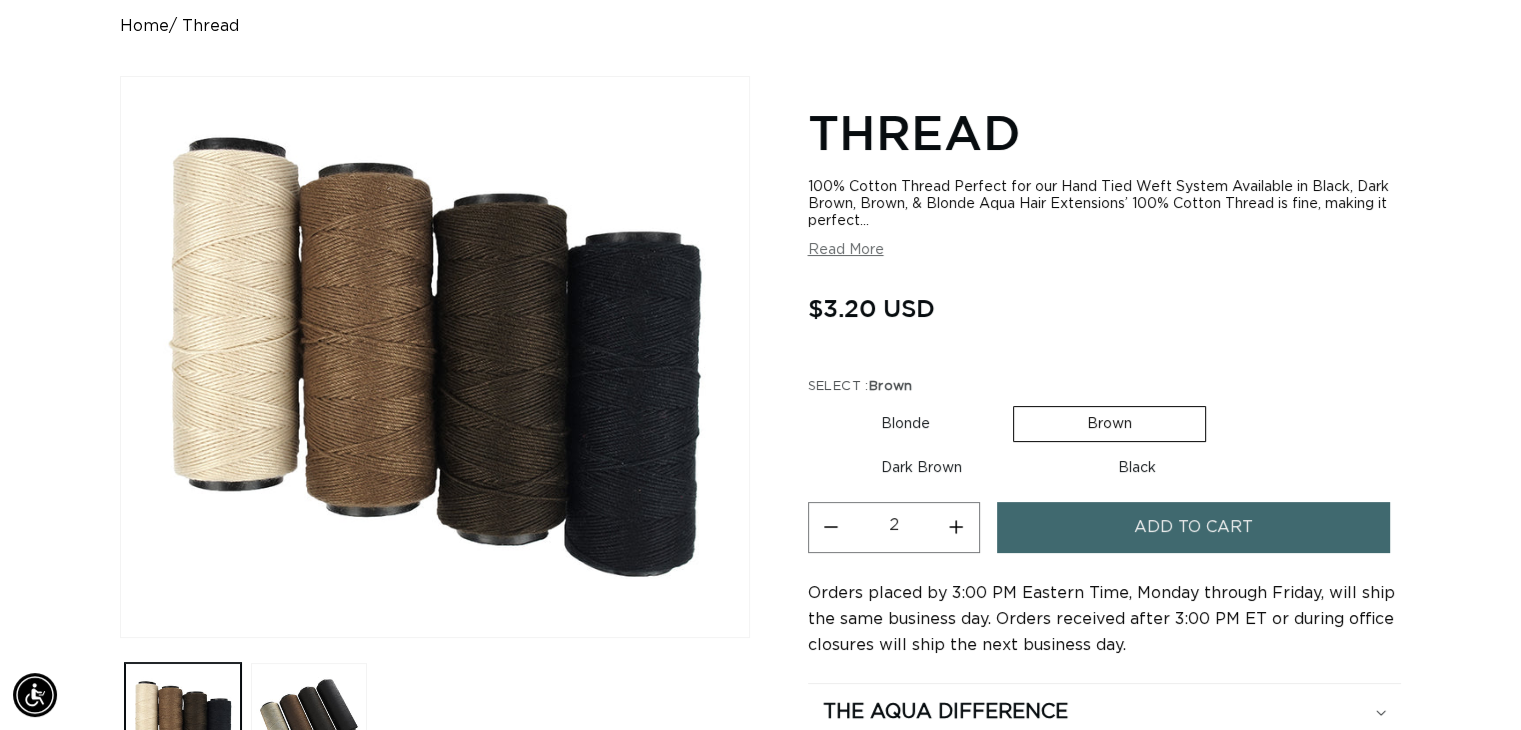 click on "Add to cart" at bounding box center (1194, 527) 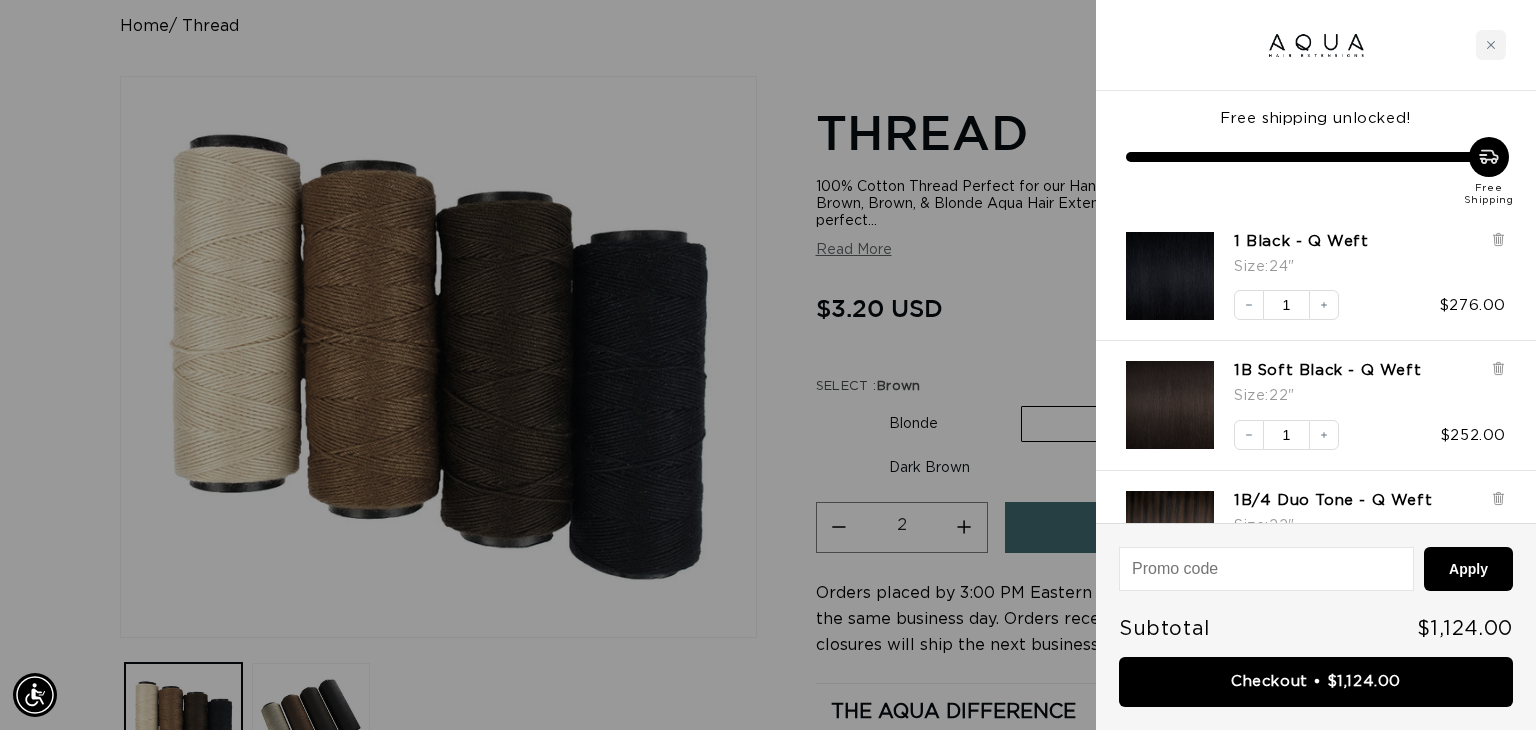 scroll, scrollTop: 0, scrollLeft: 2788, axis: horizontal 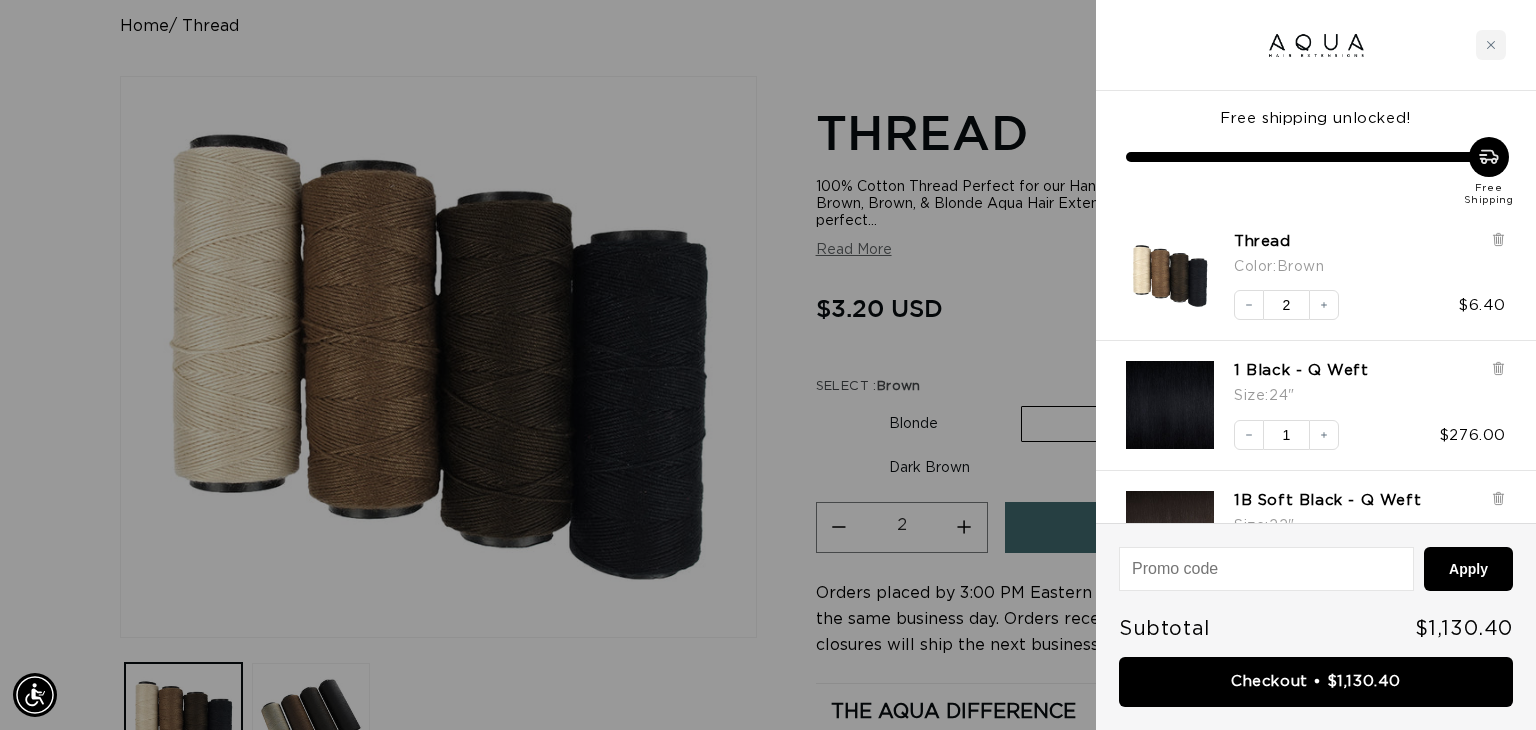 click at bounding box center [768, 365] 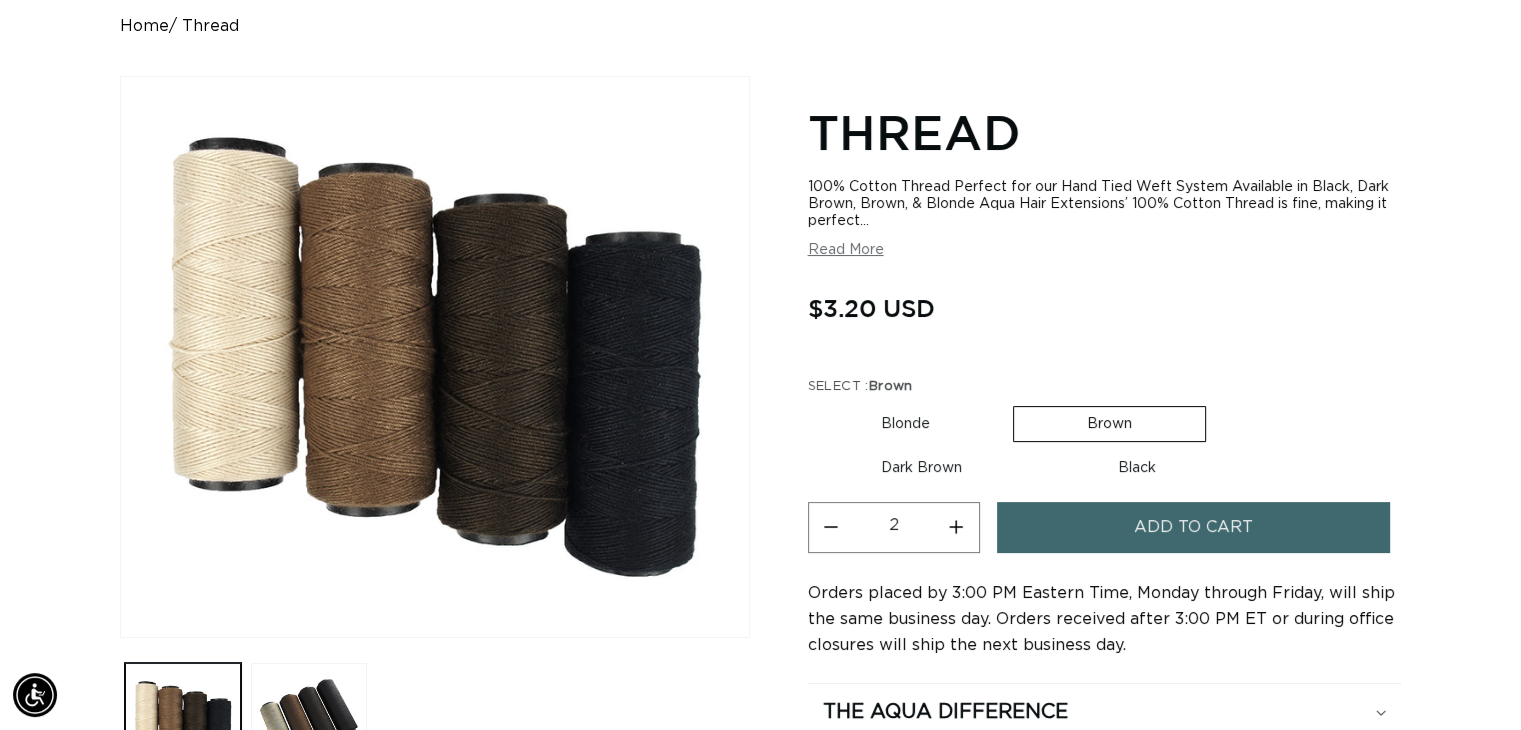 click on "Dark Brown Variant sold out or unavailable" at bounding box center [921, 468] 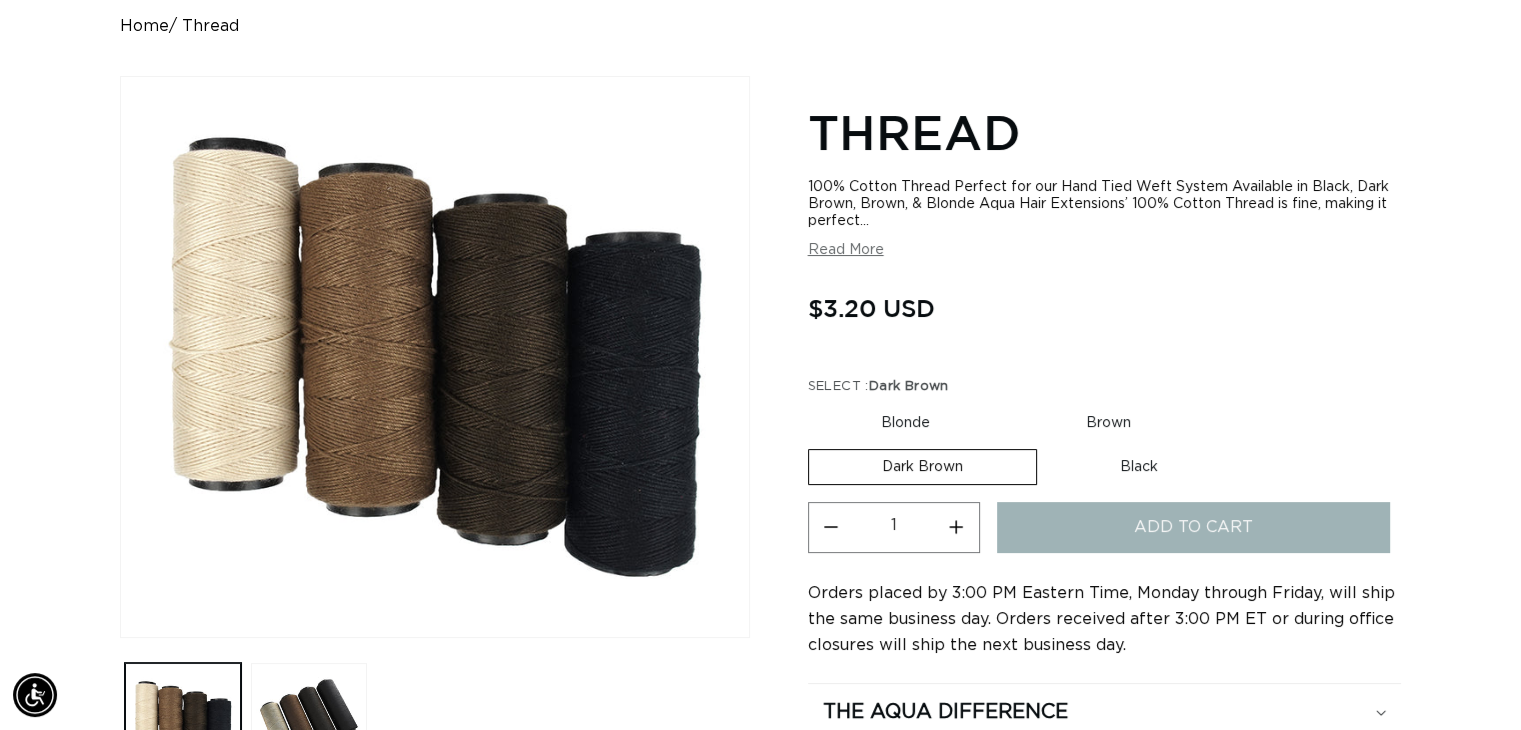 click on "Increase quantity for Thread" at bounding box center [956, 527] 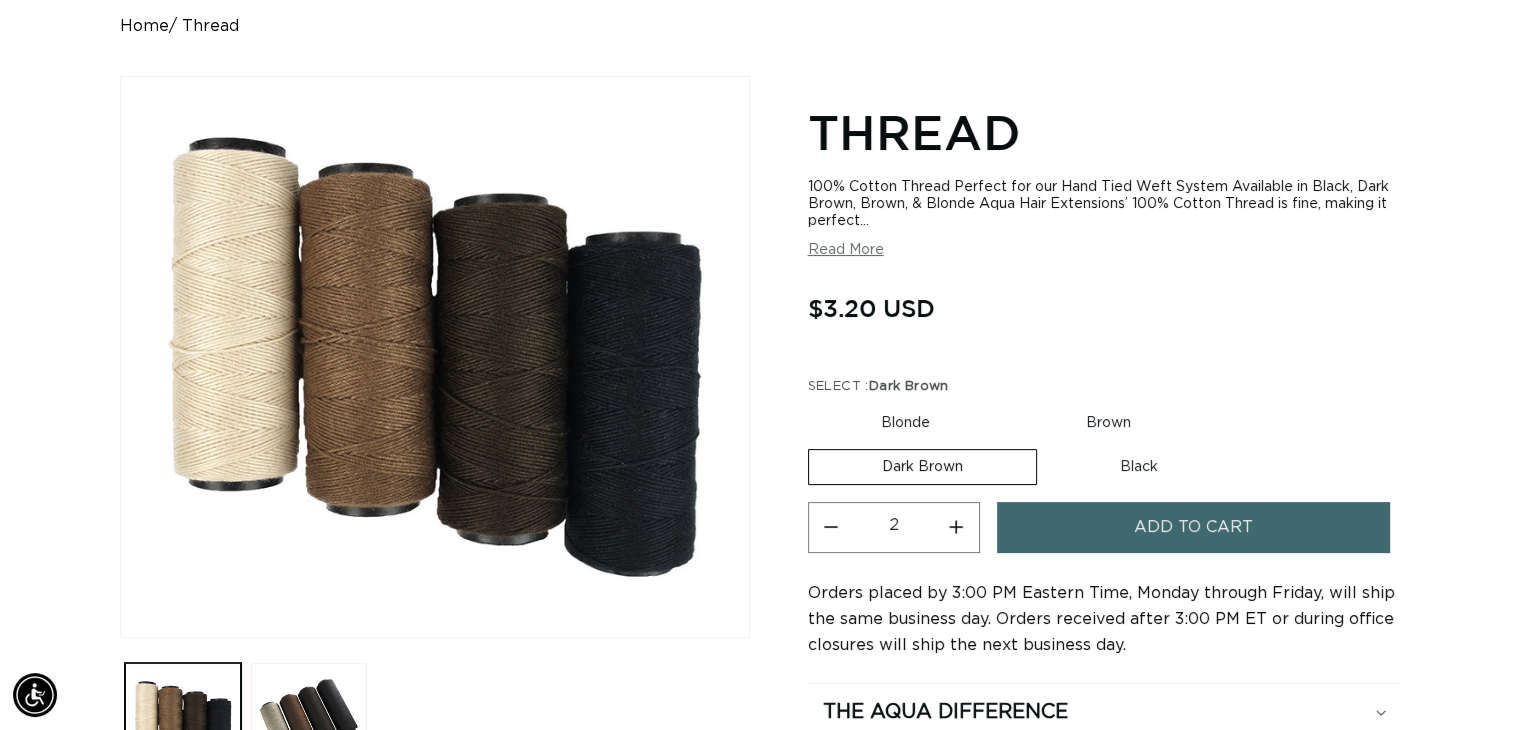 click on "Increase quantity for Thread" at bounding box center (956, 527) 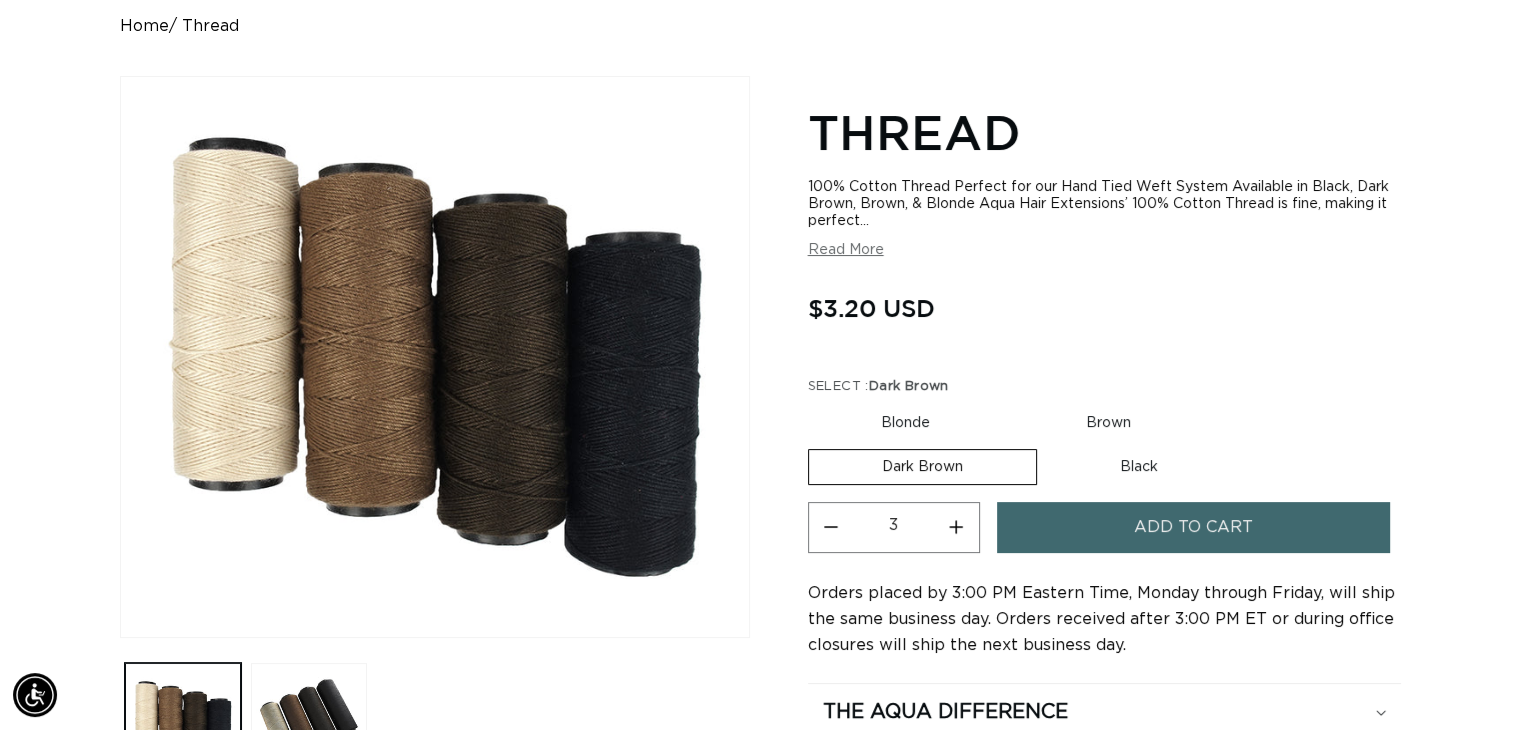 click on "Increase quantity for Thread" at bounding box center [956, 527] 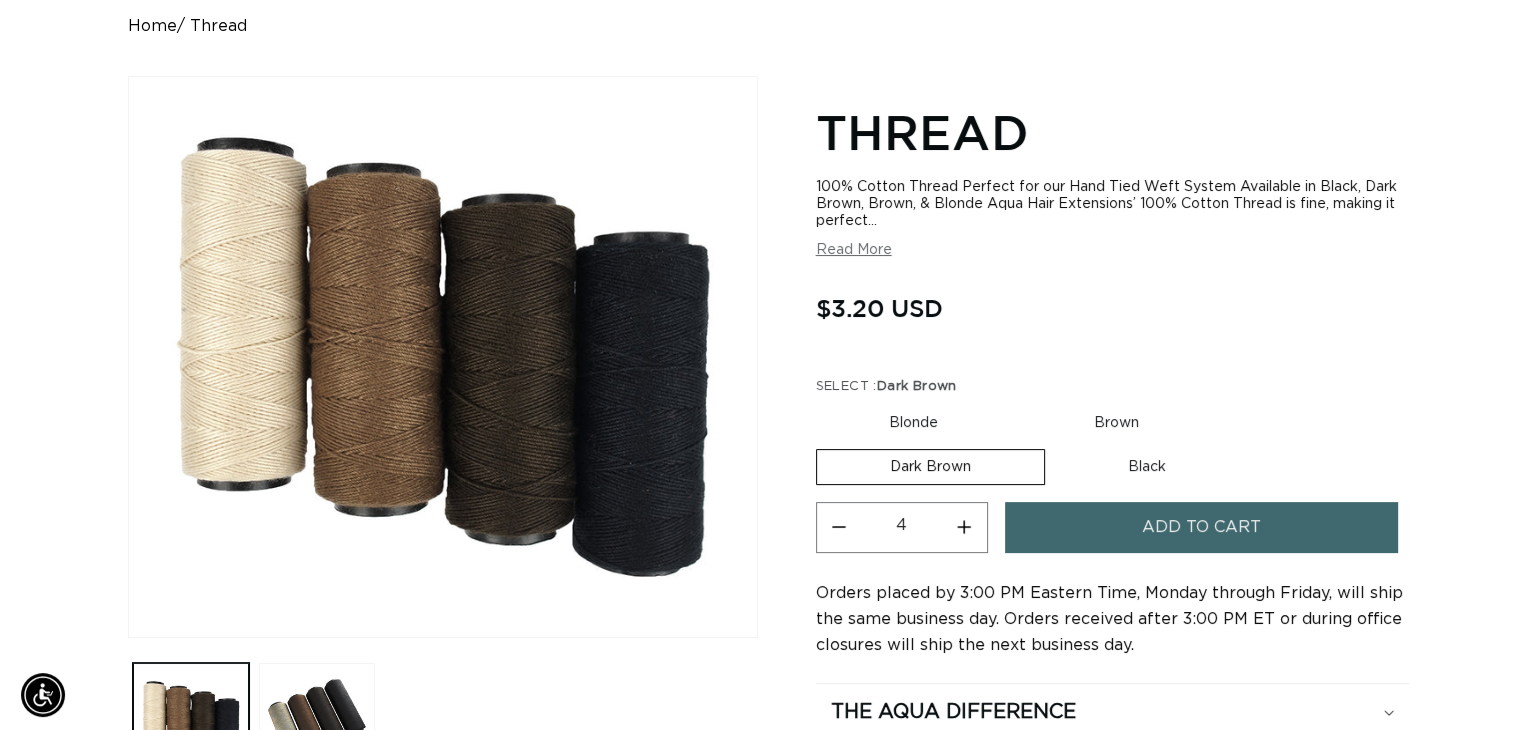 scroll, scrollTop: 0, scrollLeft: 1379, axis: horizontal 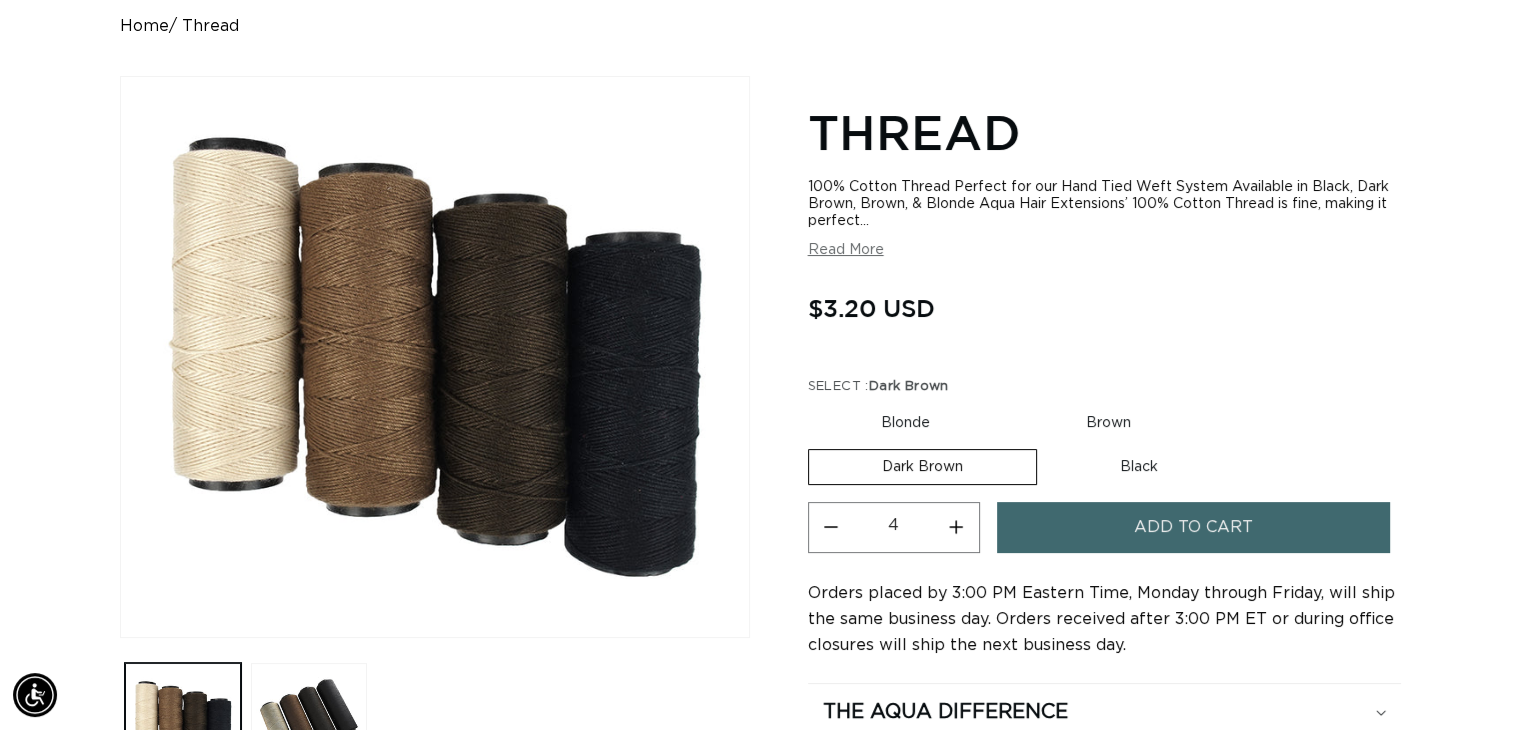 click on "Increase quantity for Thread" at bounding box center (956, 527) 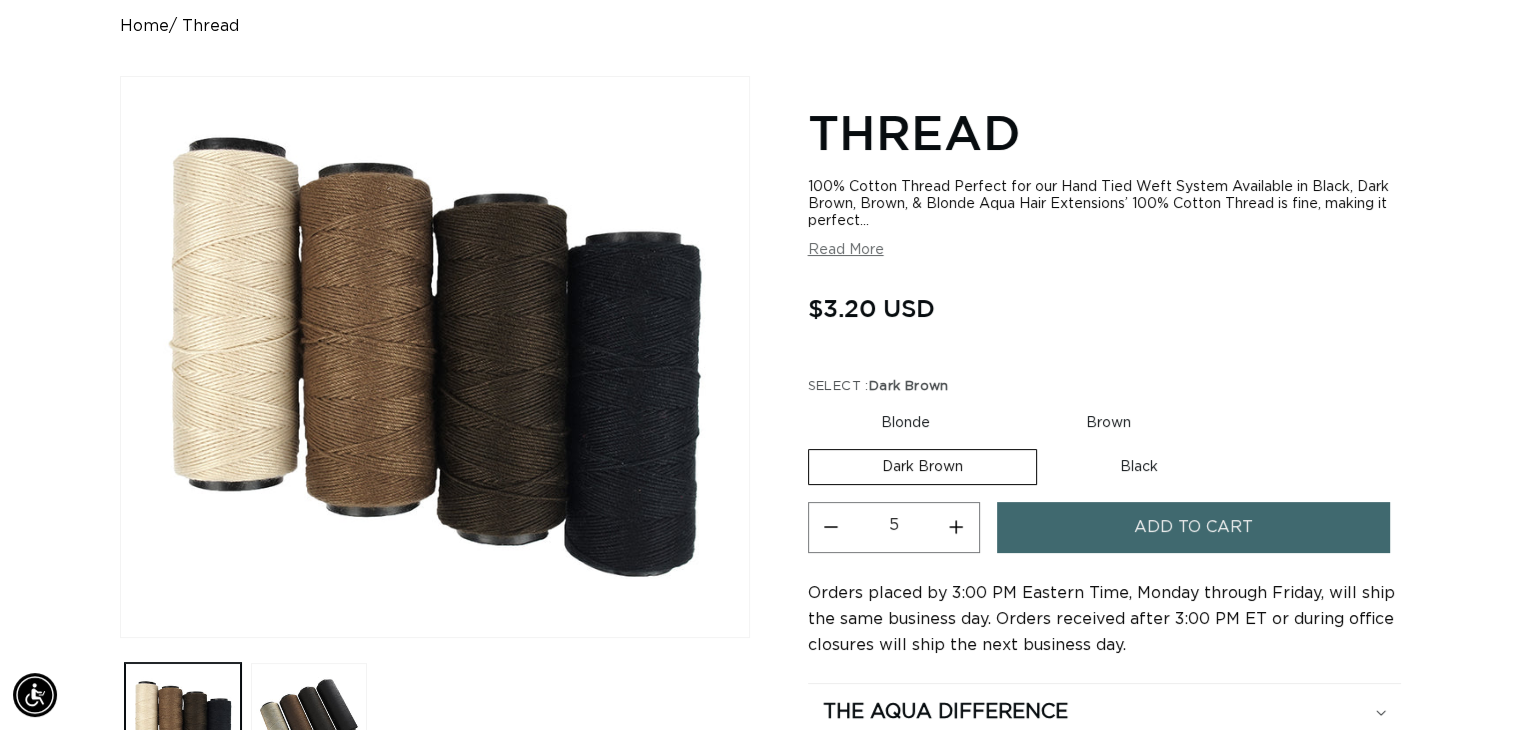 click on "Increase quantity for Thread" at bounding box center (956, 527) 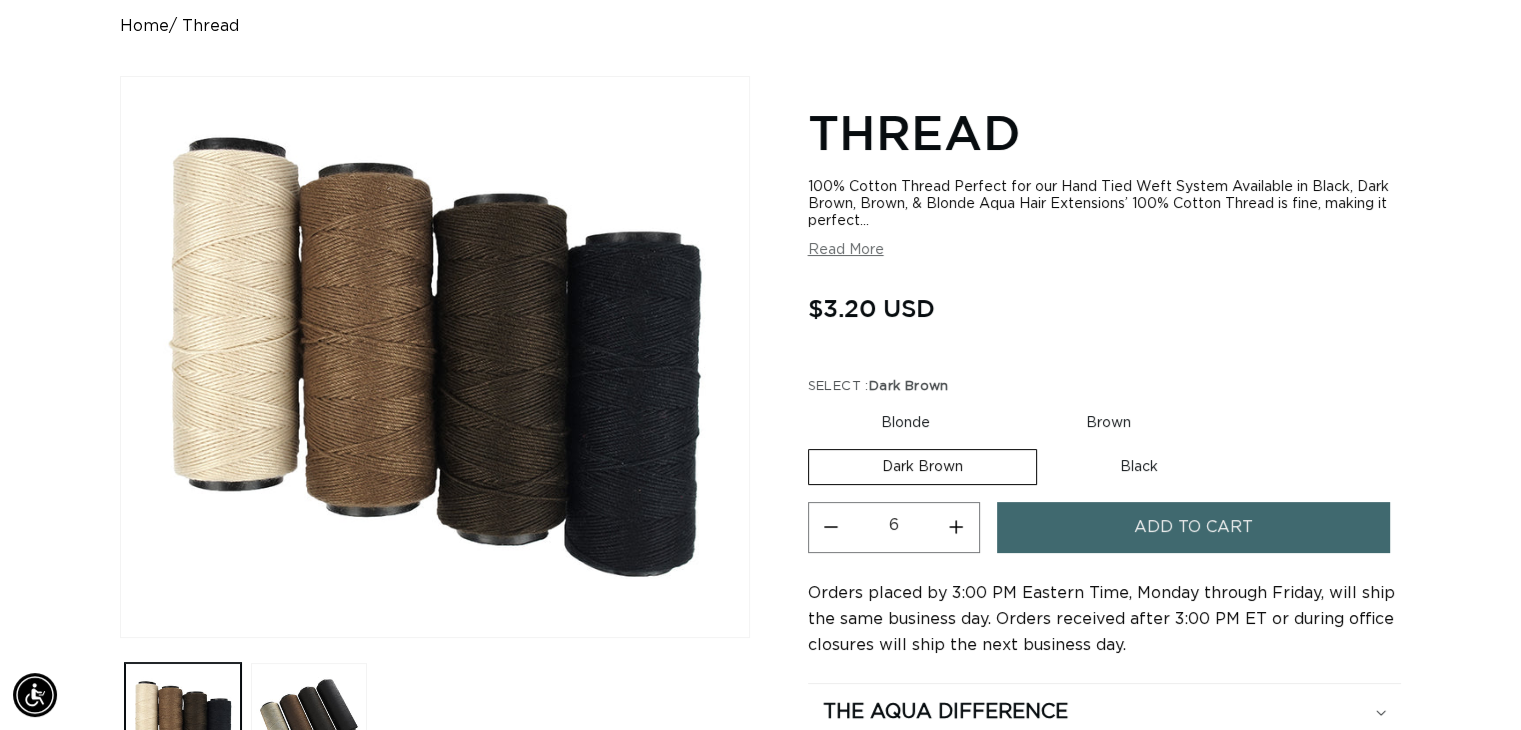 click on "Add to cart" at bounding box center (1194, 527) 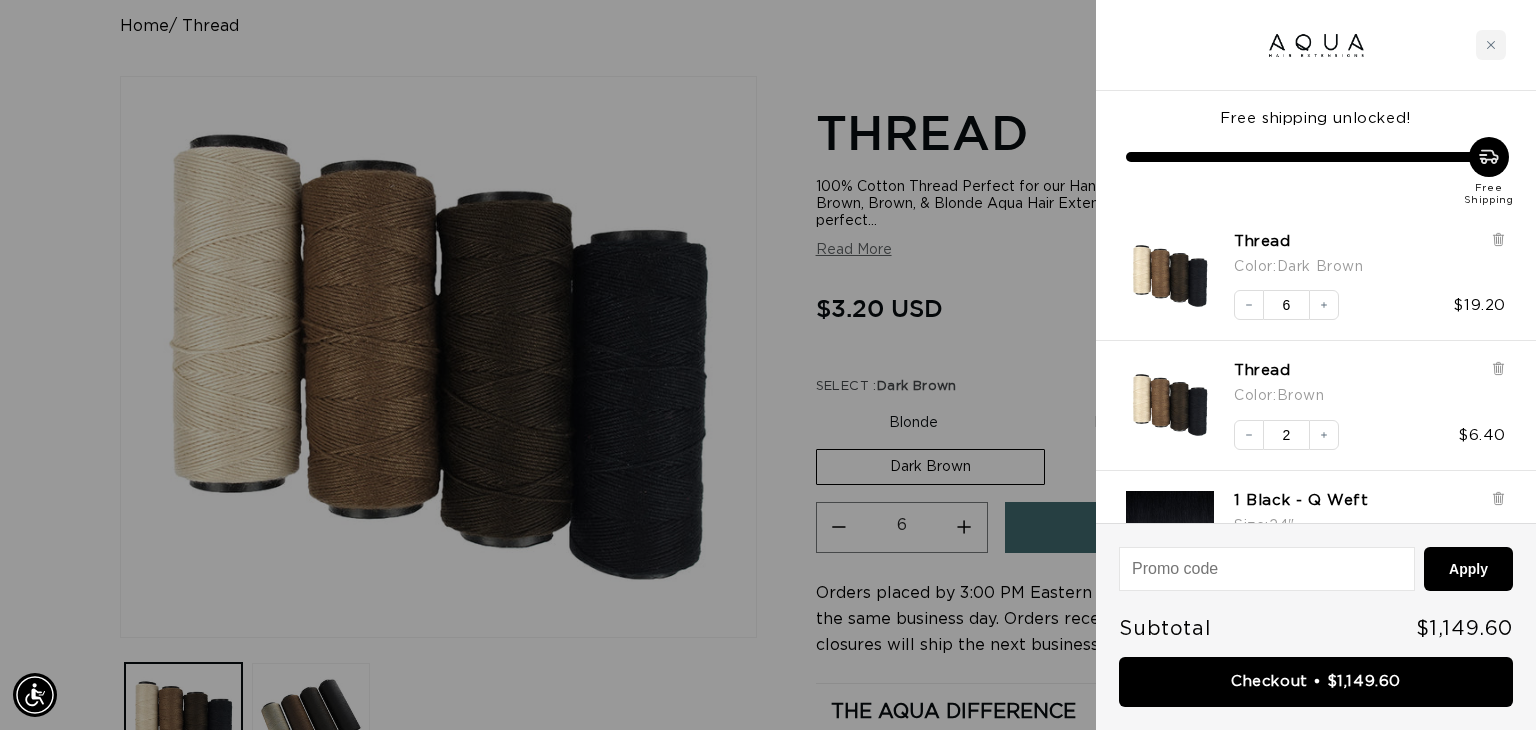 scroll, scrollTop: 0, scrollLeft: 2788, axis: horizontal 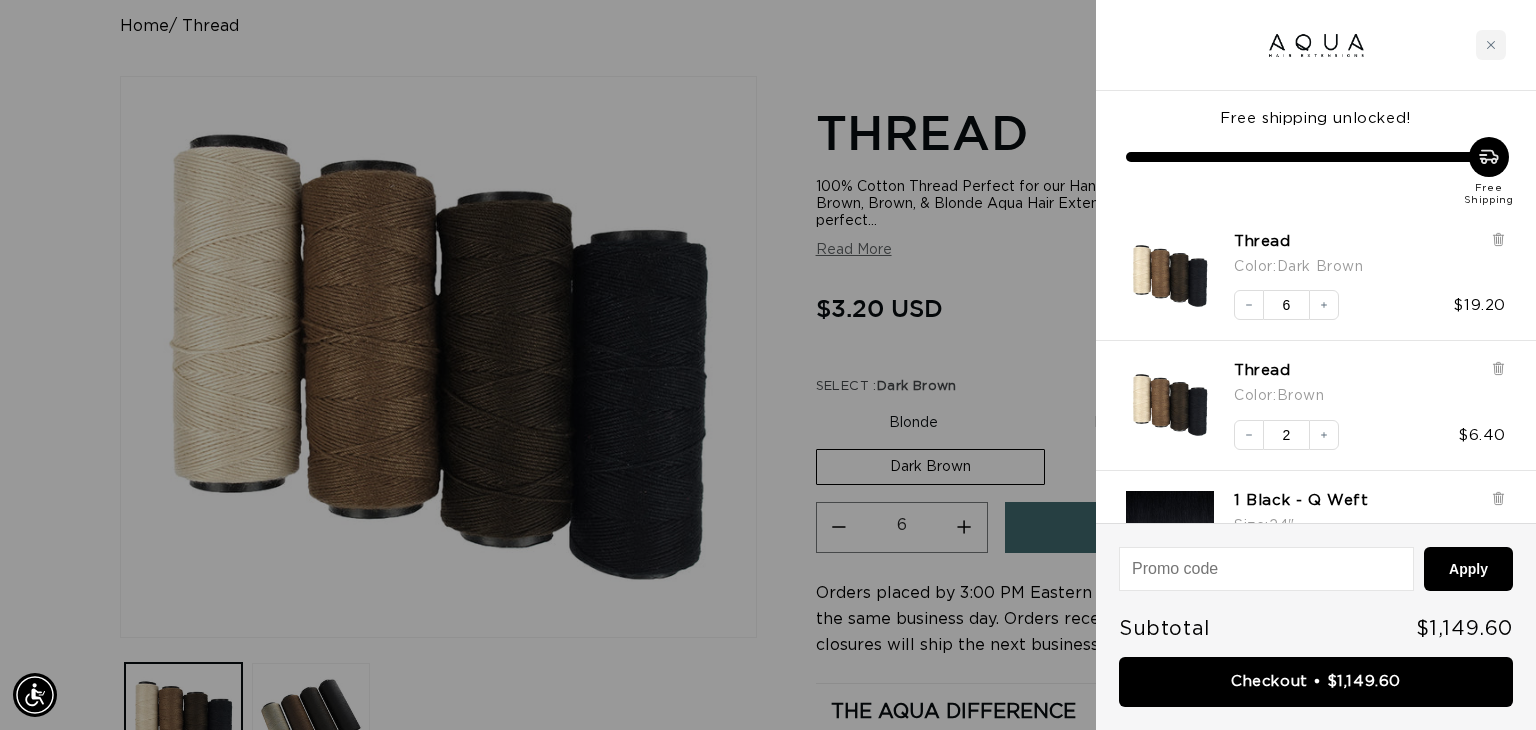 click at bounding box center (768, 365) 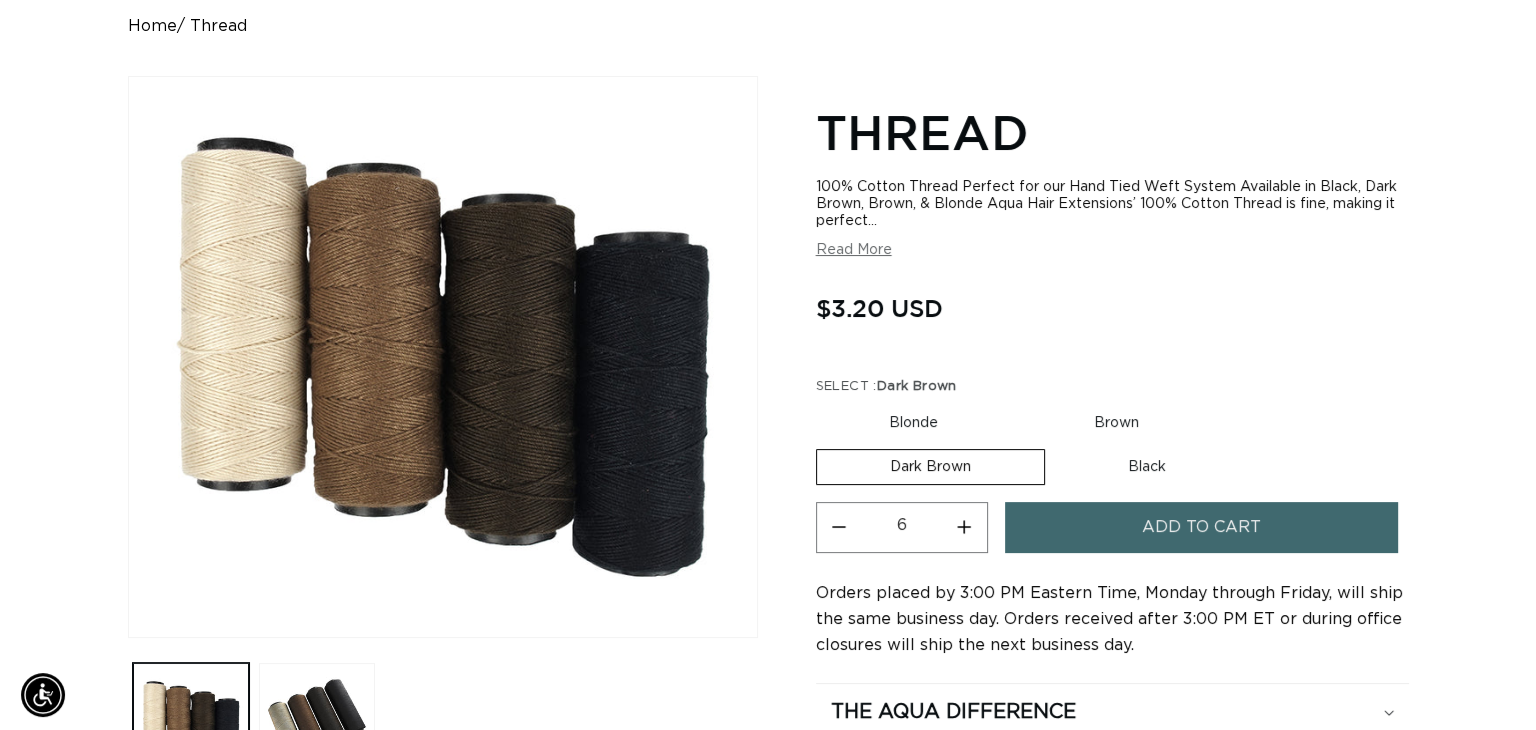 scroll, scrollTop: 0, scrollLeft: 1379, axis: horizontal 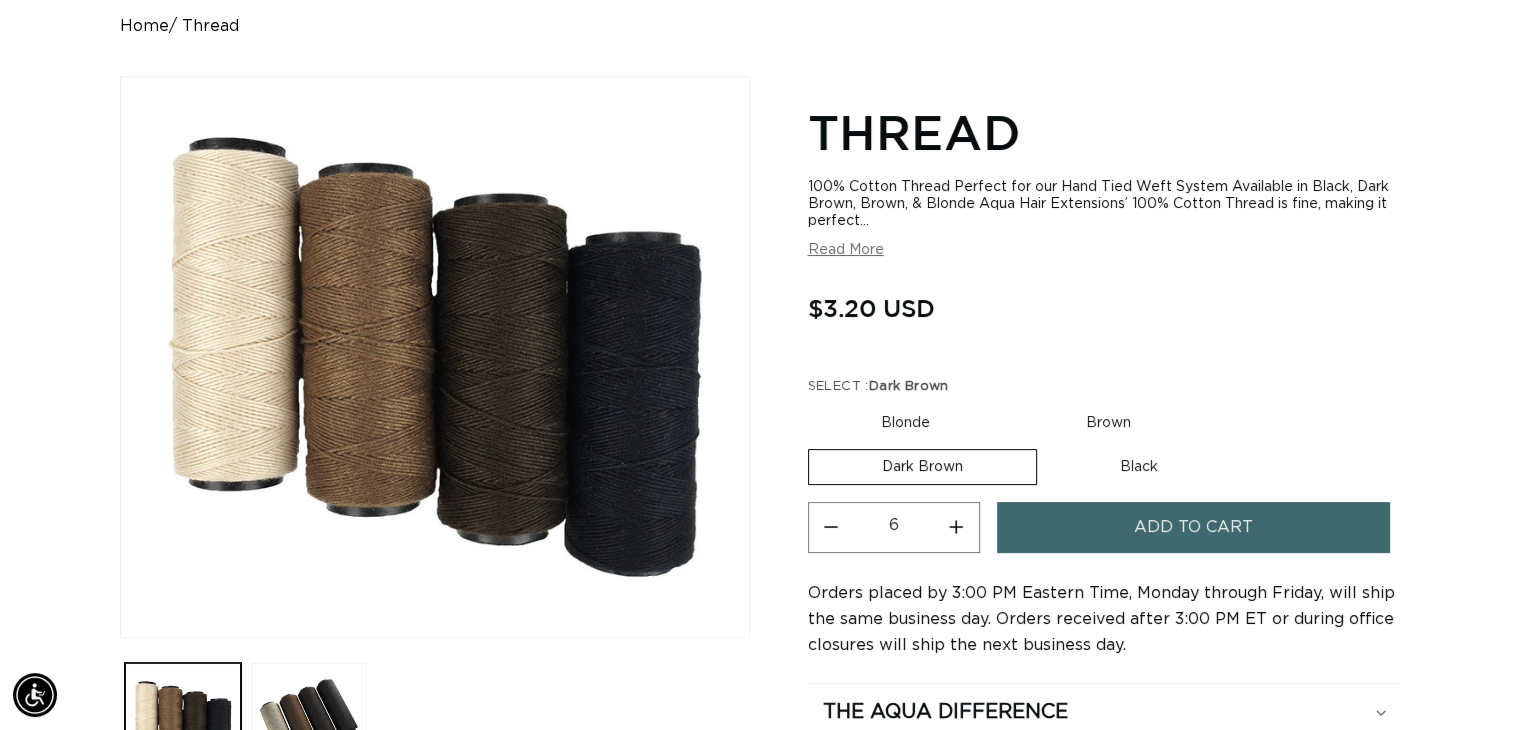 click on "Black Variant sold out or unavailable" at bounding box center (1139, 467) 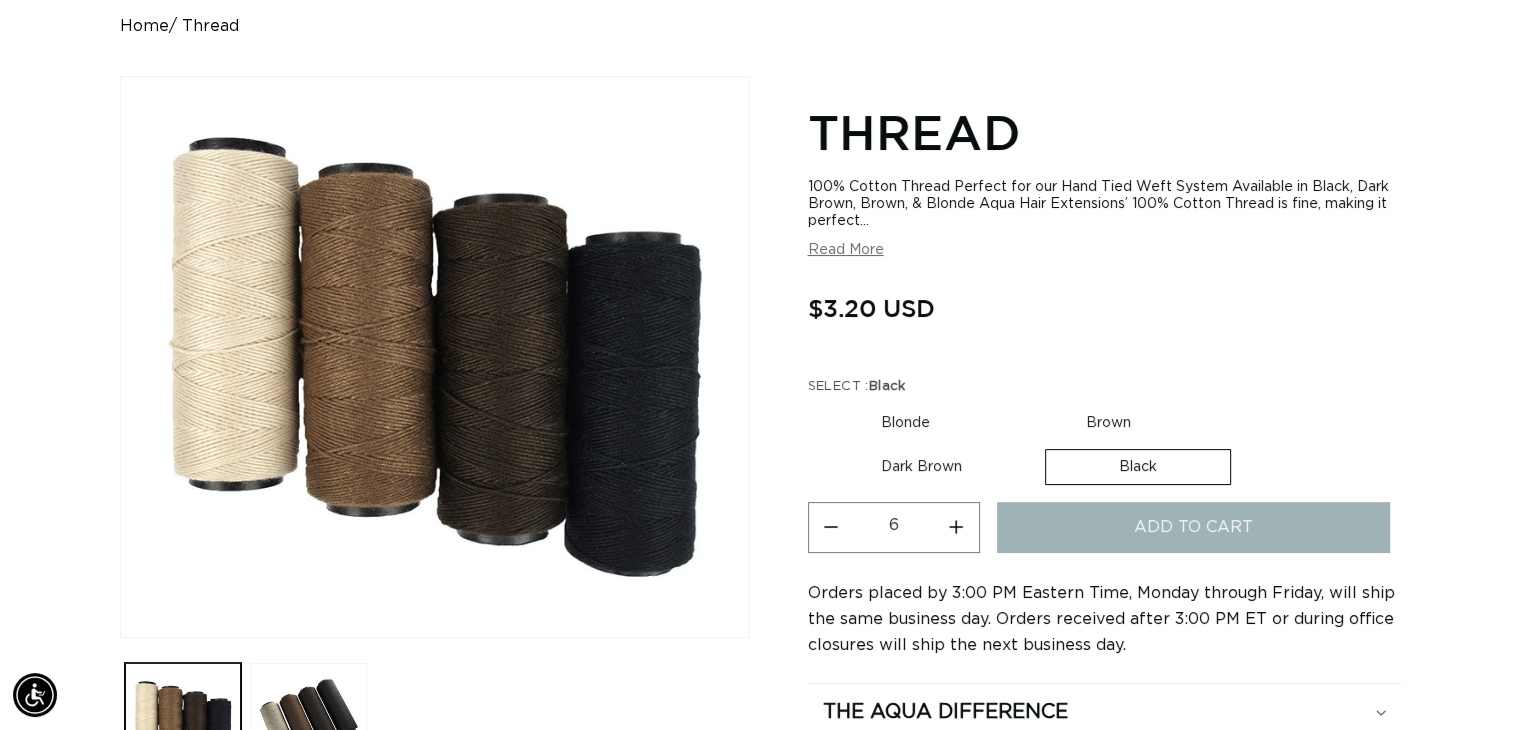 type on "1" 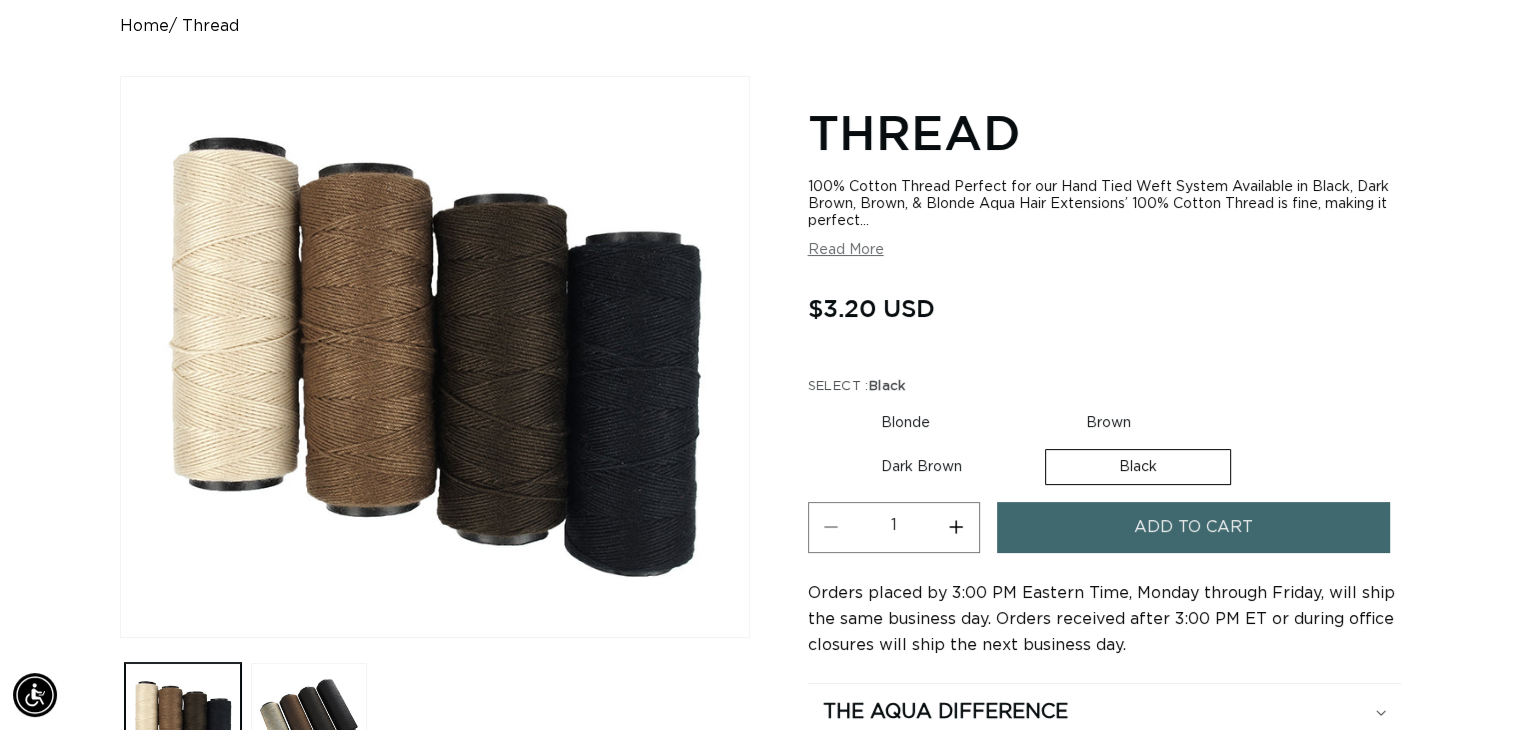 click on "Add to cart" at bounding box center (1194, 527) 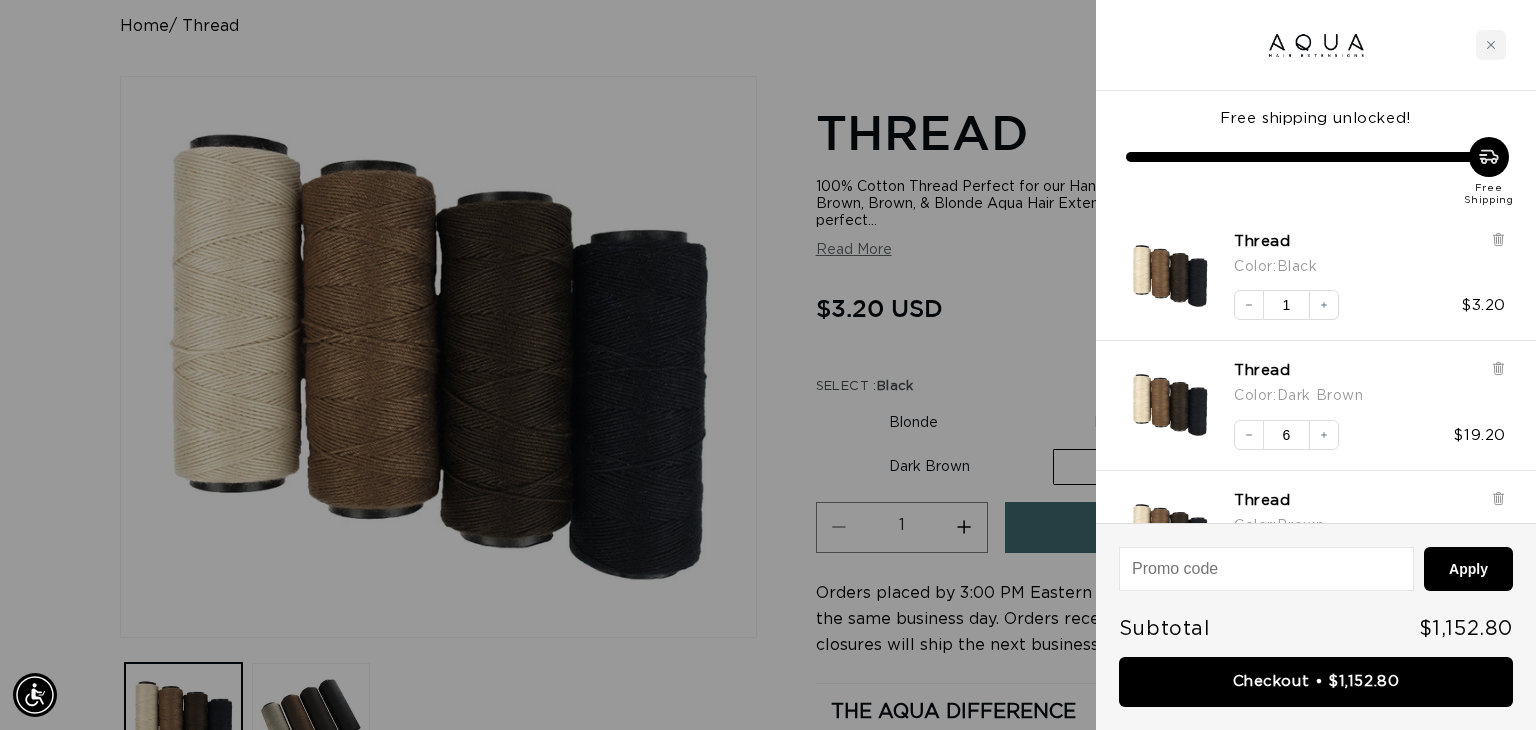 scroll, scrollTop: 0, scrollLeft: 2788, axis: horizontal 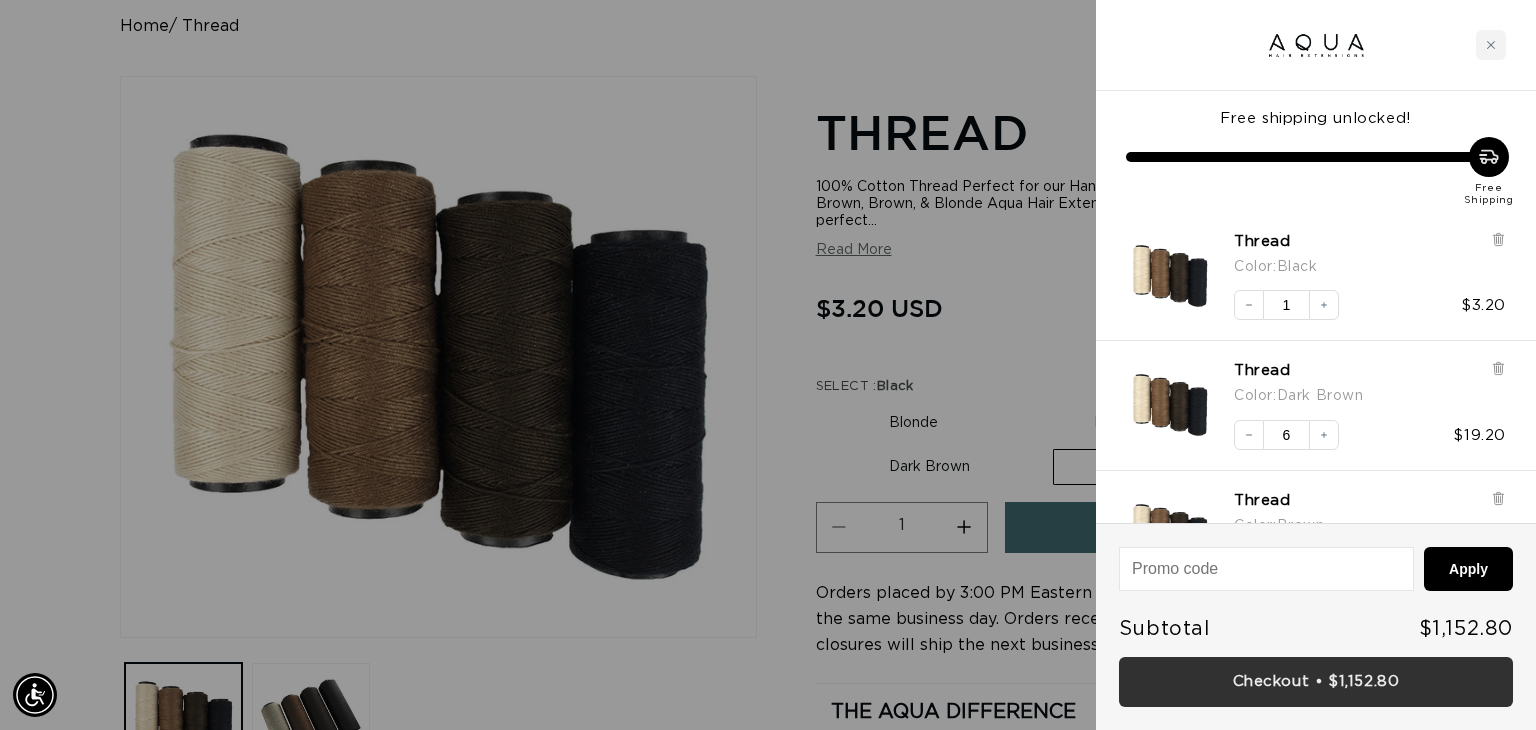 click on "Checkout • $1,152.80" at bounding box center (1316, 682) 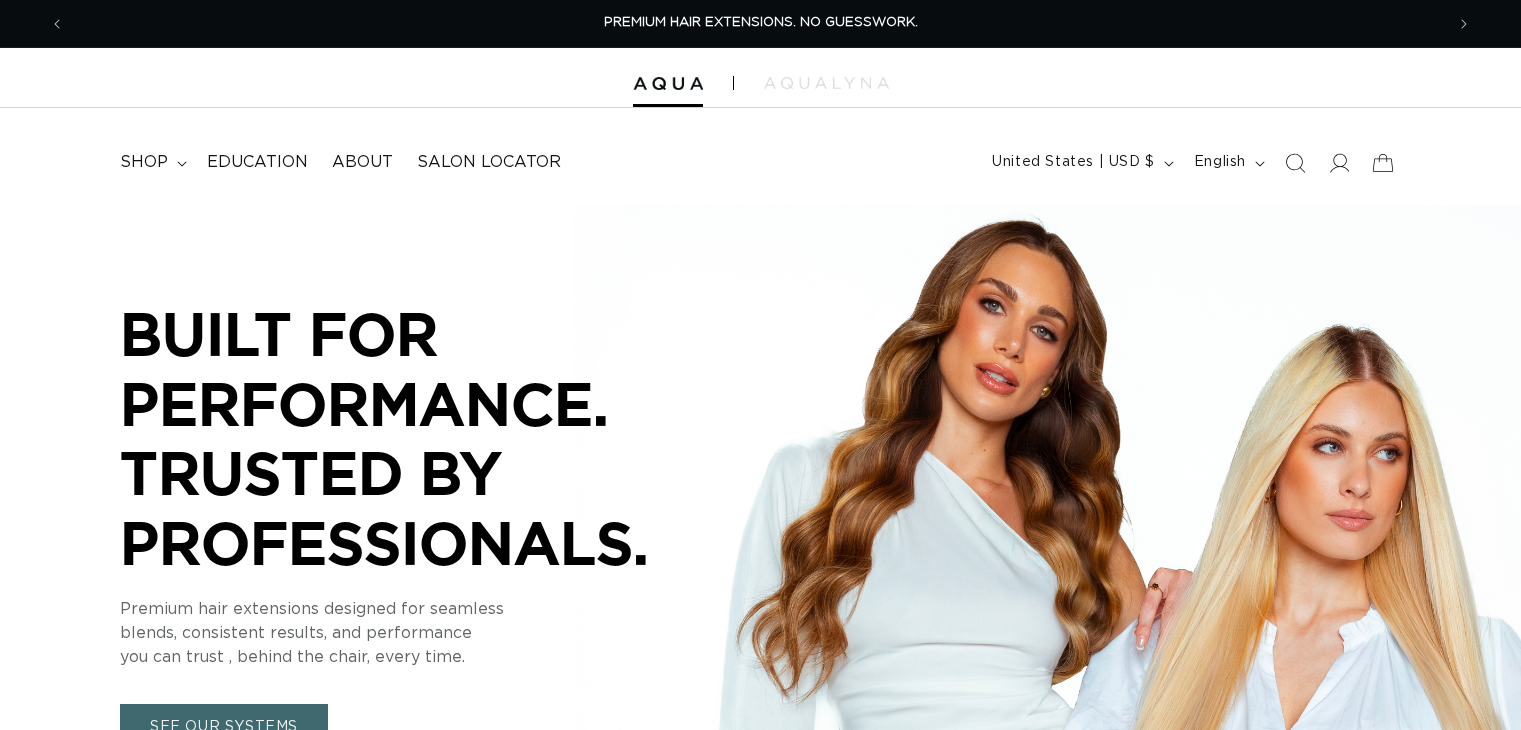 scroll, scrollTop: 0, scrollLeft: 0, axis: both 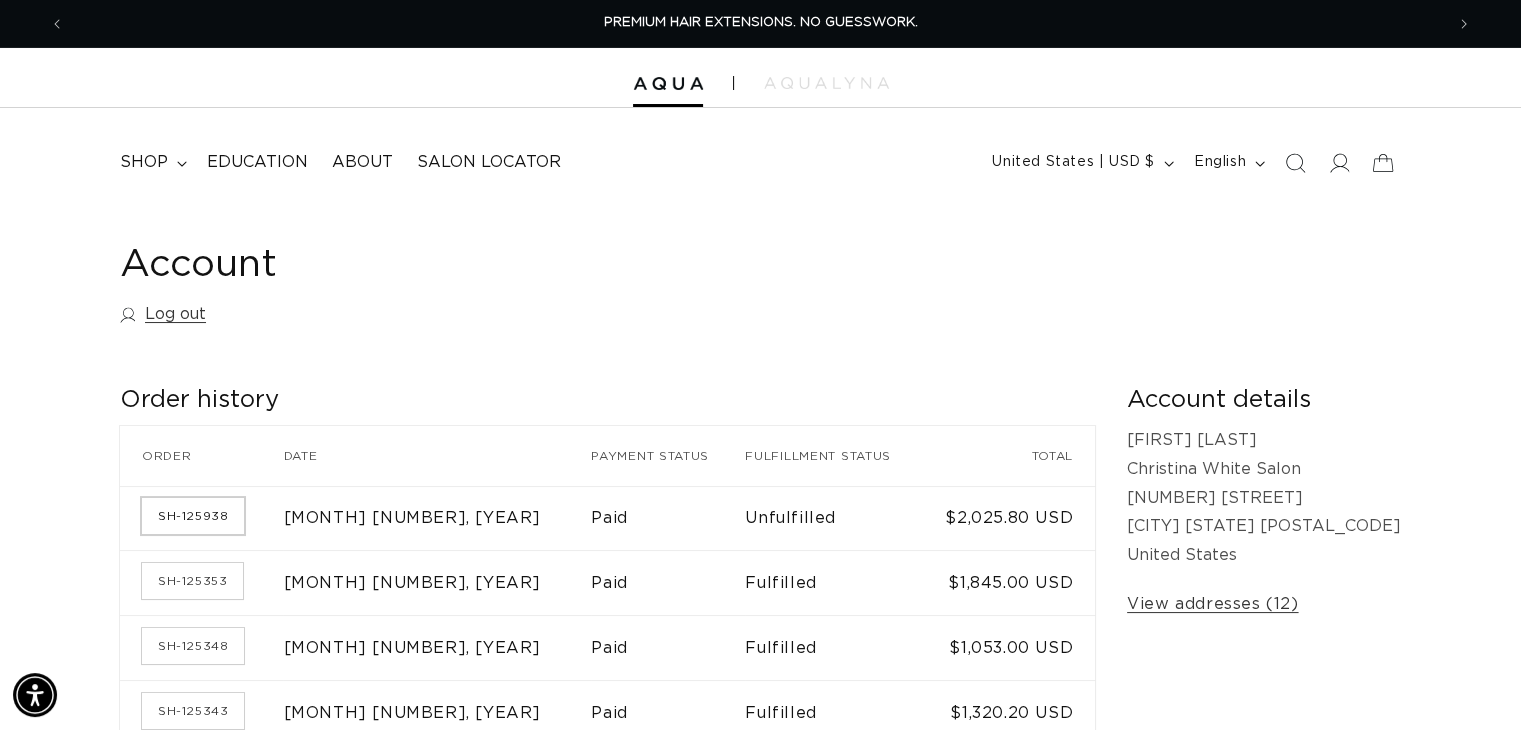 click on "SH-125938" at bounding box center (193, 516) 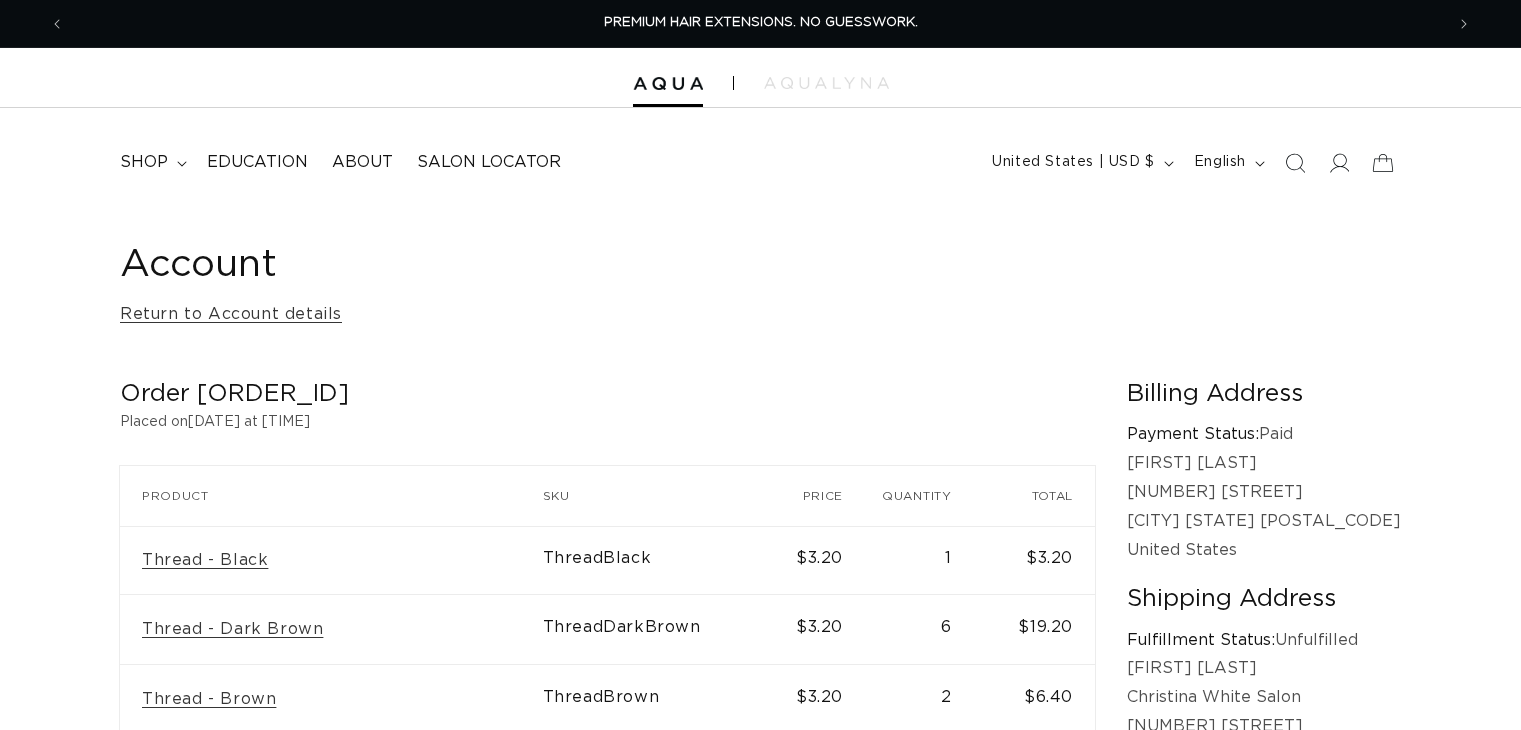 scroll, scrollTop: 0, scrollLeft: 0, axis: both 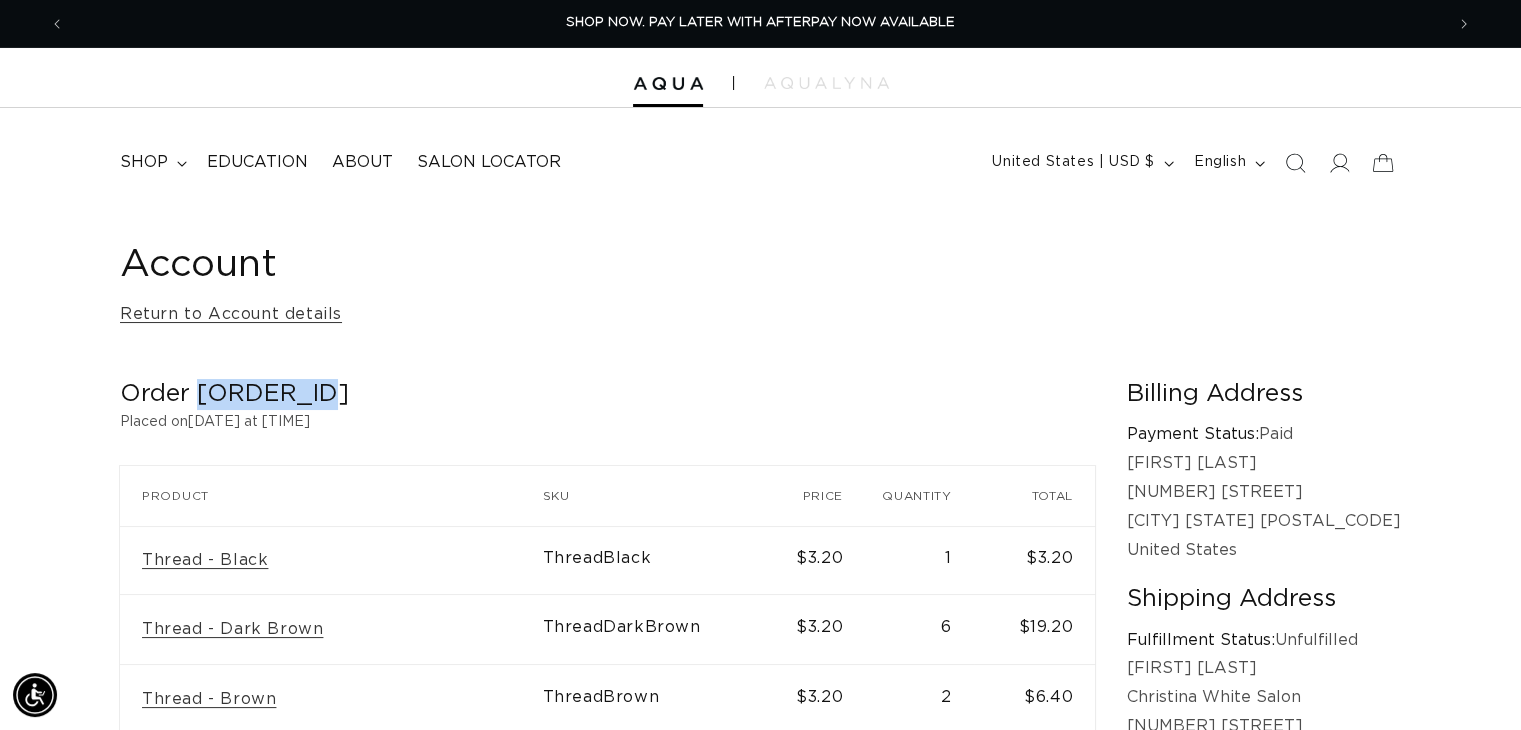 drag, startPoint x: 368, startPoint y: 397, endPoint x: 199, endPoint y: 389, distance: 169.18924 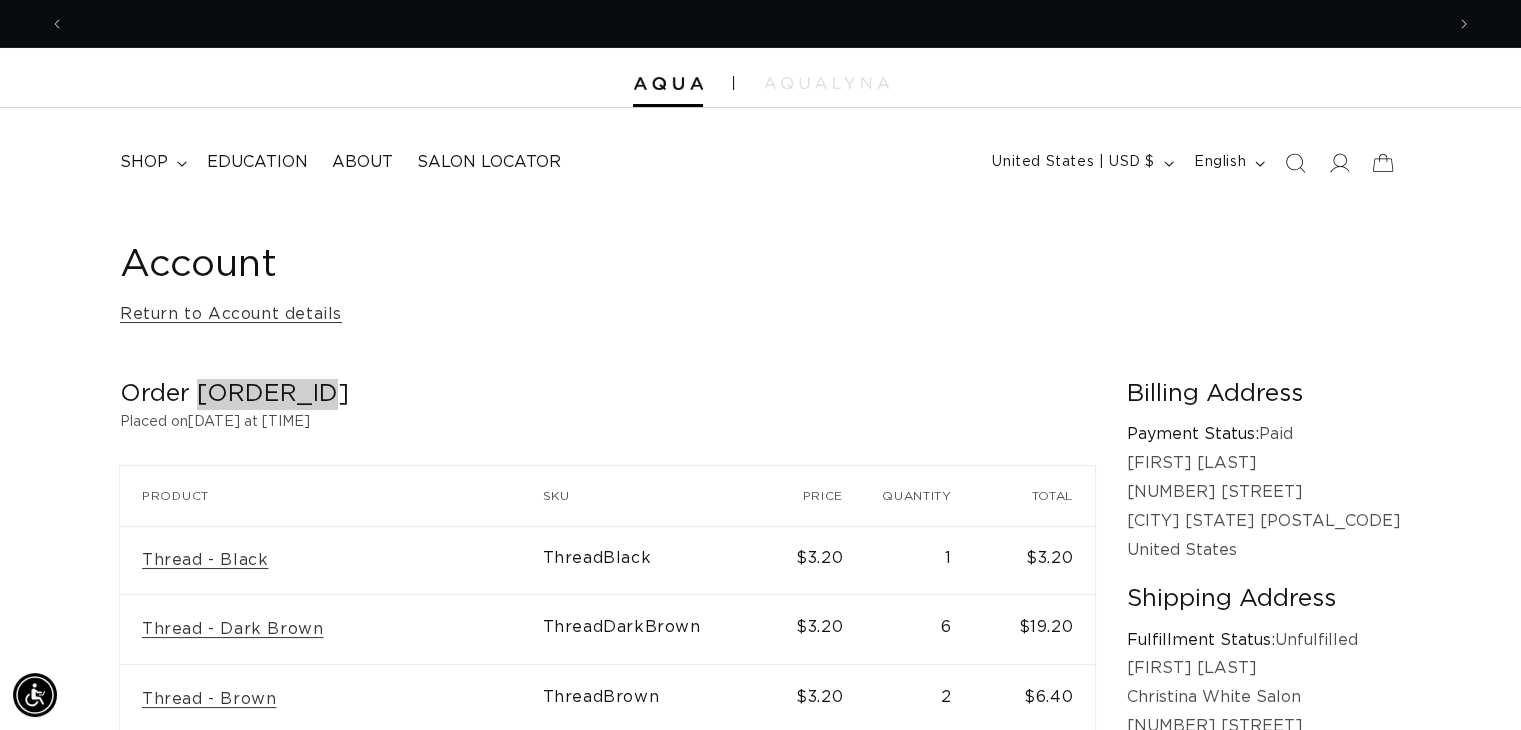 scroll, scrollTop: 0, scrollLeft: 2757, axis: horizontal 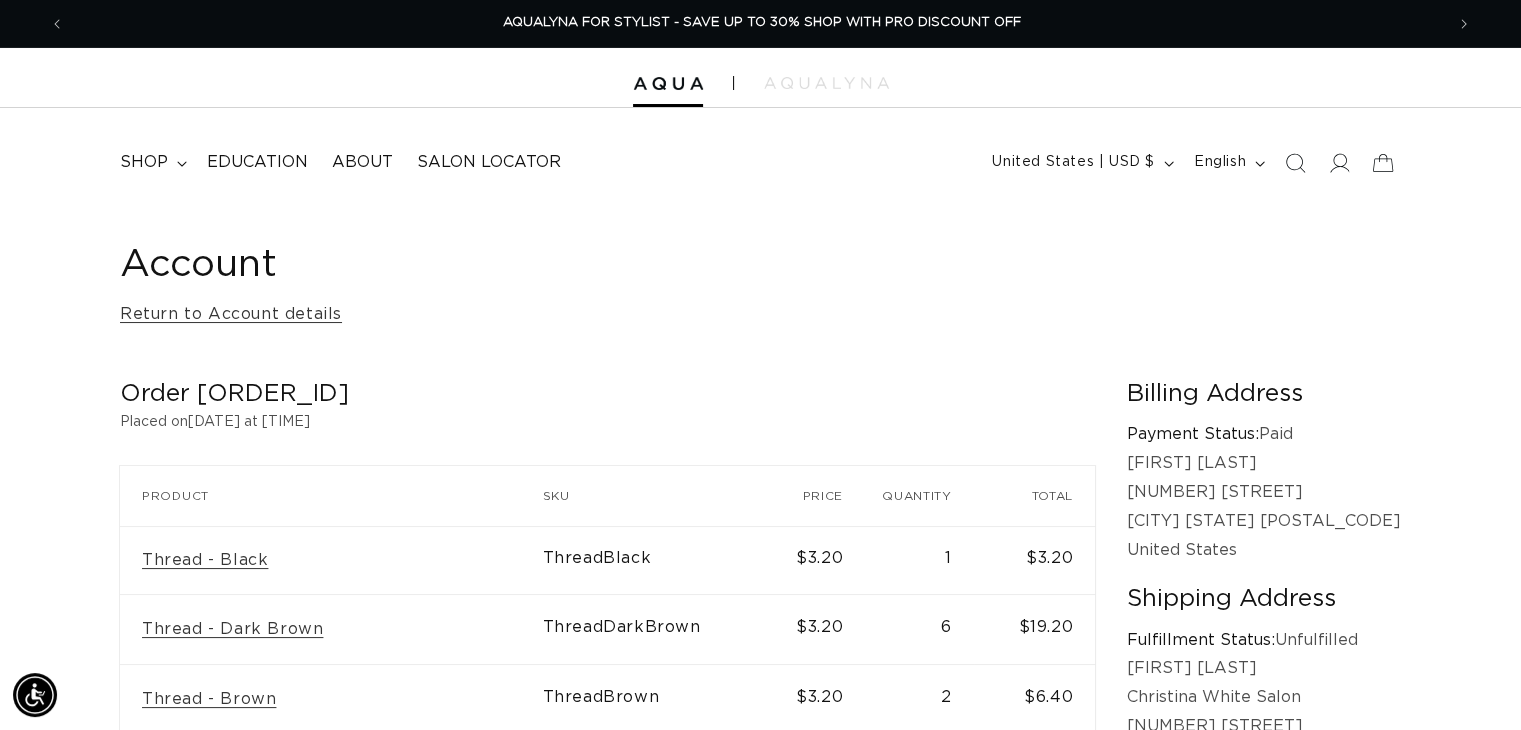 click on "Account
Return to Account details" at bounding box center (760, 285) 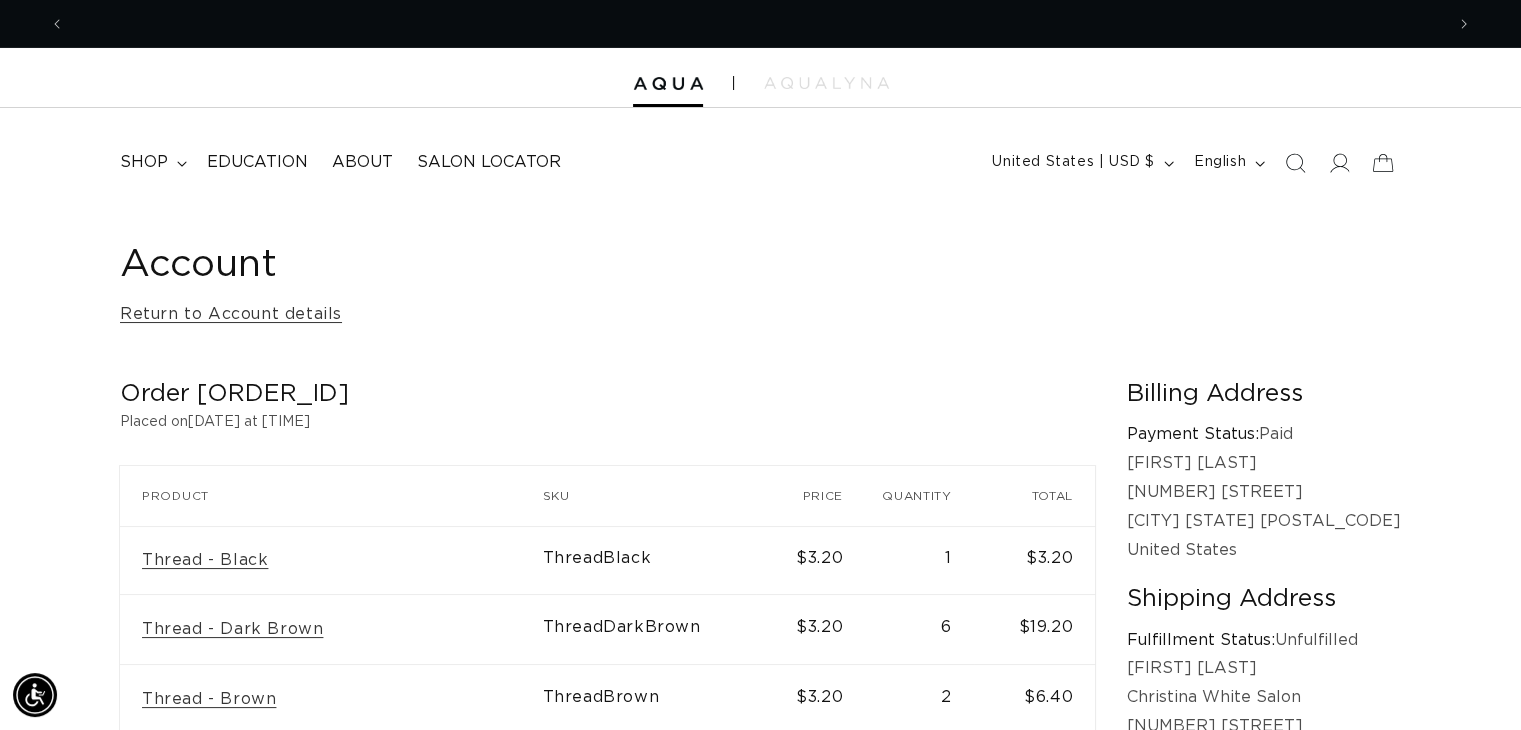 scroll, scrollTop: 0, scrollLeft: 0, axis: both 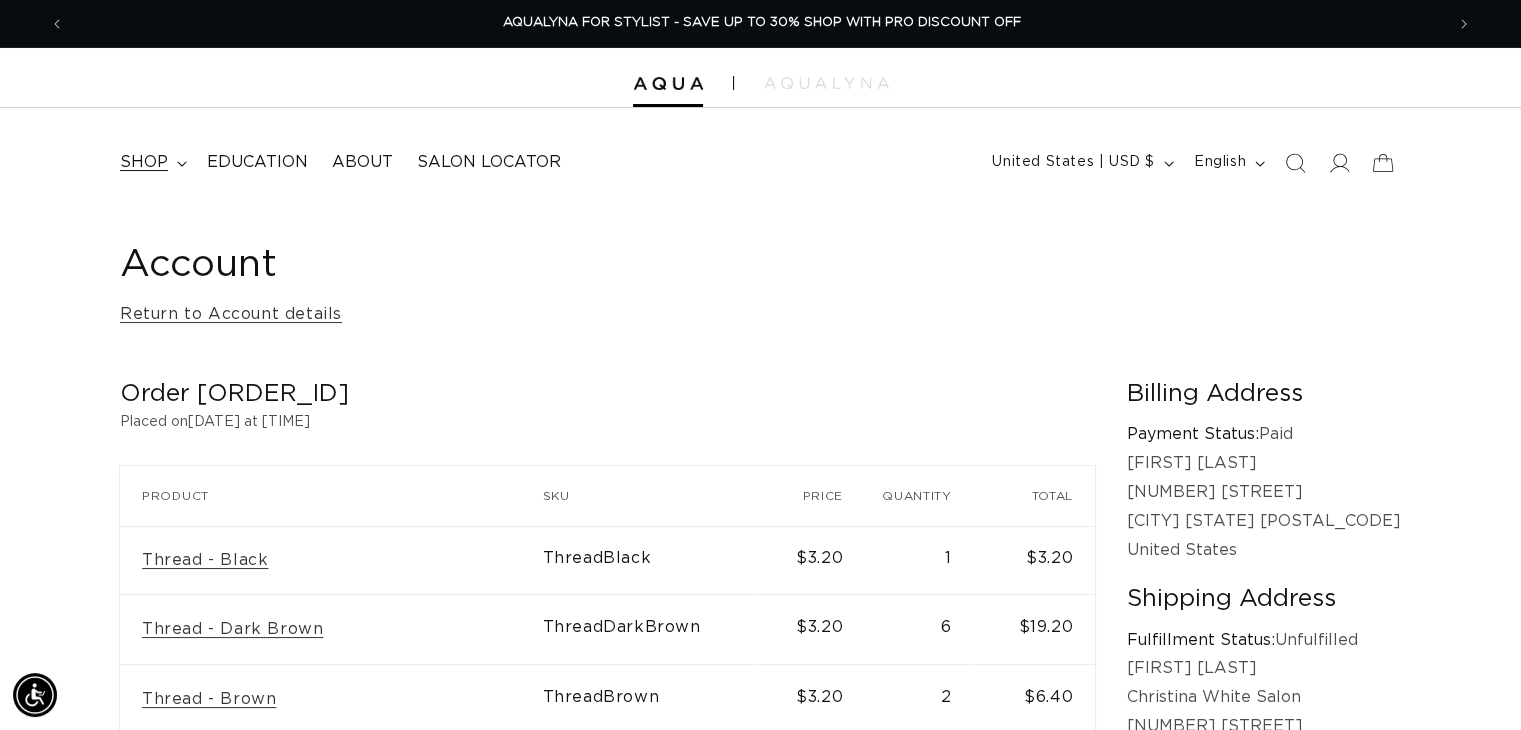 click on "shop" at bounding box center (151, 162) 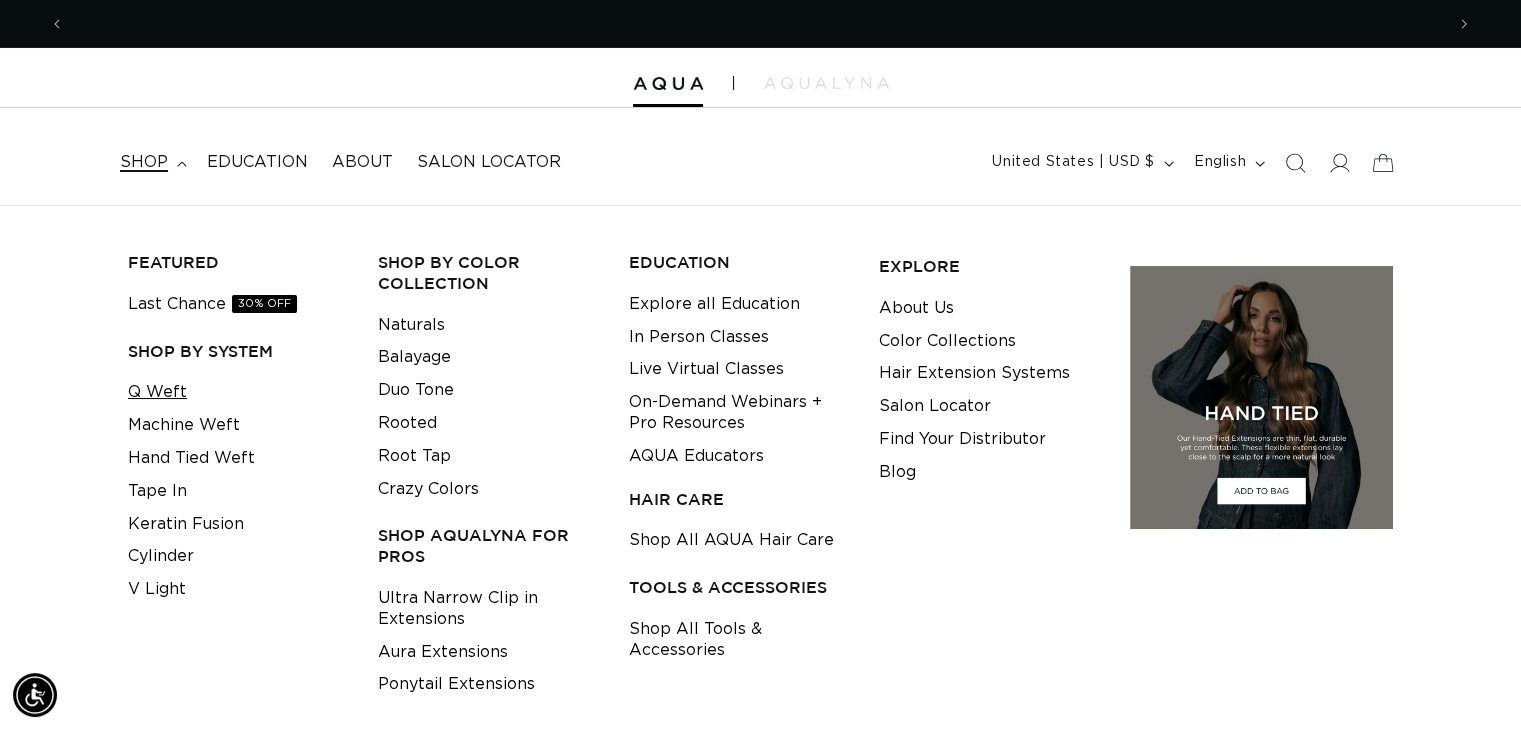 scroll, scrollTop: 0, scrollLeft: 0, axis: both 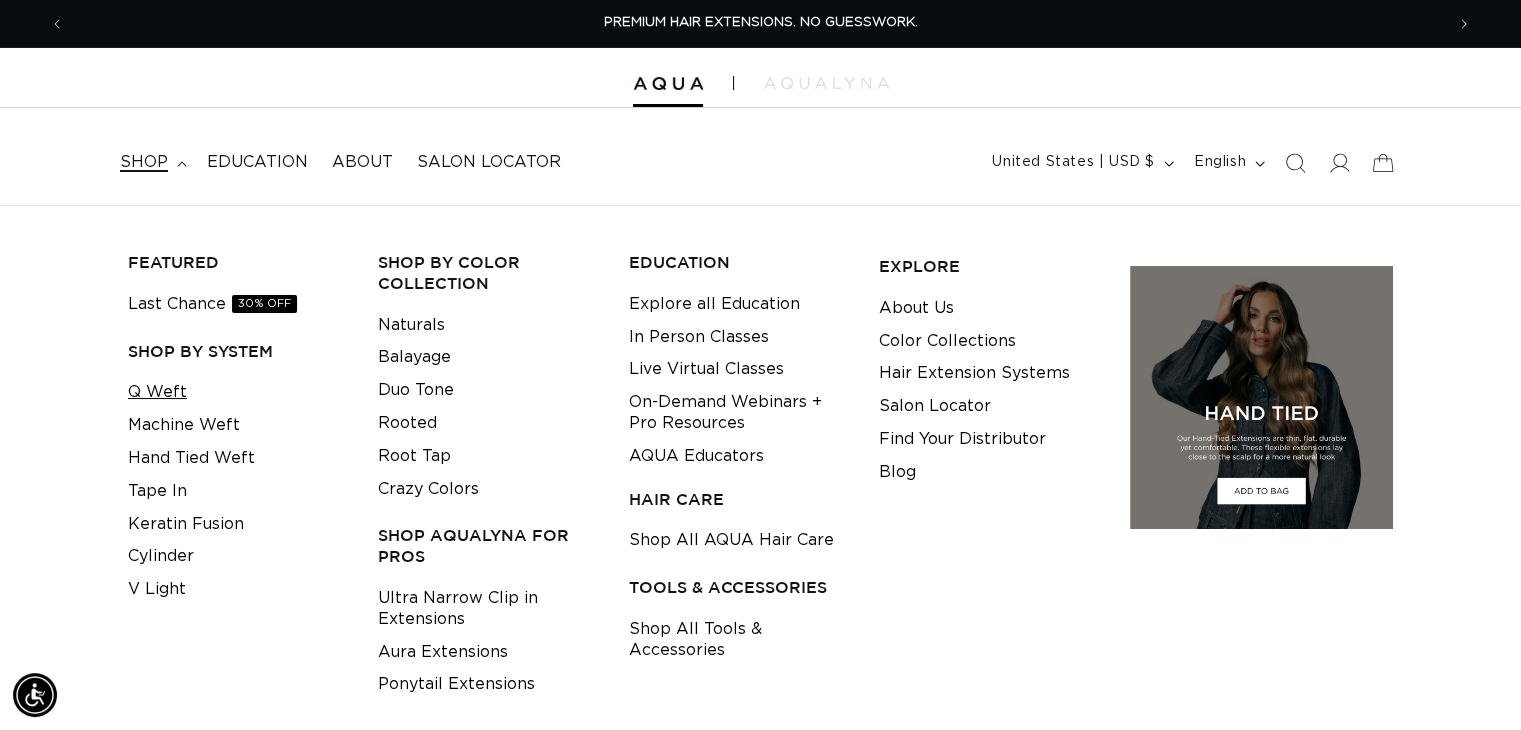 click on "Q Weft" at bounding box center (157, 392) 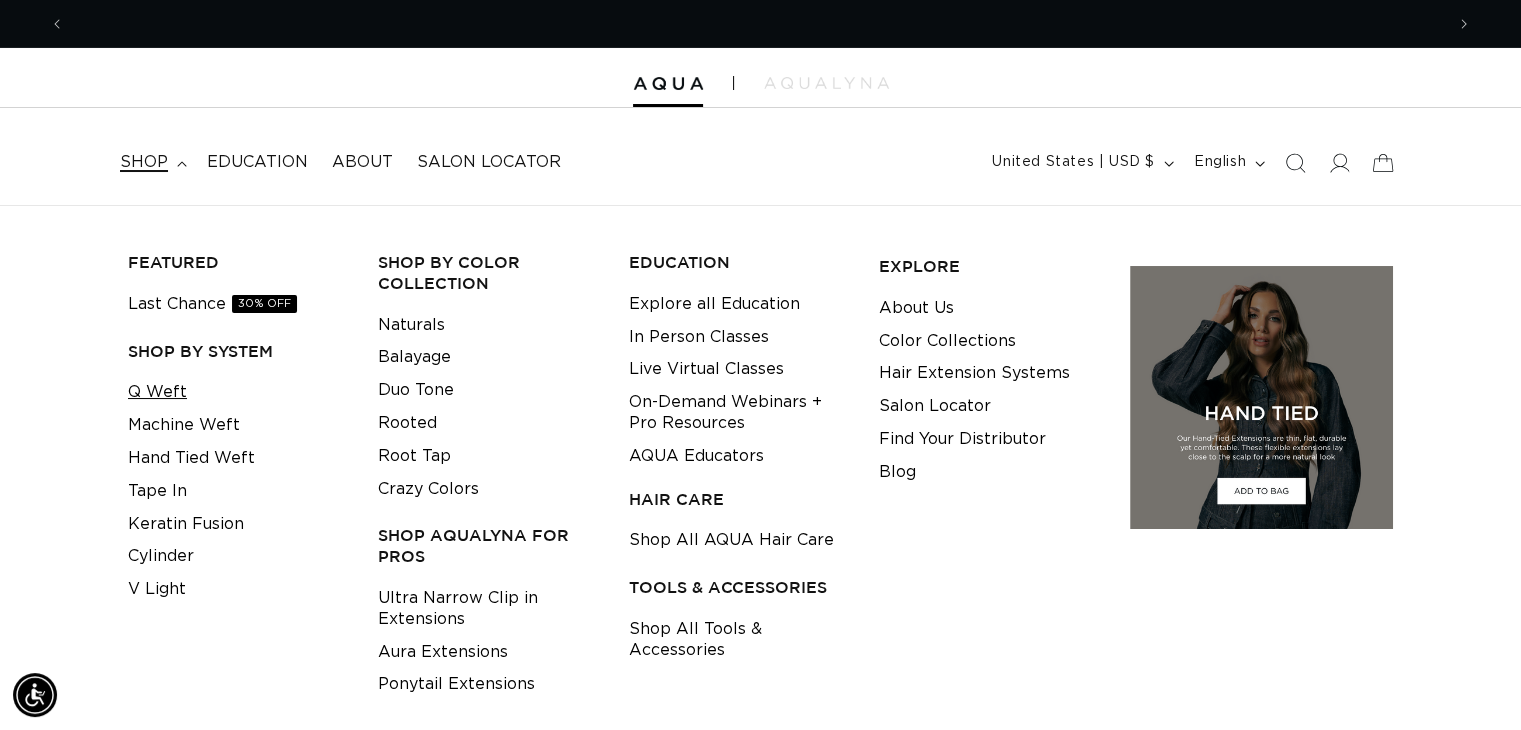 scroll, scrollTop: 0, scrollLeft: 1379, axis: horizontal 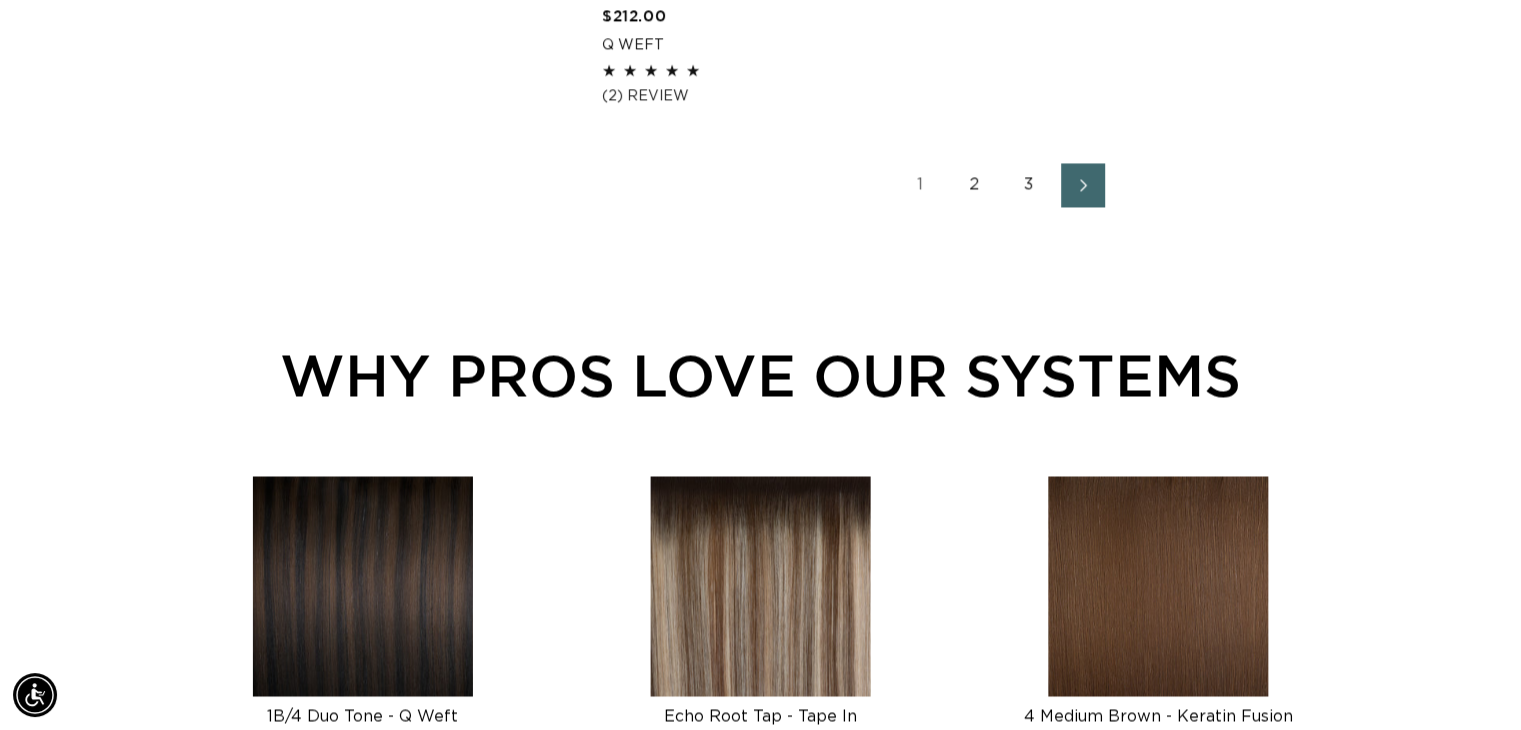 click on "3" at bounding box center (1029, 185) 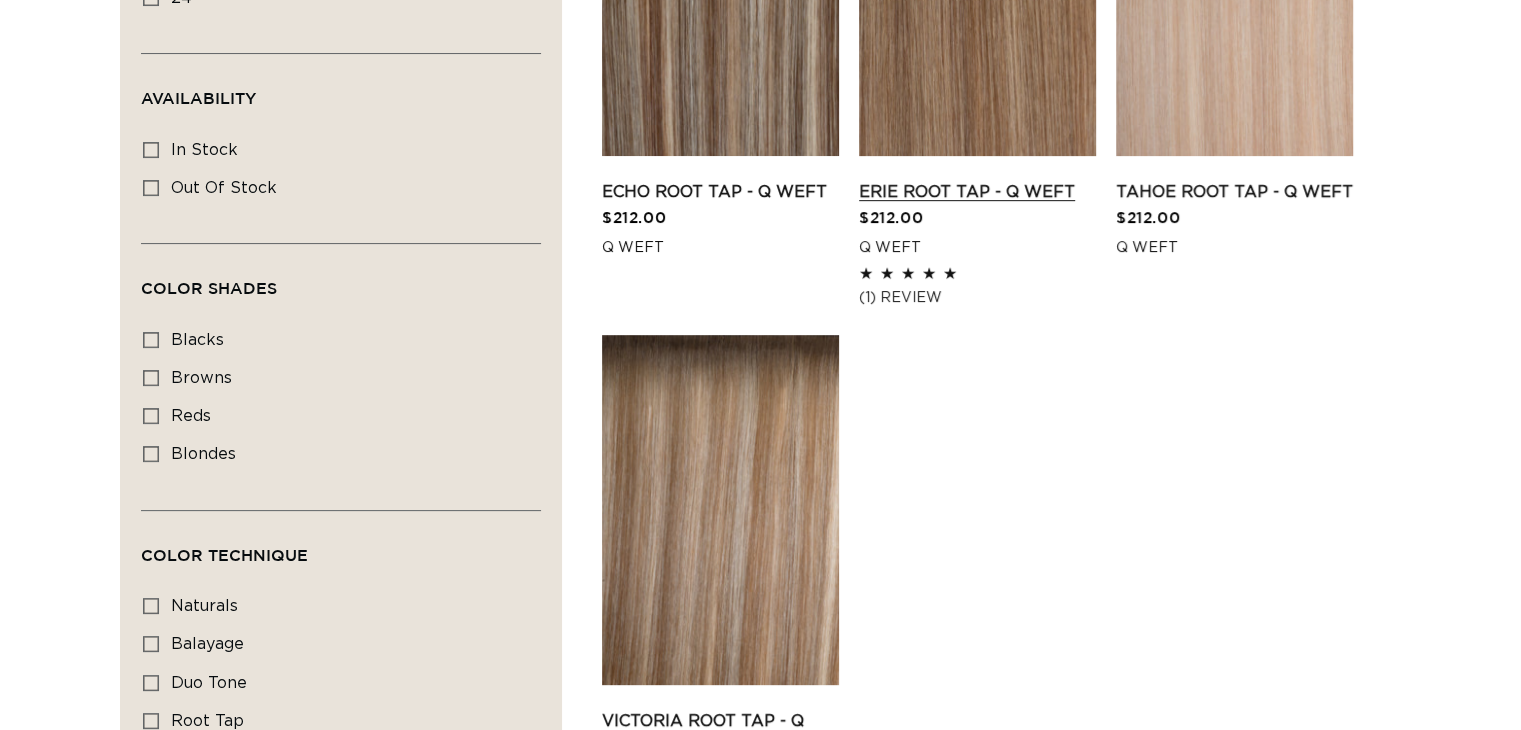 scroll, scrollTop: 596, scrollLeft: 0, axis: vertical 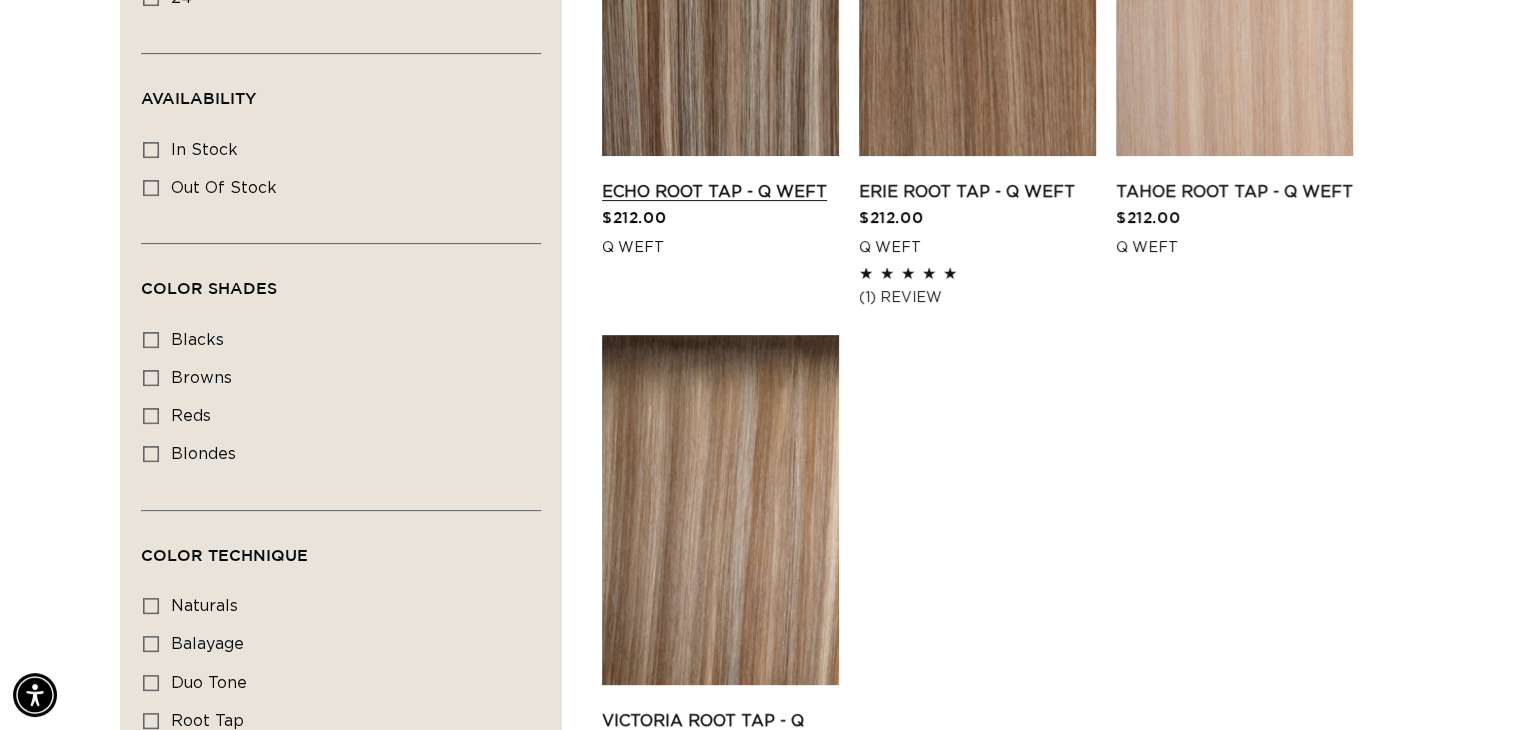 click on "Echo Root Tap - Q Weft" at bounding box center [720, 192] 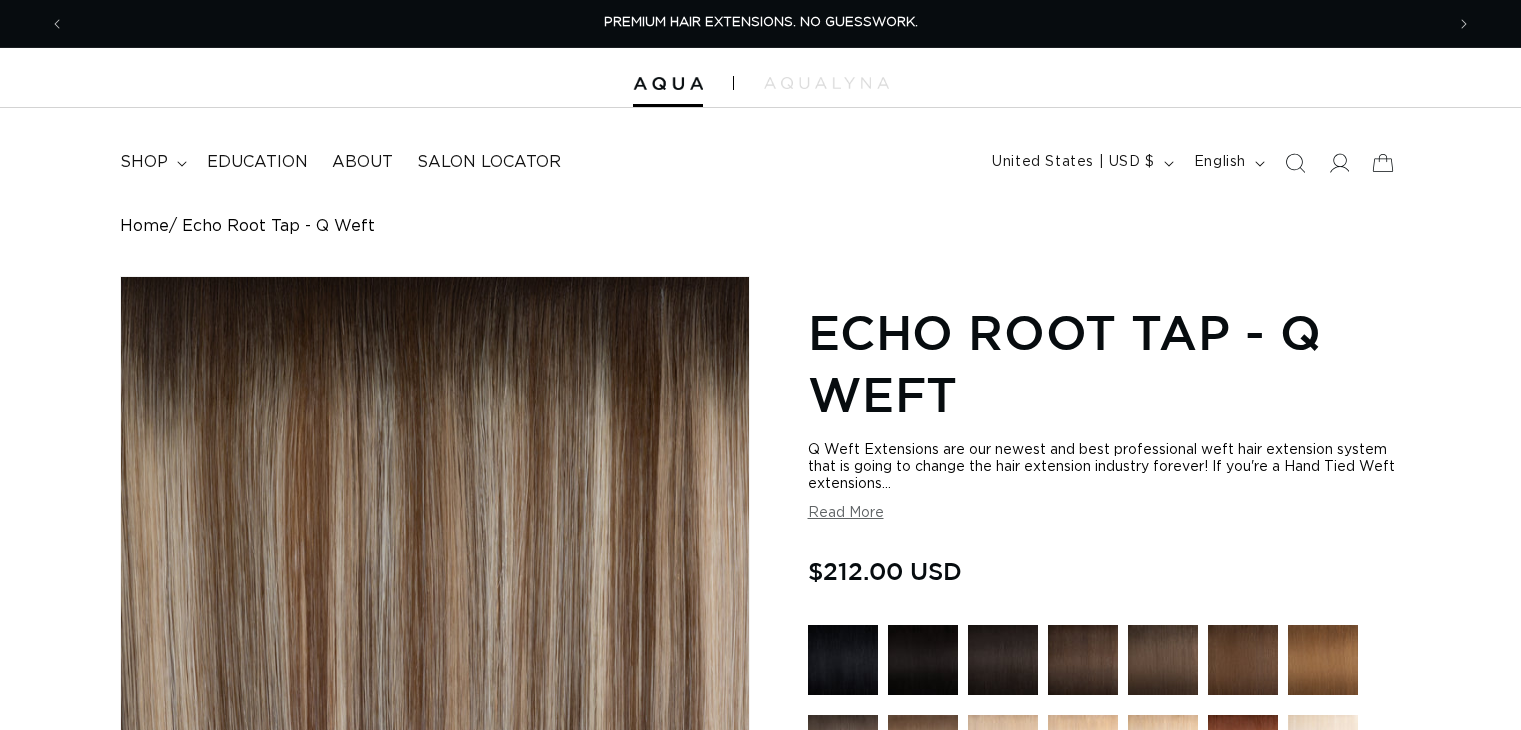 scroll, scrollTop: 259, scrollLeft: 0, axis: vertical 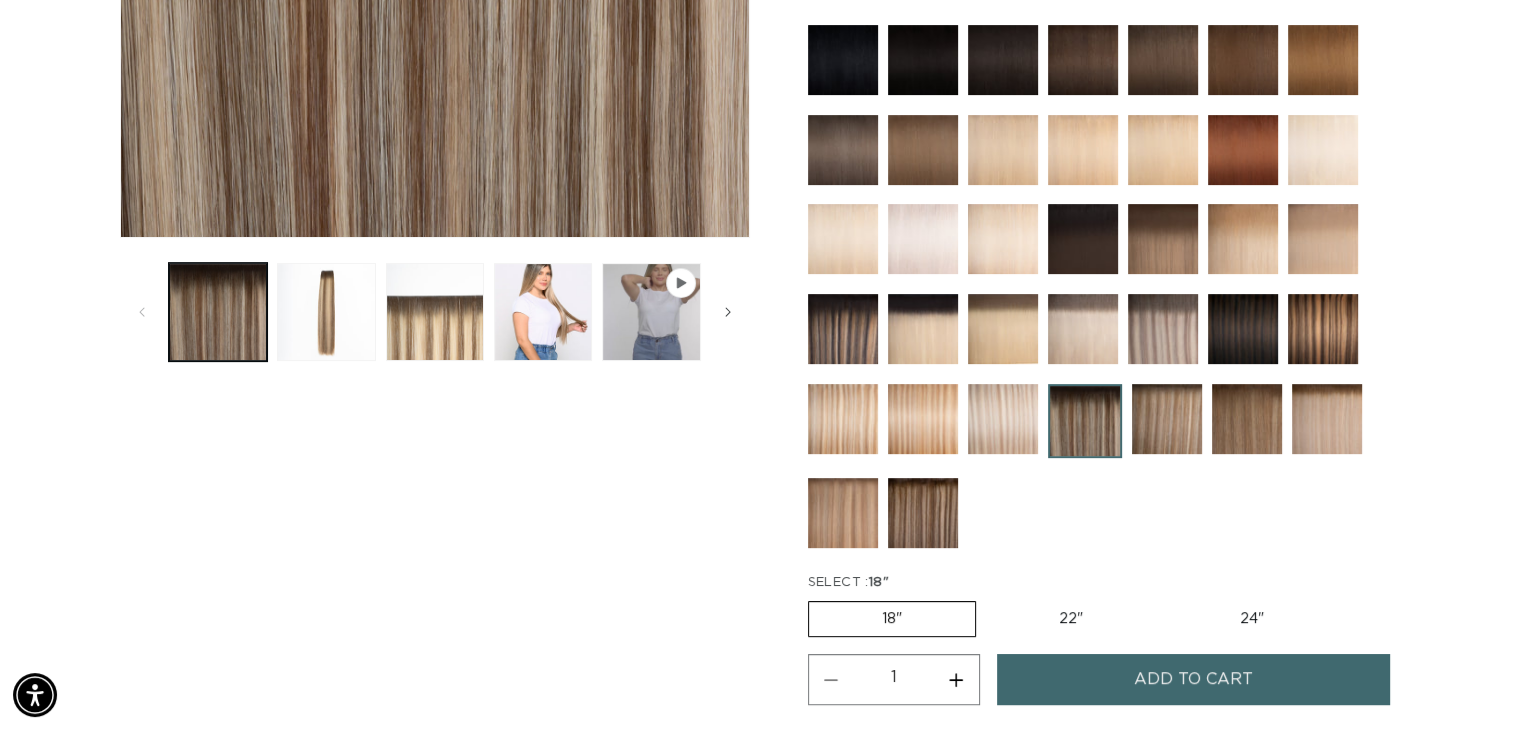 click on "Echo Root Tap - Q Weft
Q Weft Extensions are our newest and best professional weft hair extension system that is going to change the hair extension industry forever! If you're a Hand Tied Weft extensions...
Q Weft Extensions are our newest and best professional weft hair extension system that is going to change the hair extension industry forever! If you're a Hand Tied Weft extensions lover, you will definitely want to give these a try. In addition to being even thinner than the Hand Tied Weft, they're able to be cut width-wise for a more customizable installation for your guests without any unraveling very similar to our Machine Weft Extensions. Our extensions use a special installation method that keeps the wefts intact.
Speed: takes less than two hours.
Quality:
Comfortable:
Seamless:
Durable:
Read More
/" at bounding box center (1104, 351) 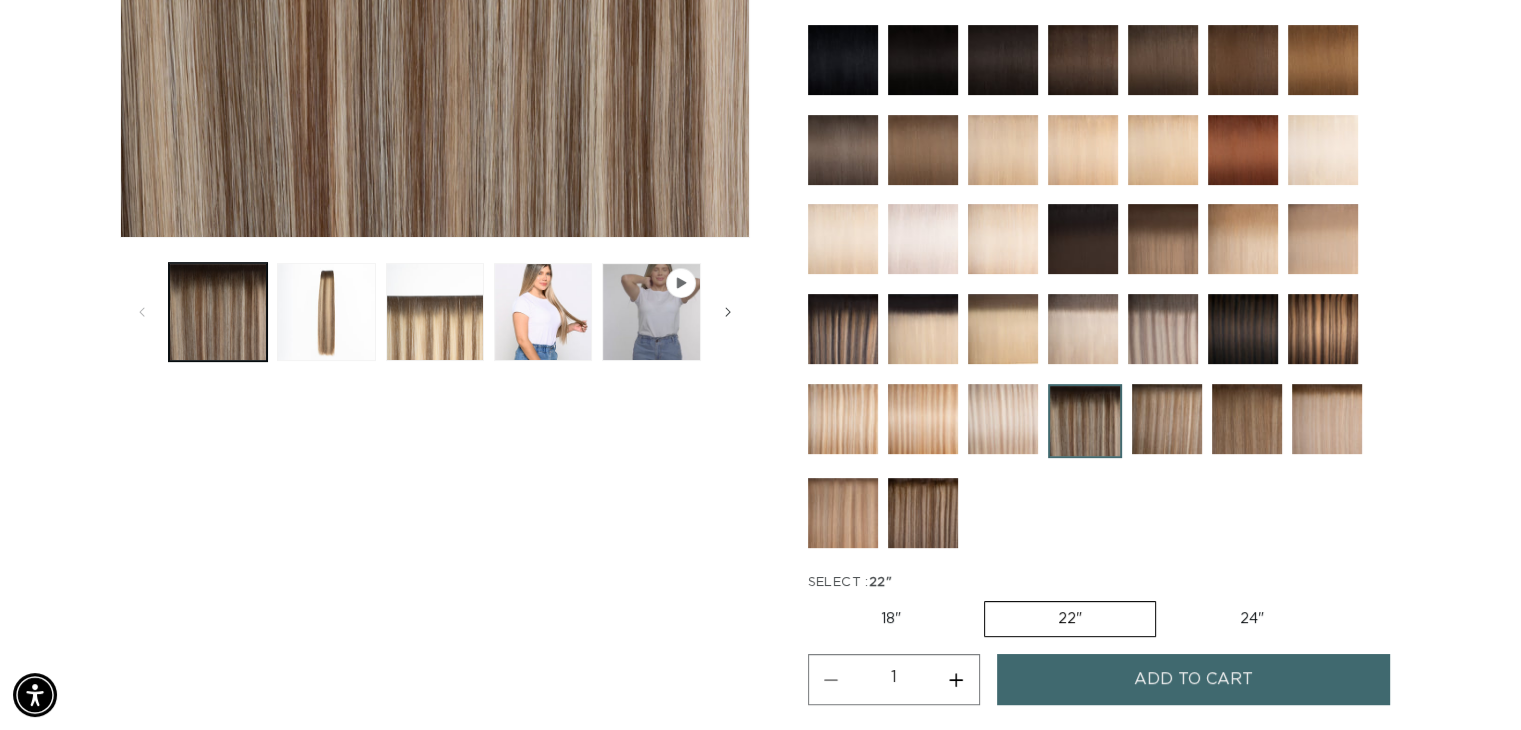 scroll, scrollTop: 0, scrollLeft: 0, axis: both 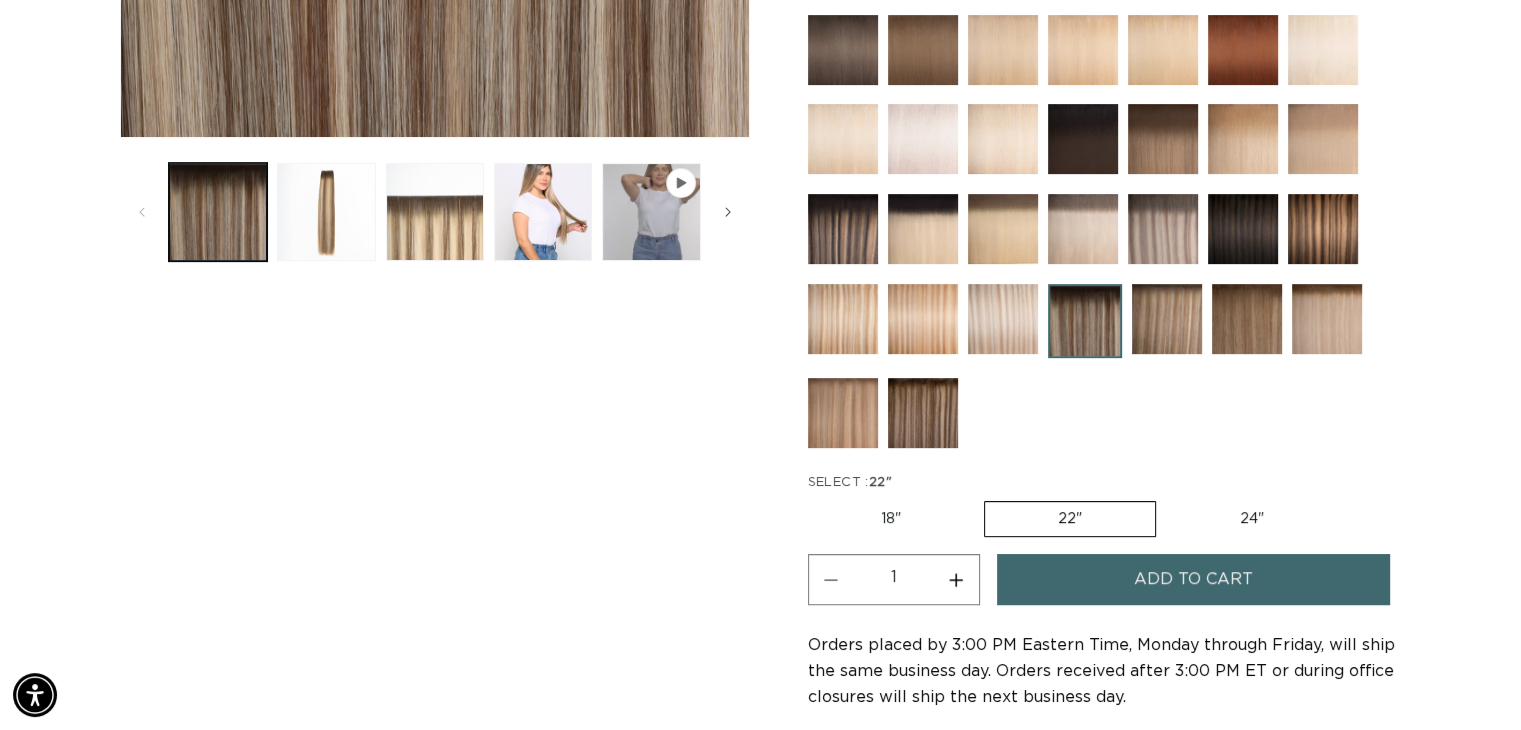 click on "Increase quantity for Echo Root Tap - Q Weft" at bounding box center [956, 579] 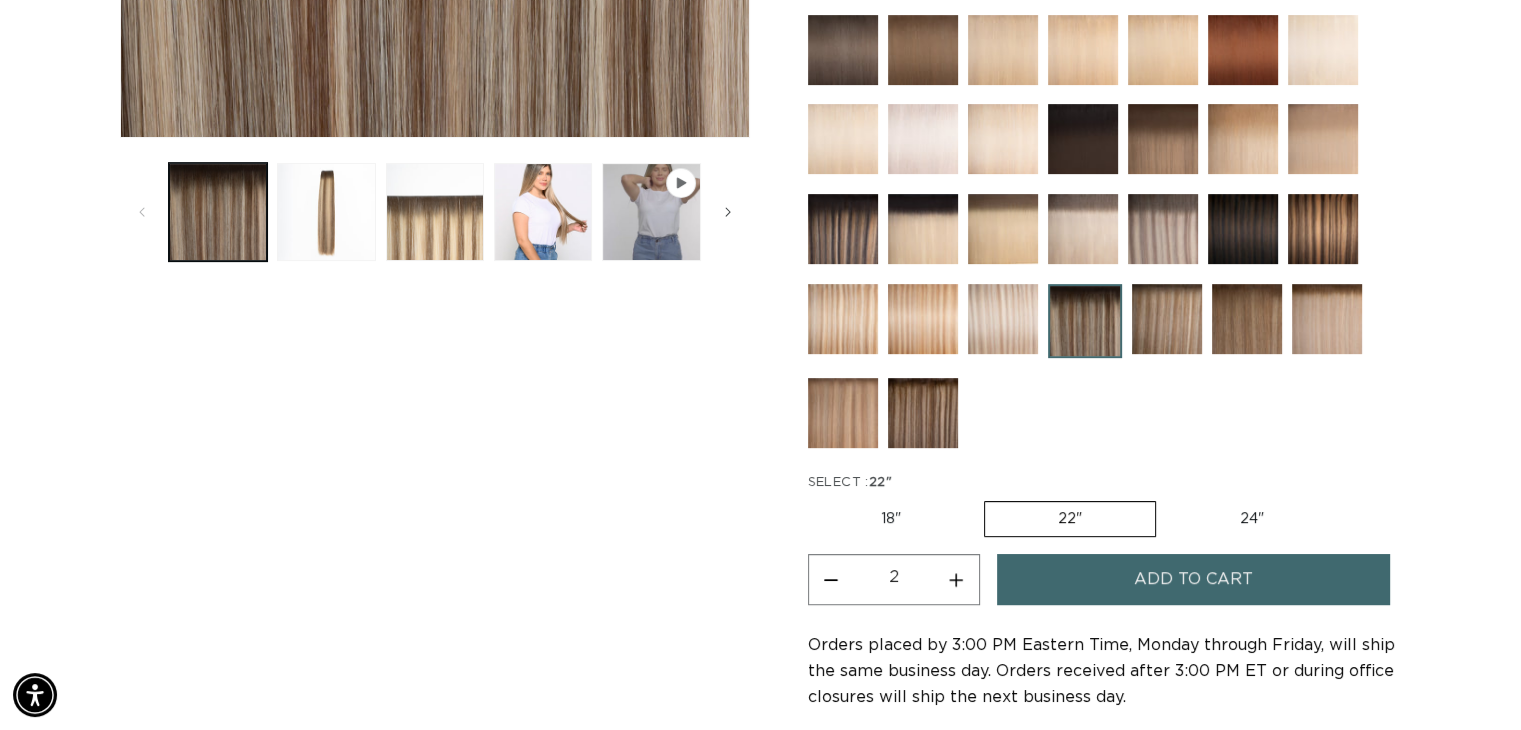 scroll, scrollTop: 0, scrollLeft: 0, axis: both 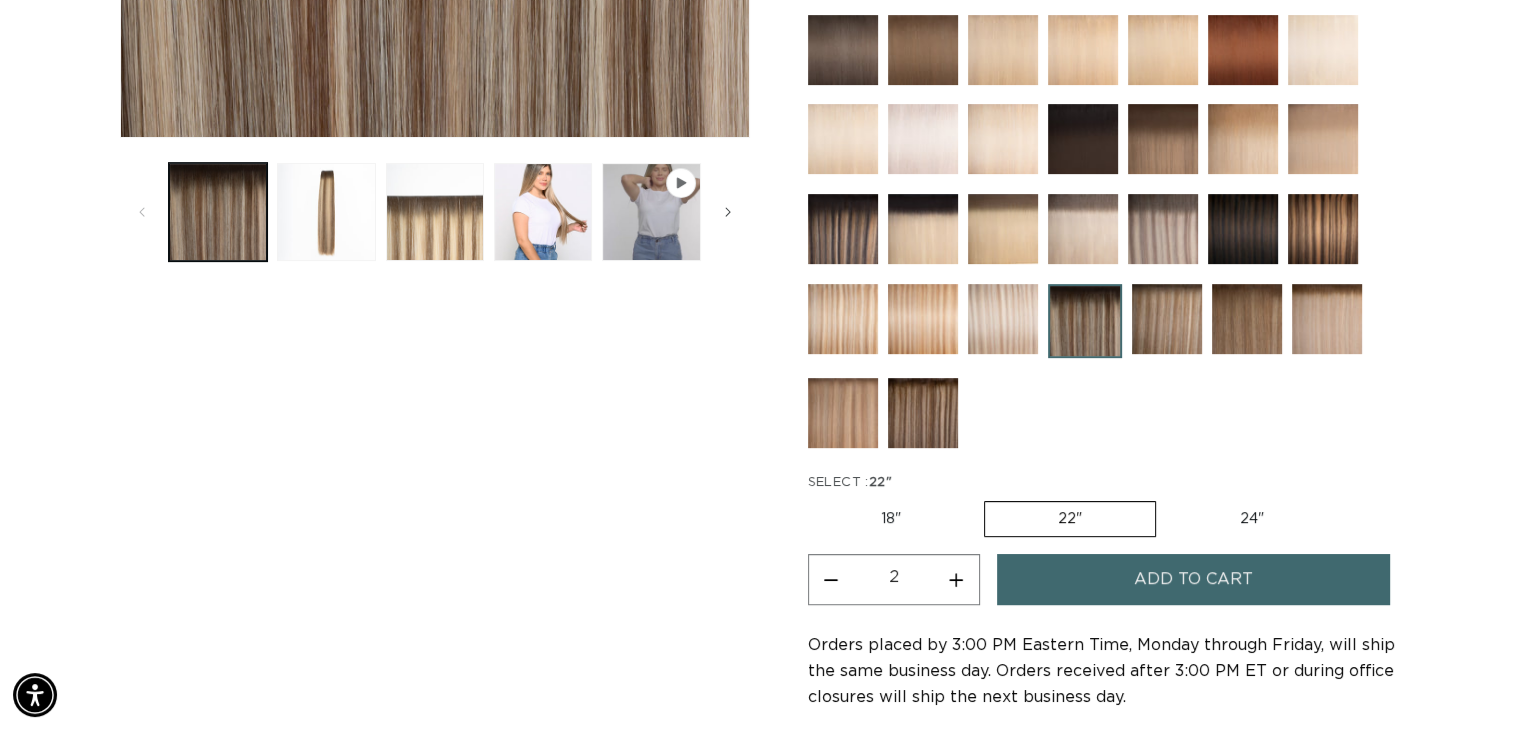 click on "Add to cart" at bounding box center (1194, 579) 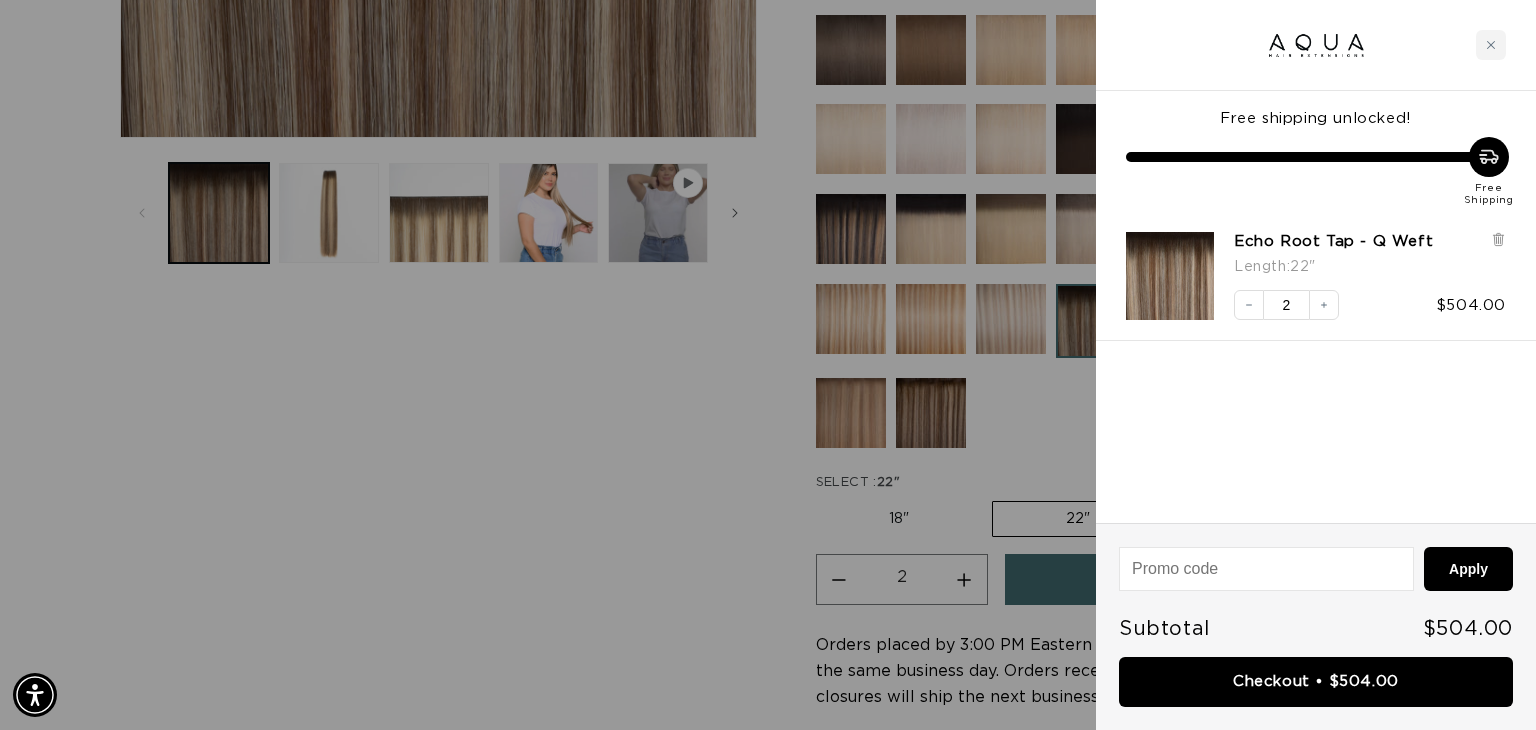 scroll, scrollTop: 0, scrollLeft: 2788, axis: horizontal 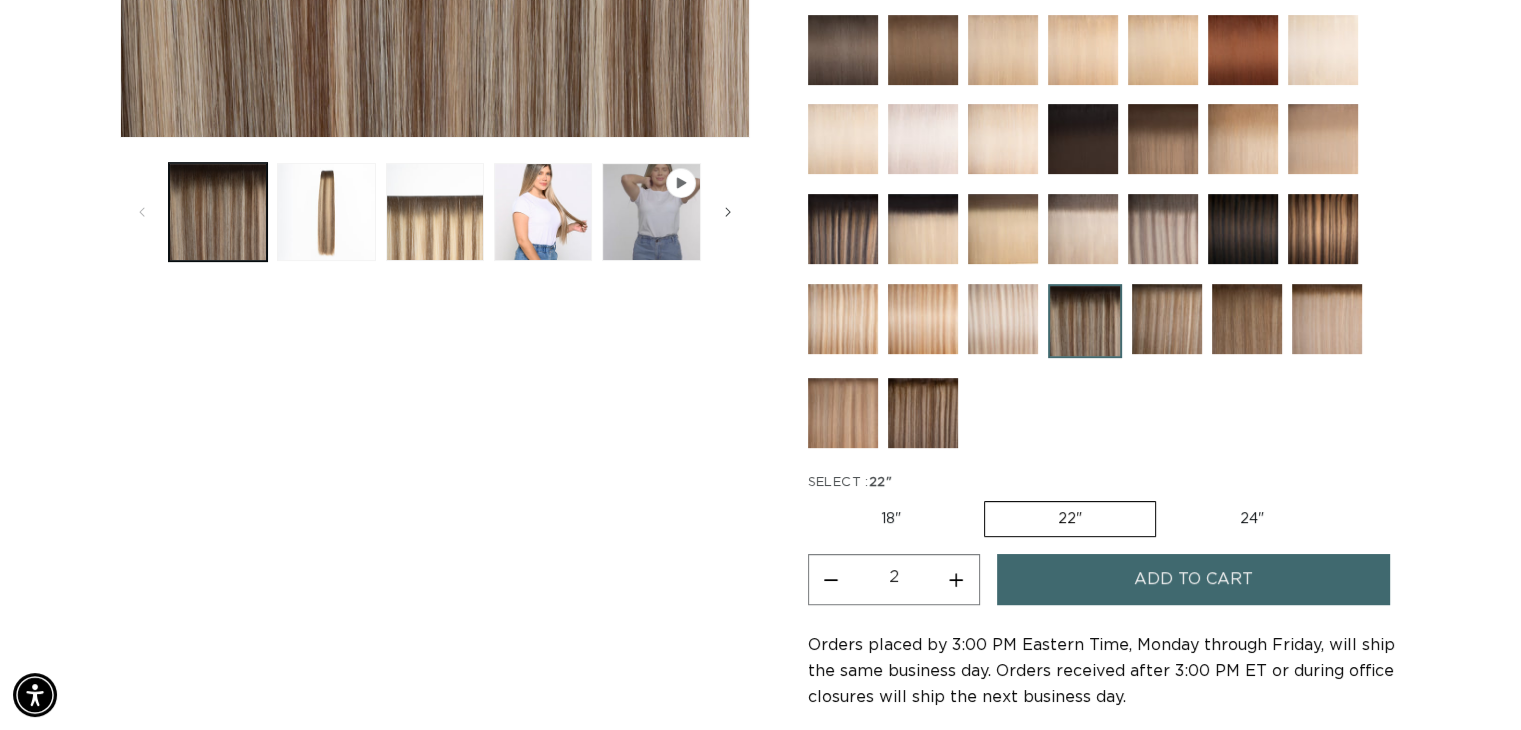 click at bounding box center [923, 413] 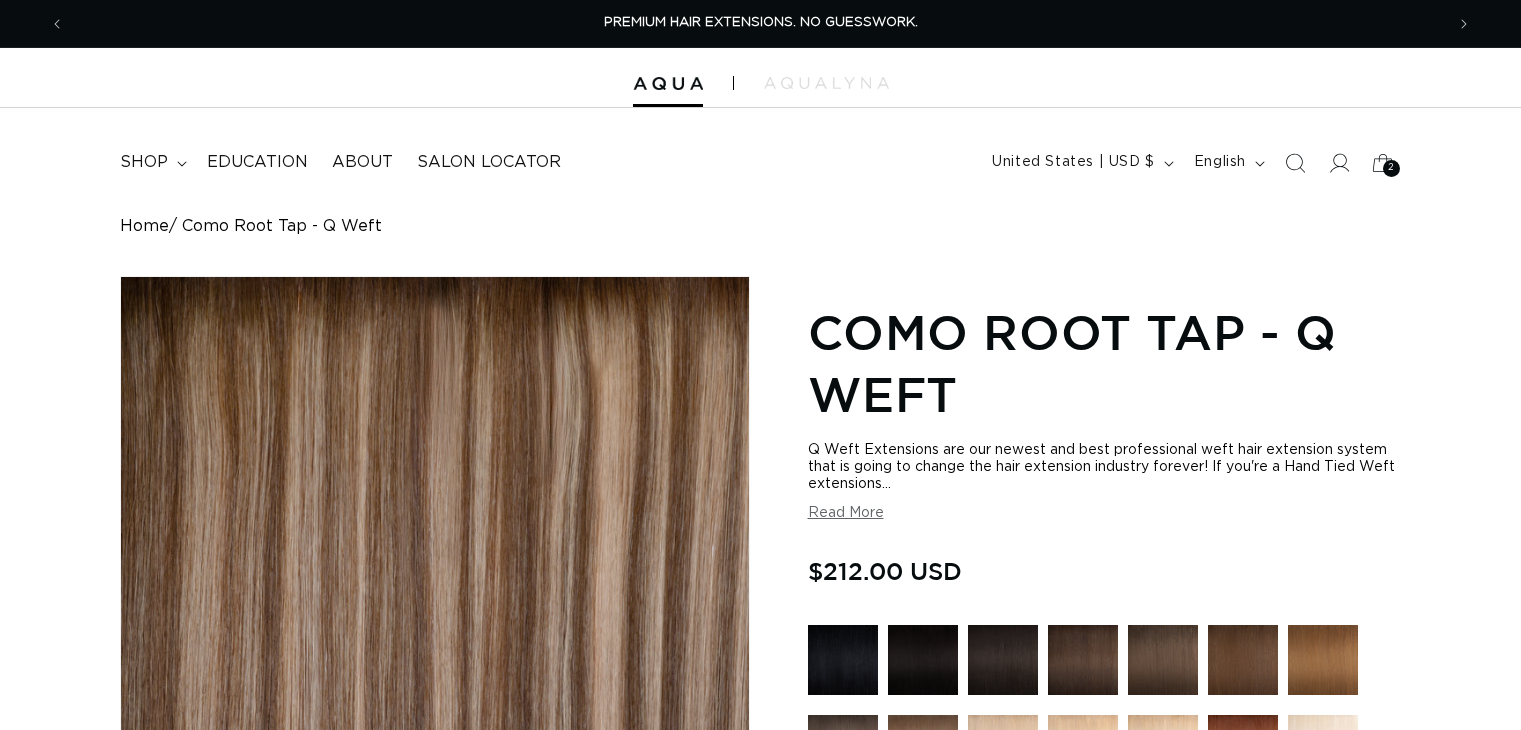 click on "22" Variant sold out or unavailable" at bounding box center (1071, 1219) 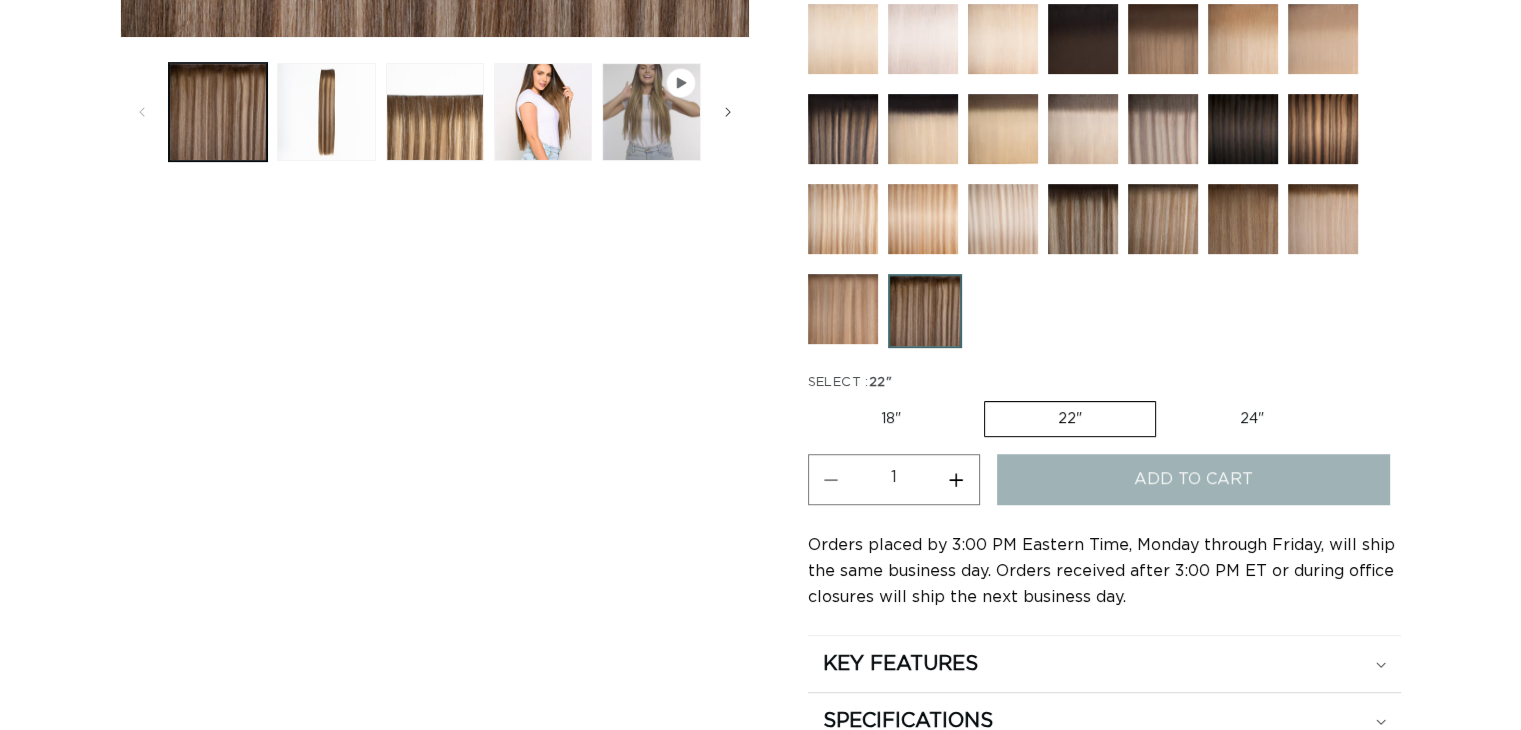 scroll, scrollTop: 800, scrollLeft: 0, axis: vertical 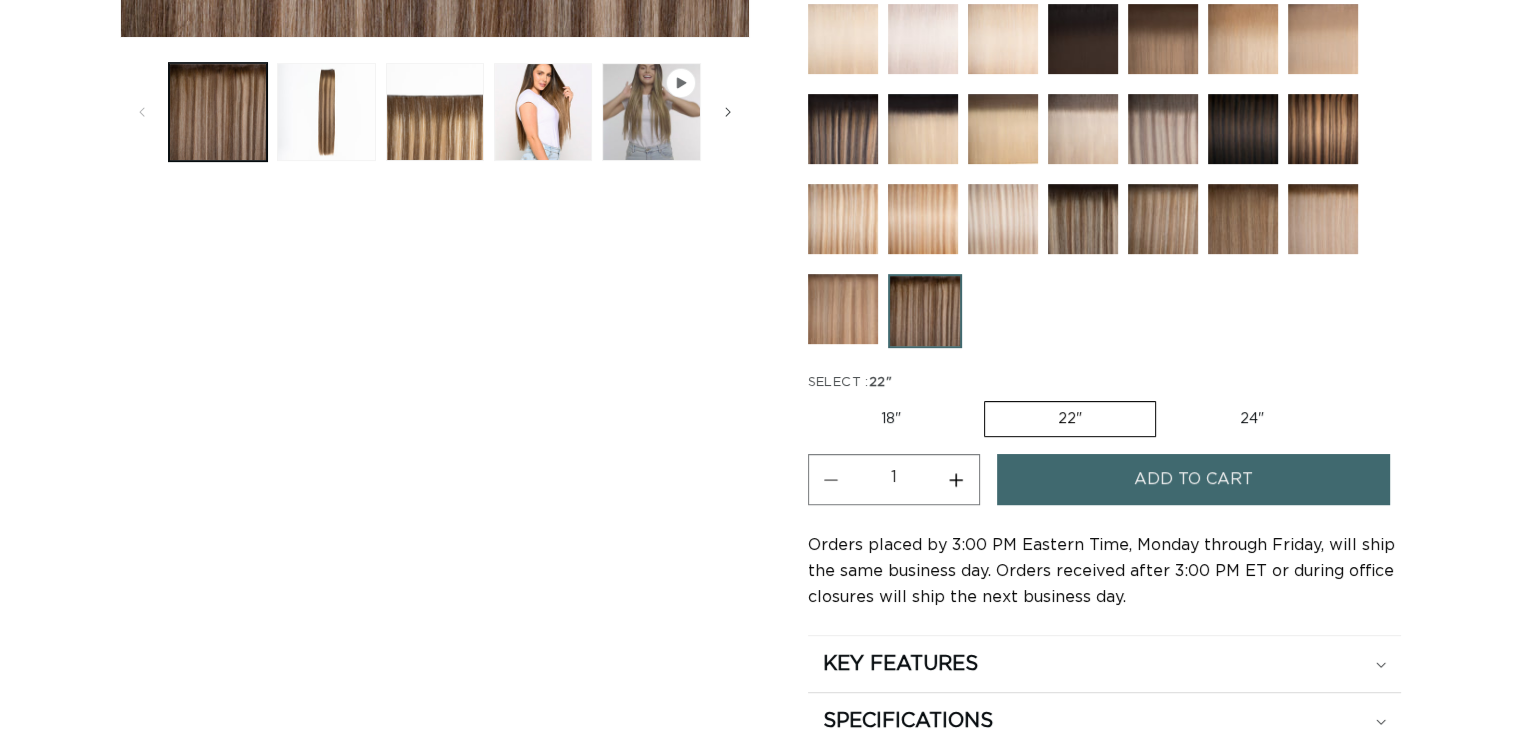 drag, startPoint x: 958, startPoint y: 482, endPoint x: 978, endPoint y: 484, distance: 20.09975 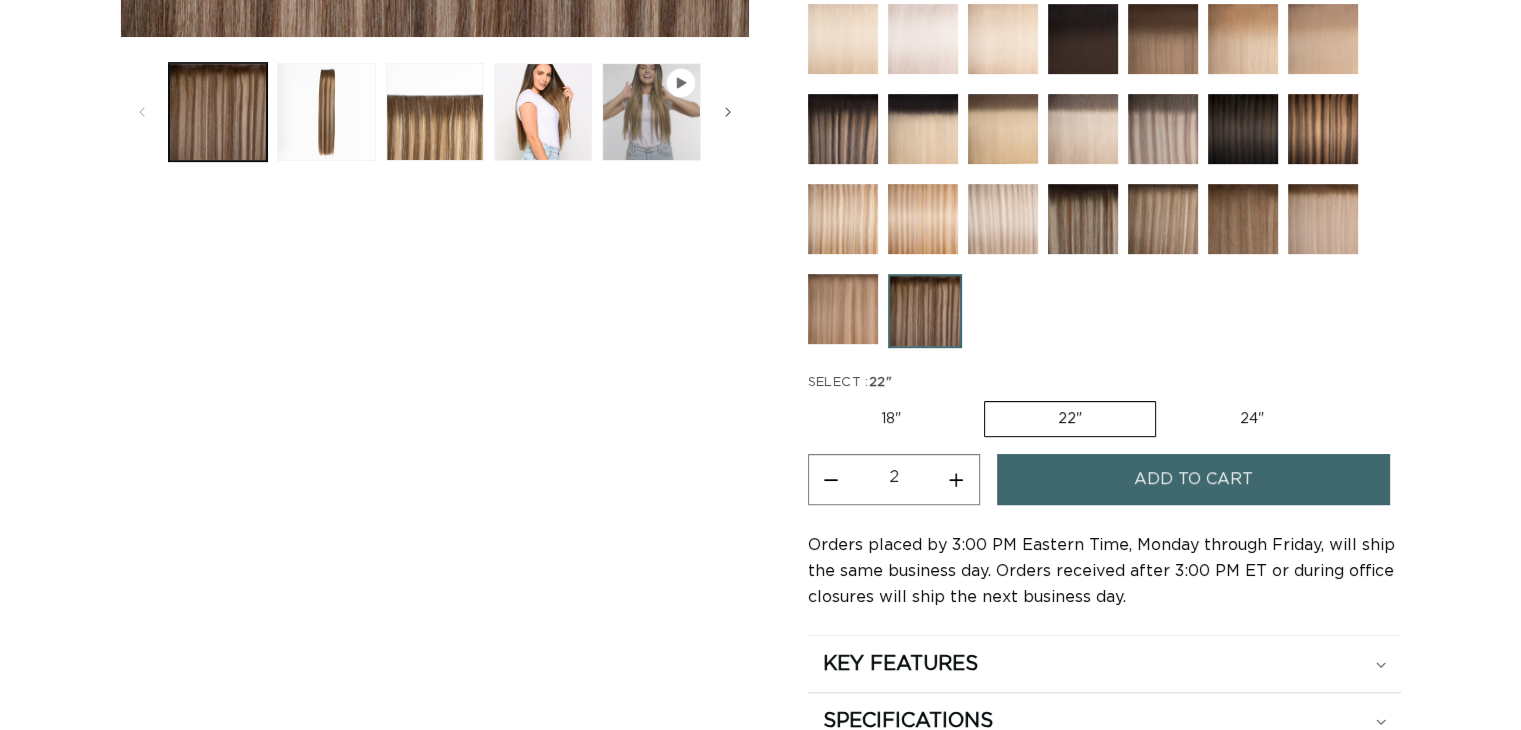 click on "Add to cart" at bounding box center [1194, 479] 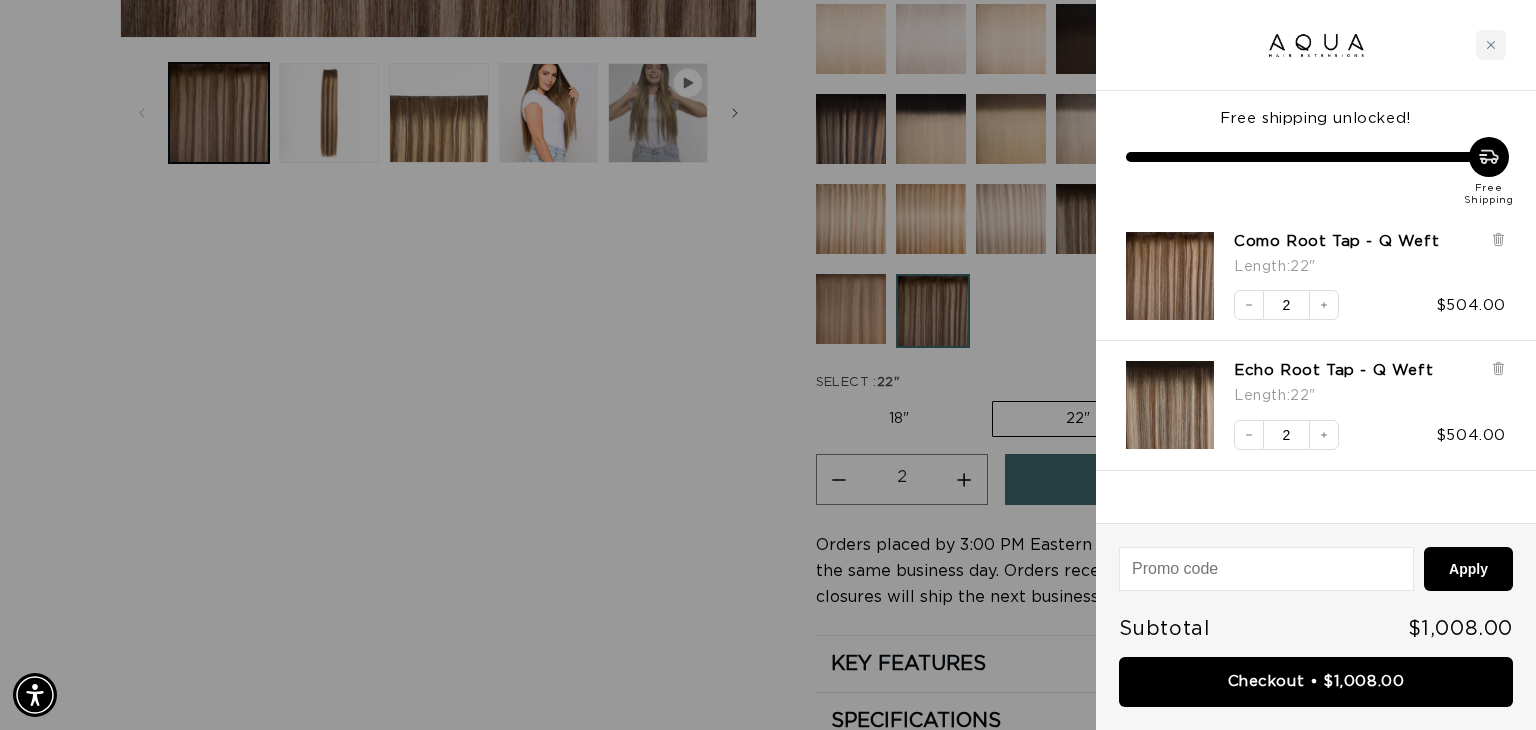 scroll, scrollTop: 0, scrollLeft: 1394, axis: horizontal 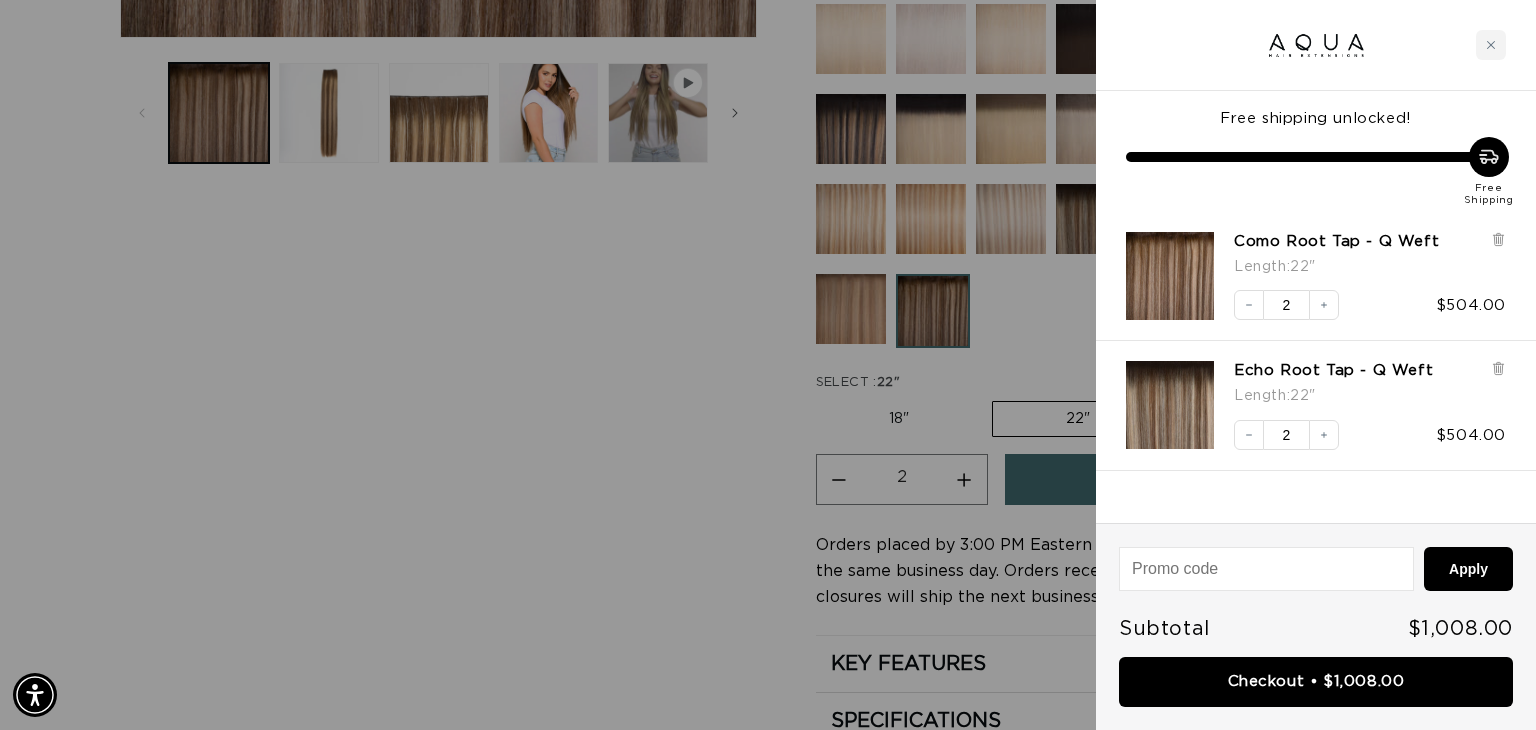 click at bounding box center [768, 365] 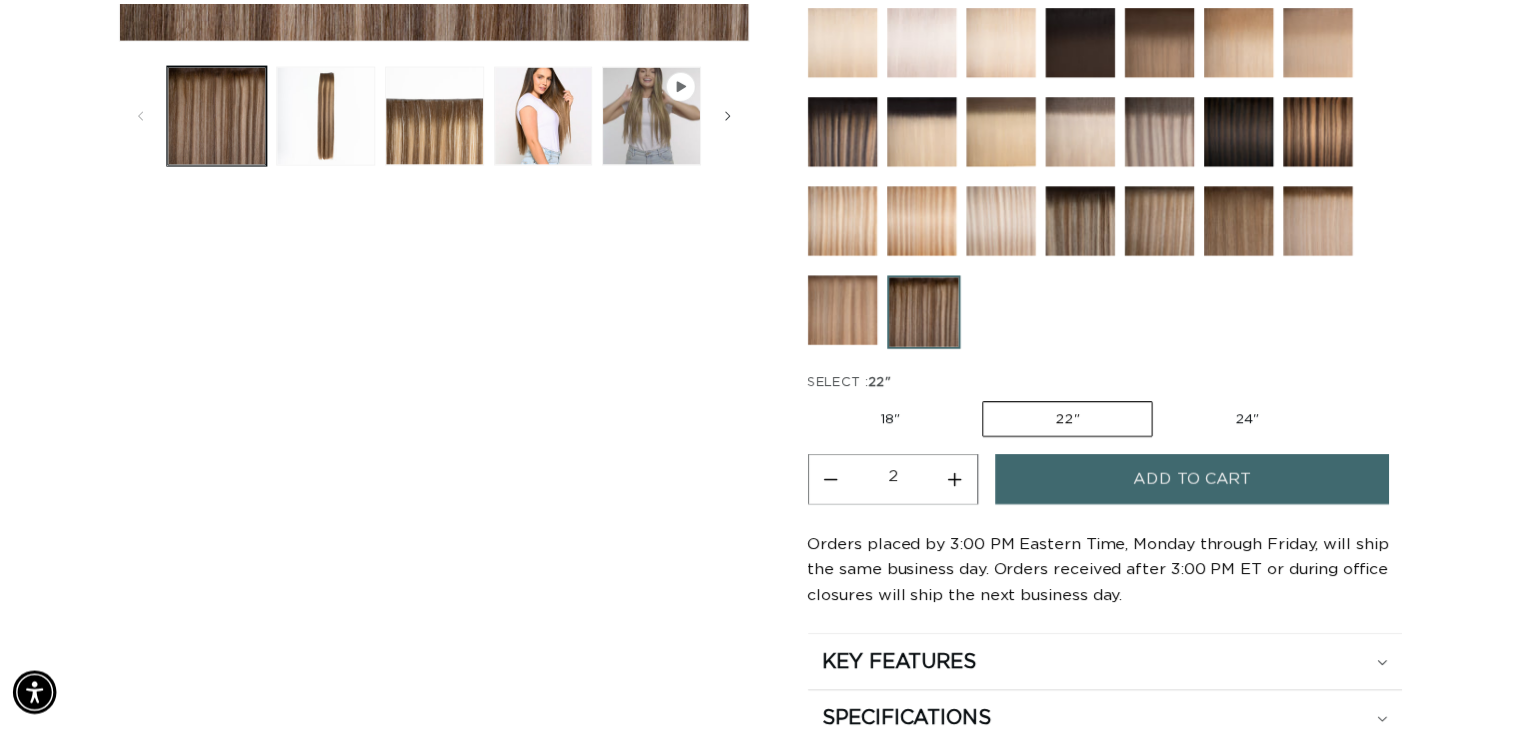 scroll, scrollTop: 0, scrollLeft: 2757, axis: horizontal 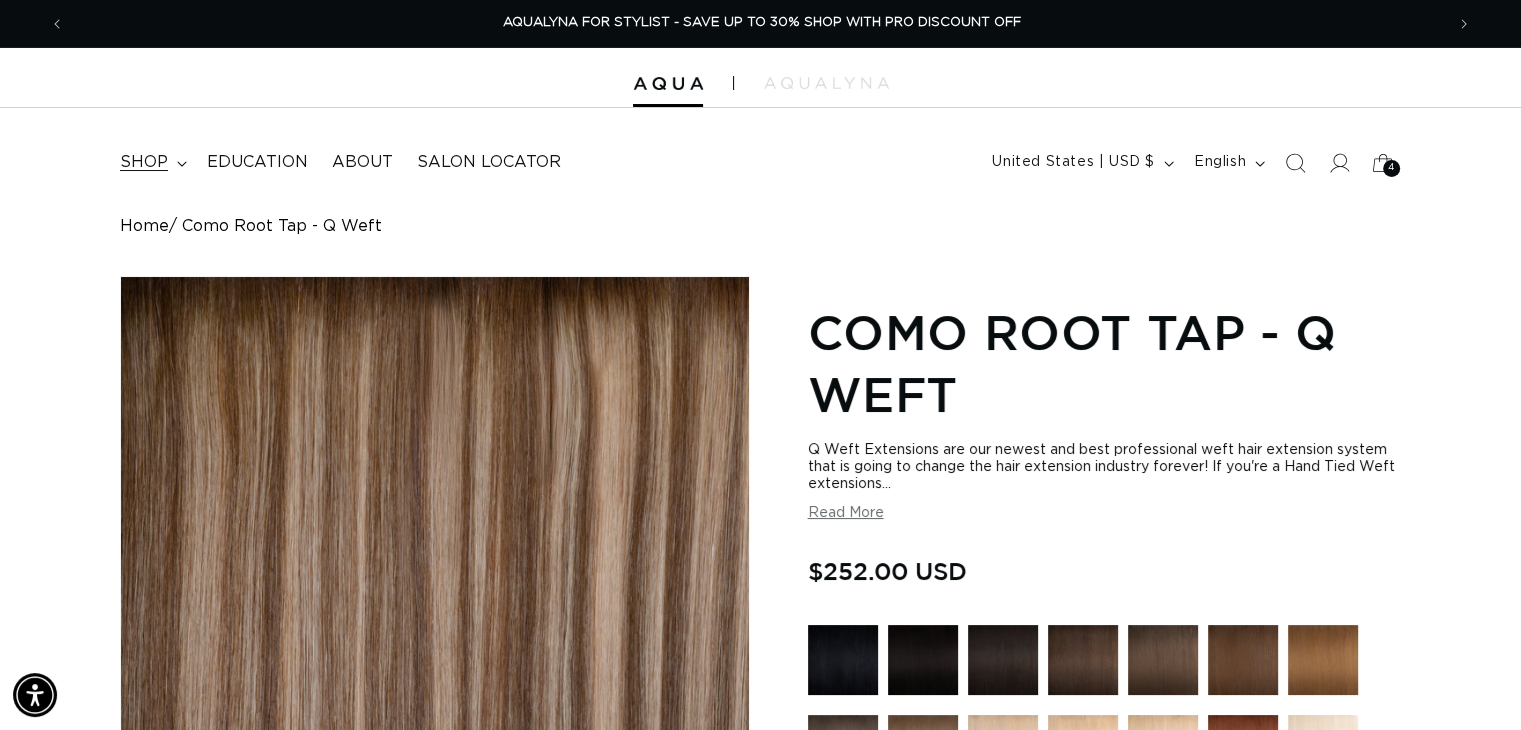 click on "shop" at bounding box center [144, 162] 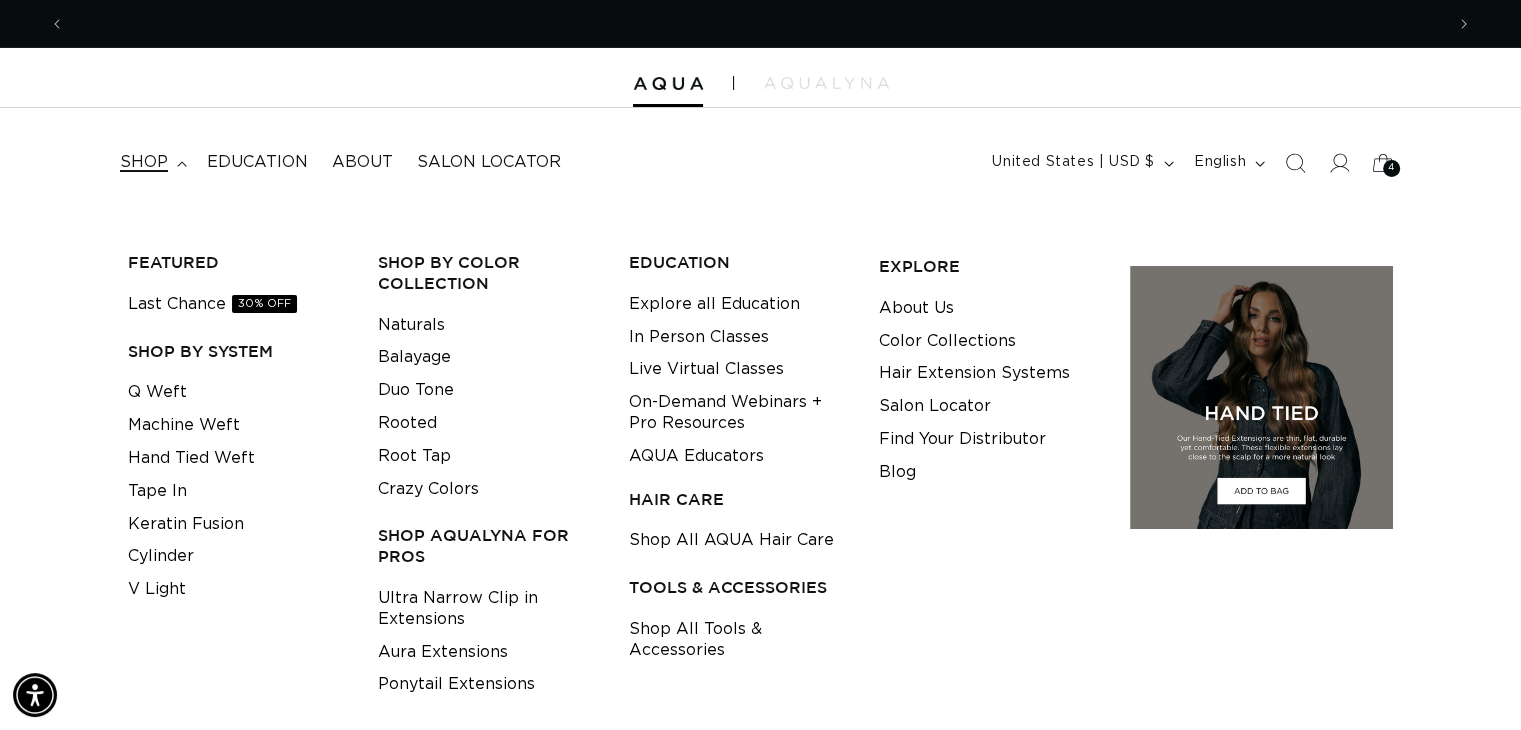 scroll, scrollTop: 0, scrollLeft: 0, axis: both 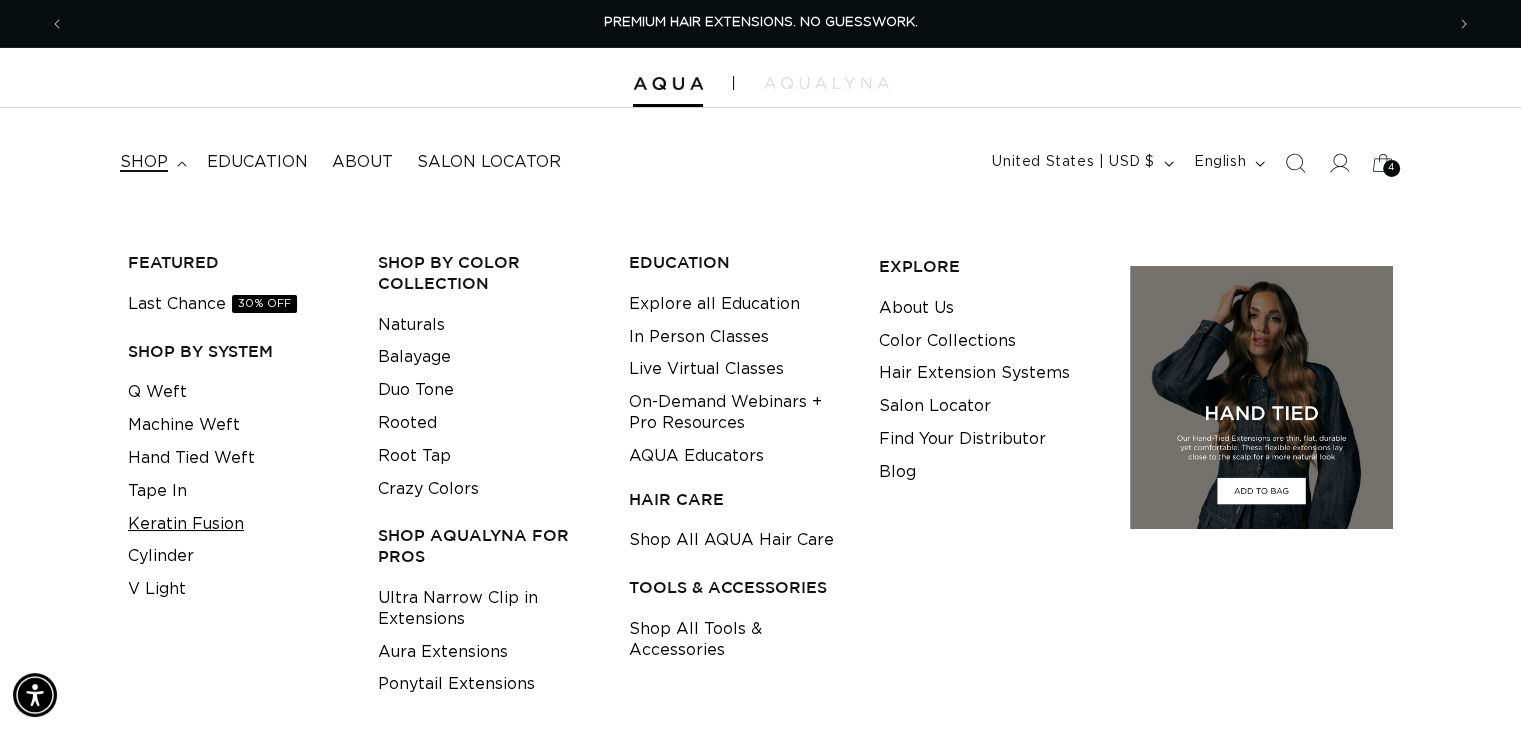 click on "Keratin Fusion" at bounding box center [186, 524] 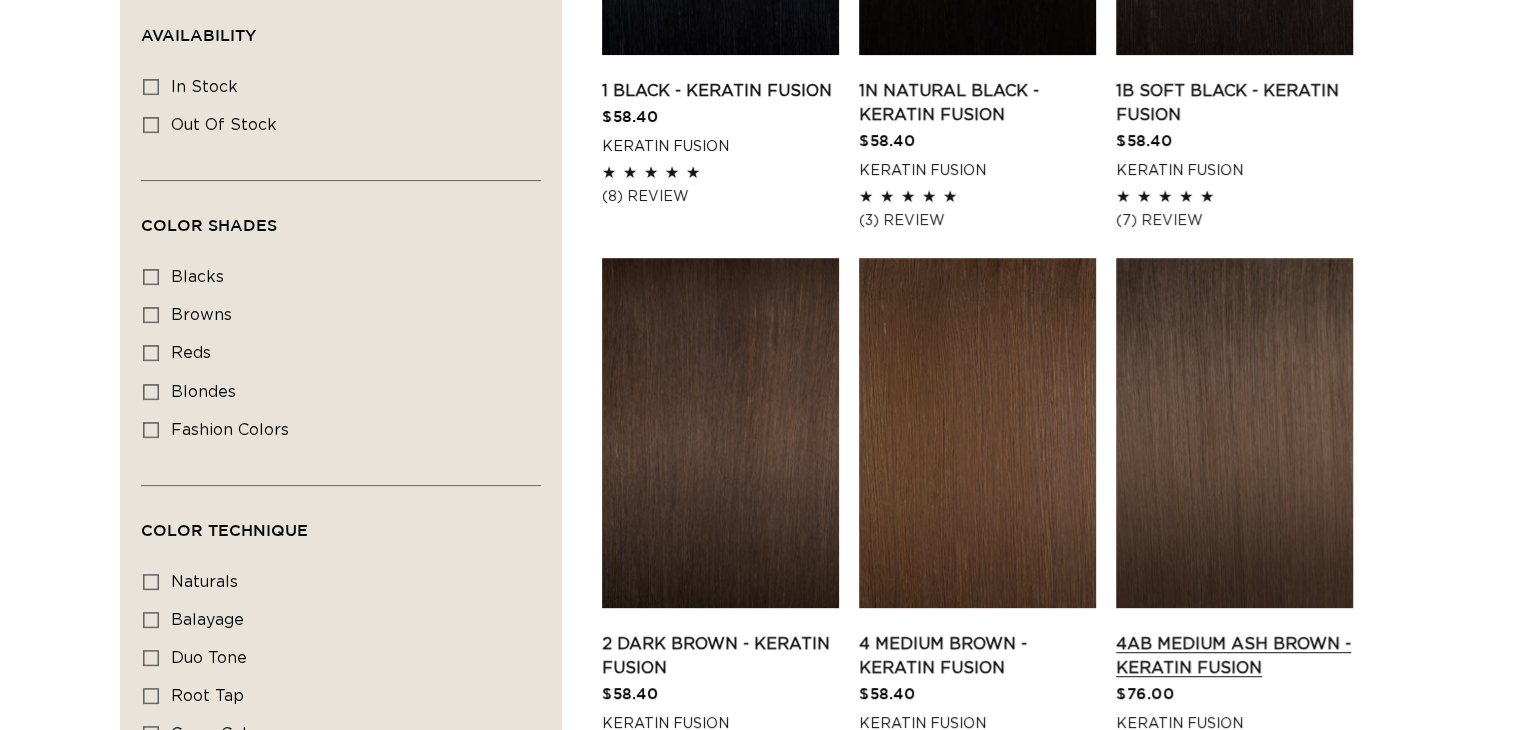 scroll, scrollTop: 645, scrollLeft: 0, axis: vertical 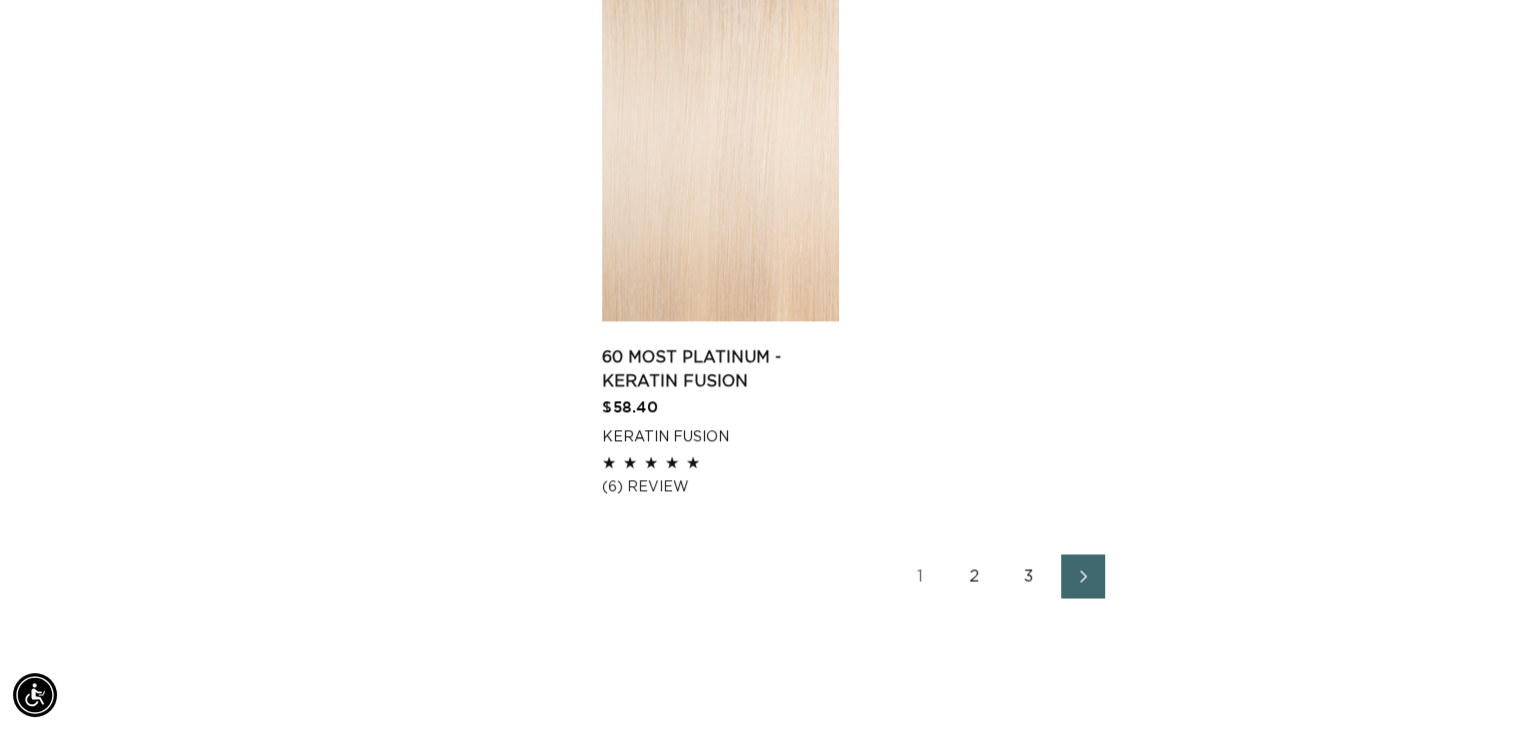 click on "2" at bounding box center [975, 576] 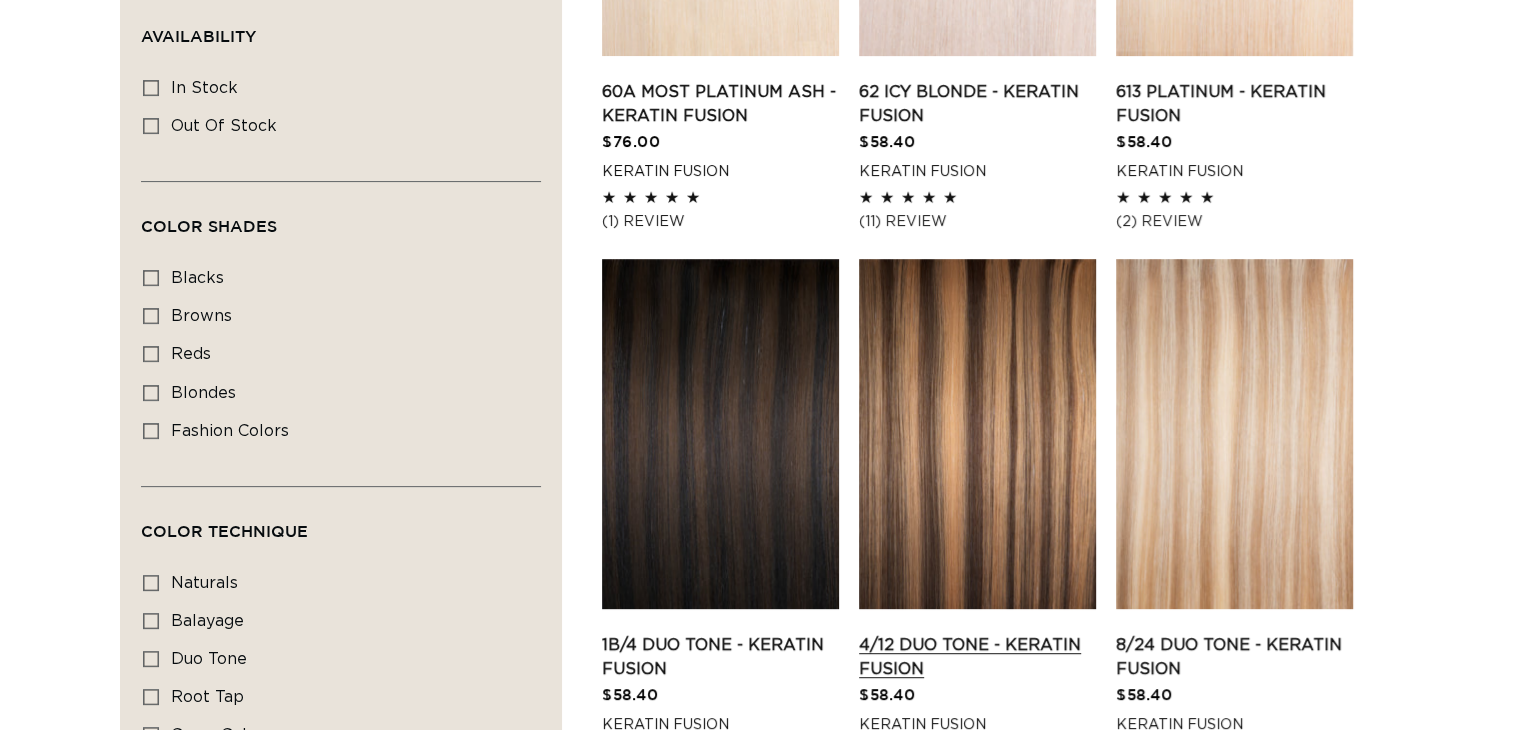 scroll, scrollTop: 100, scrollLeft: 0, axis: vertical 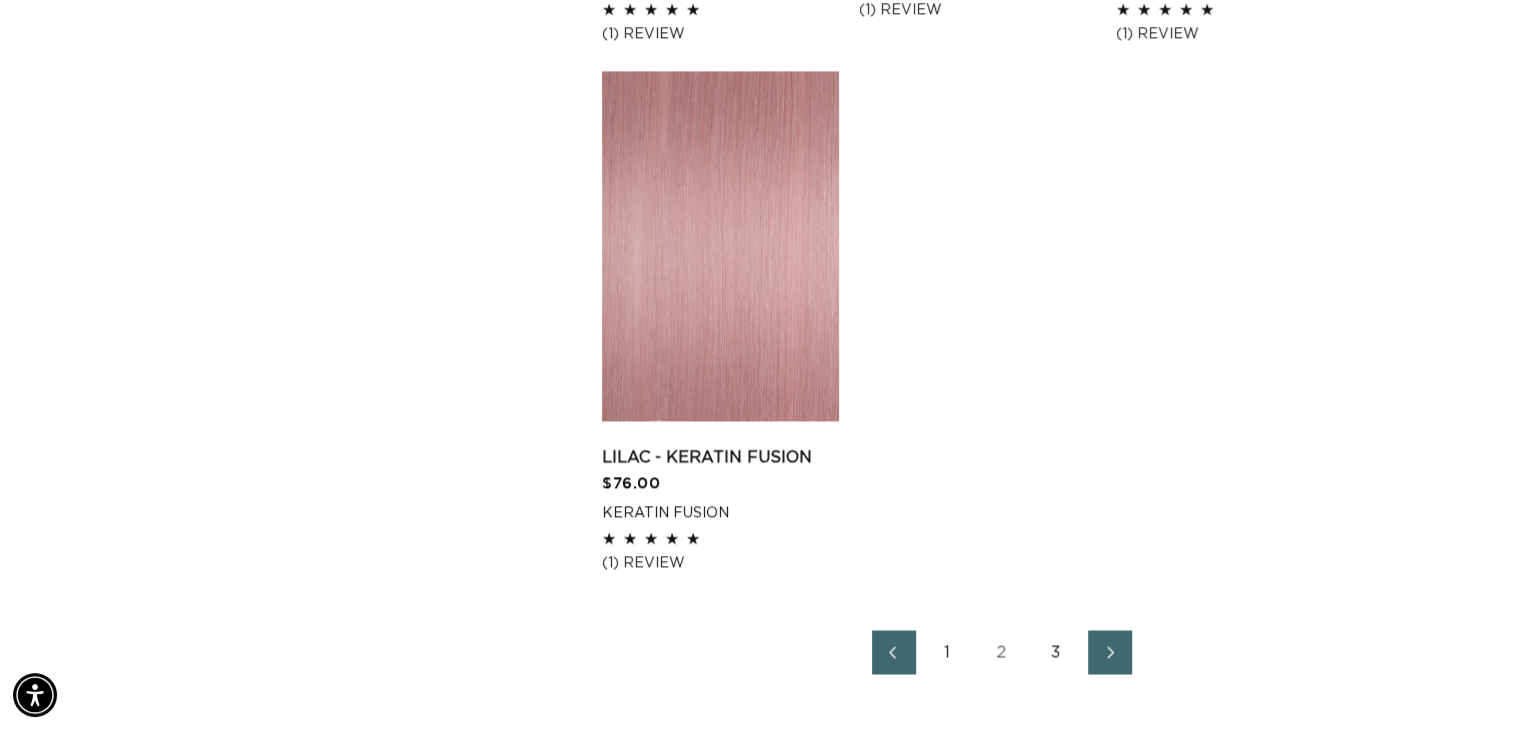 click on "3" at bounding box center [1056, 652] 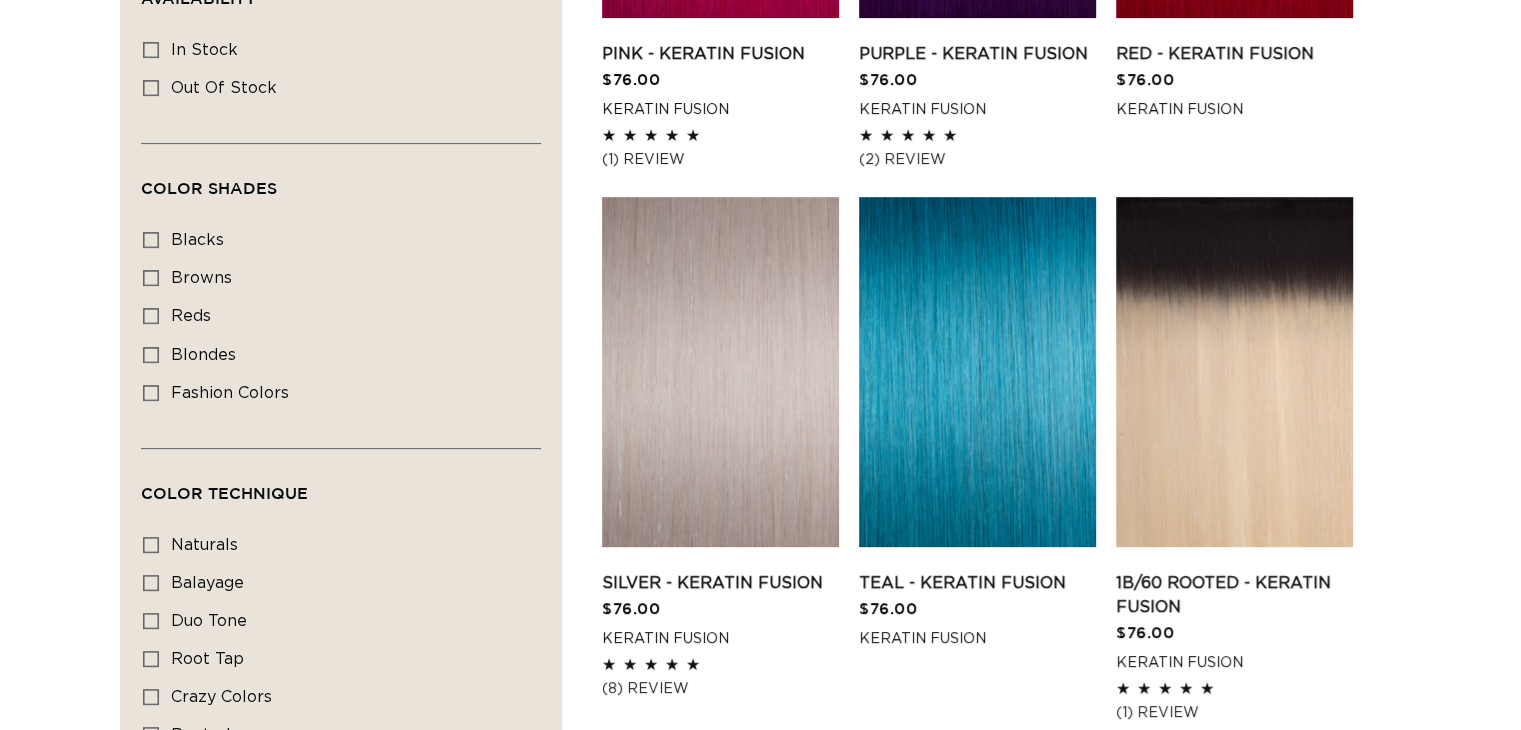 scroll, scrollTop: 0, scrollLeft: 0, axis: both 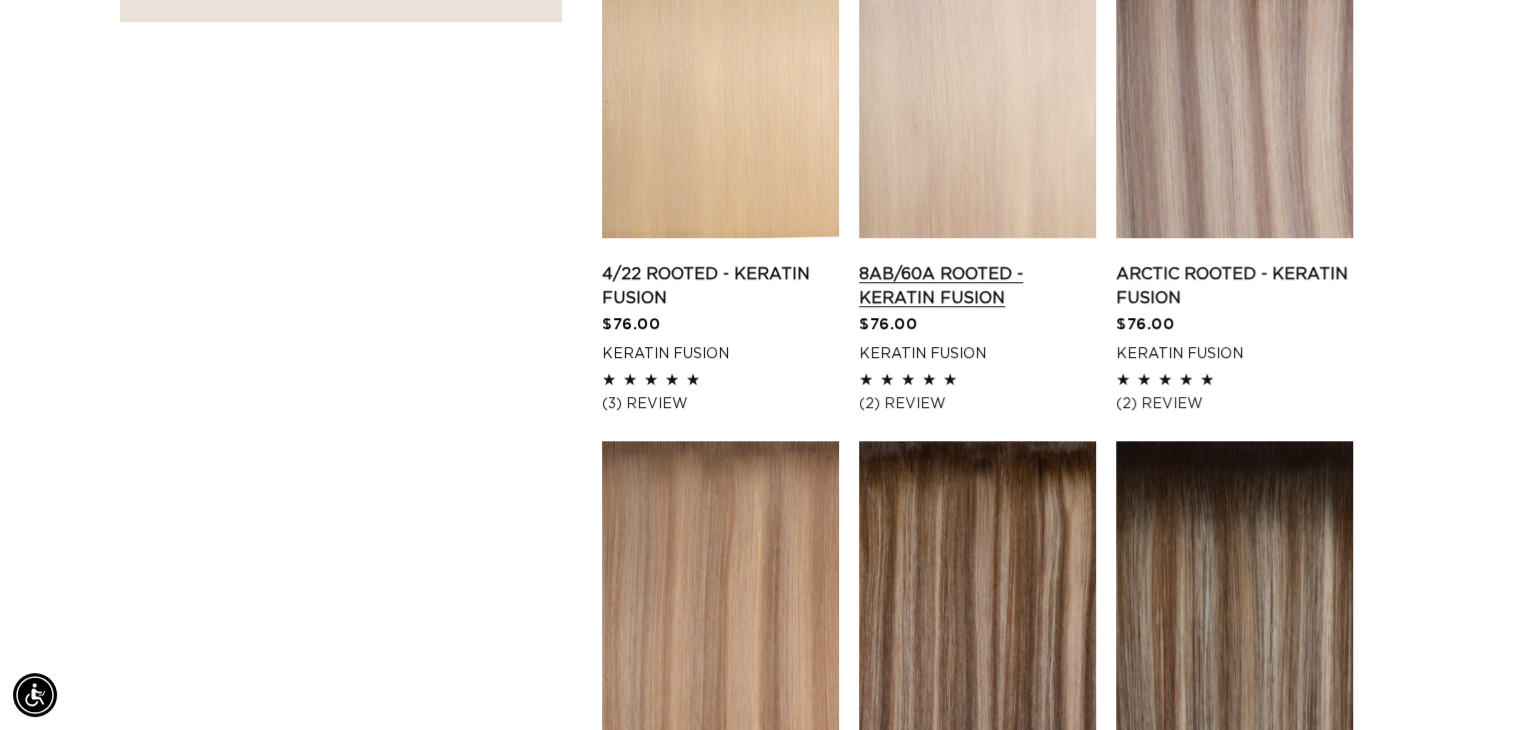 click on "8AB/60A Rooted - Keratin Fusion" at bounding box center [977, 286] 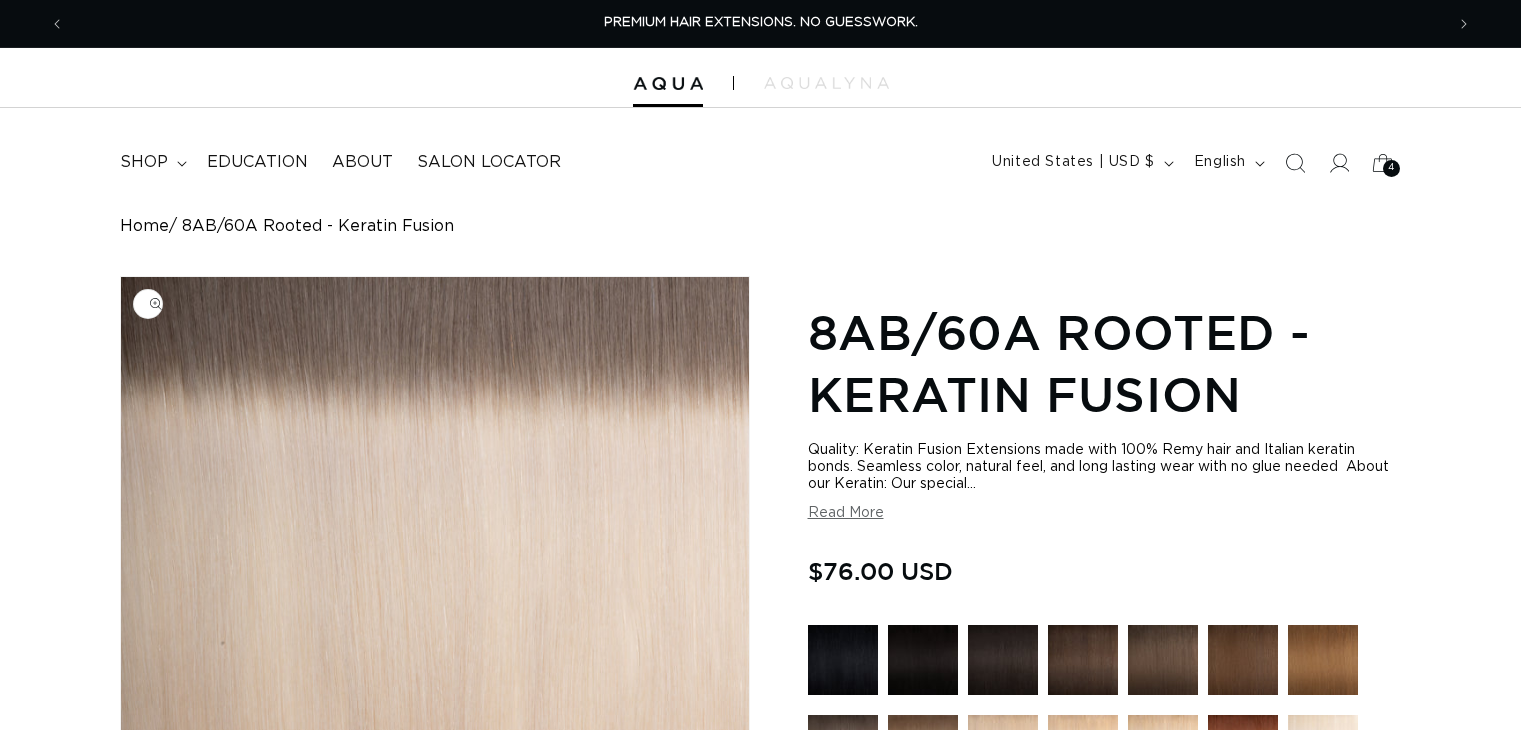 scroll, scrollTop: 0, scrollLeft: 0, axis: both 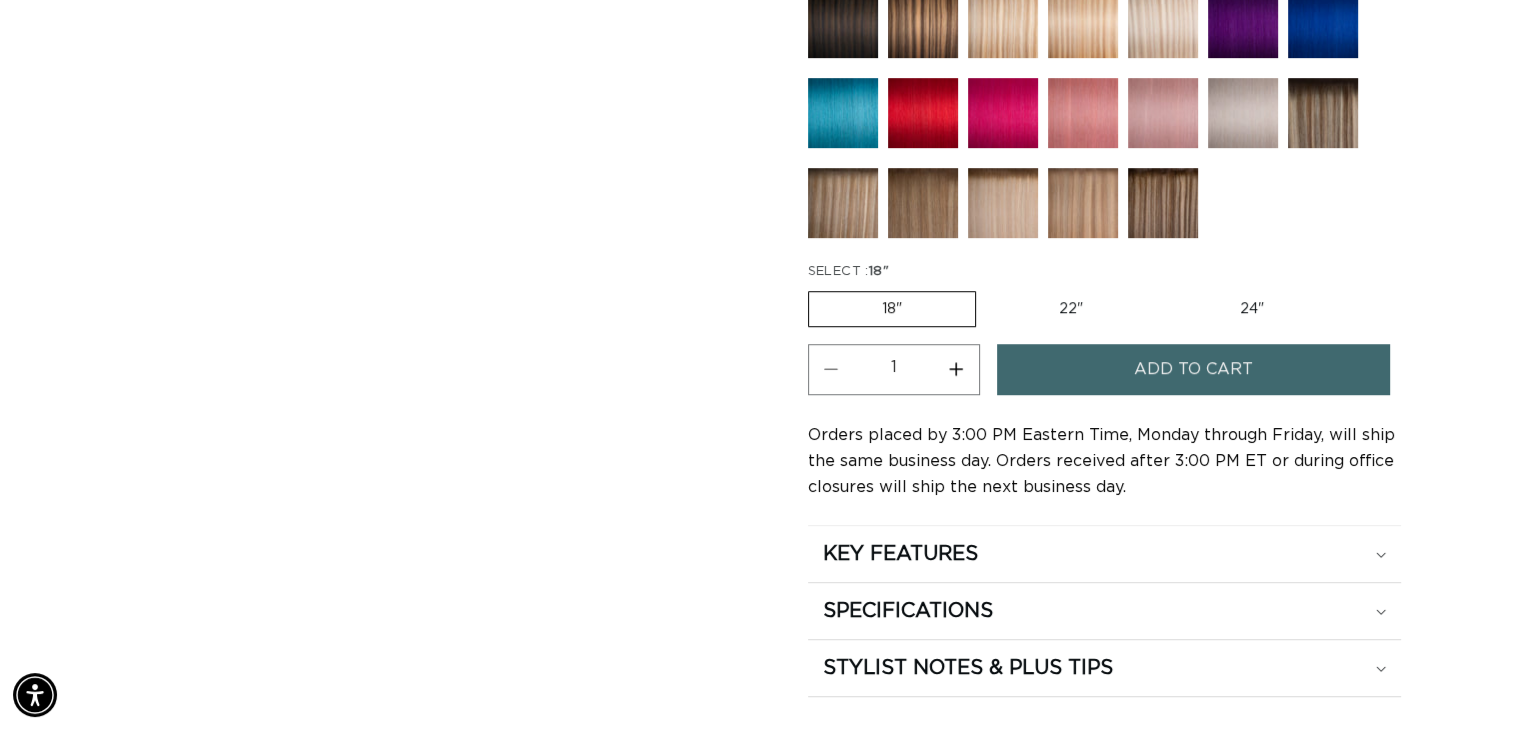 click on "Increase quantity for 8AB/60A Rooted - Keratin Fusion" at bounding box center [956, 369] 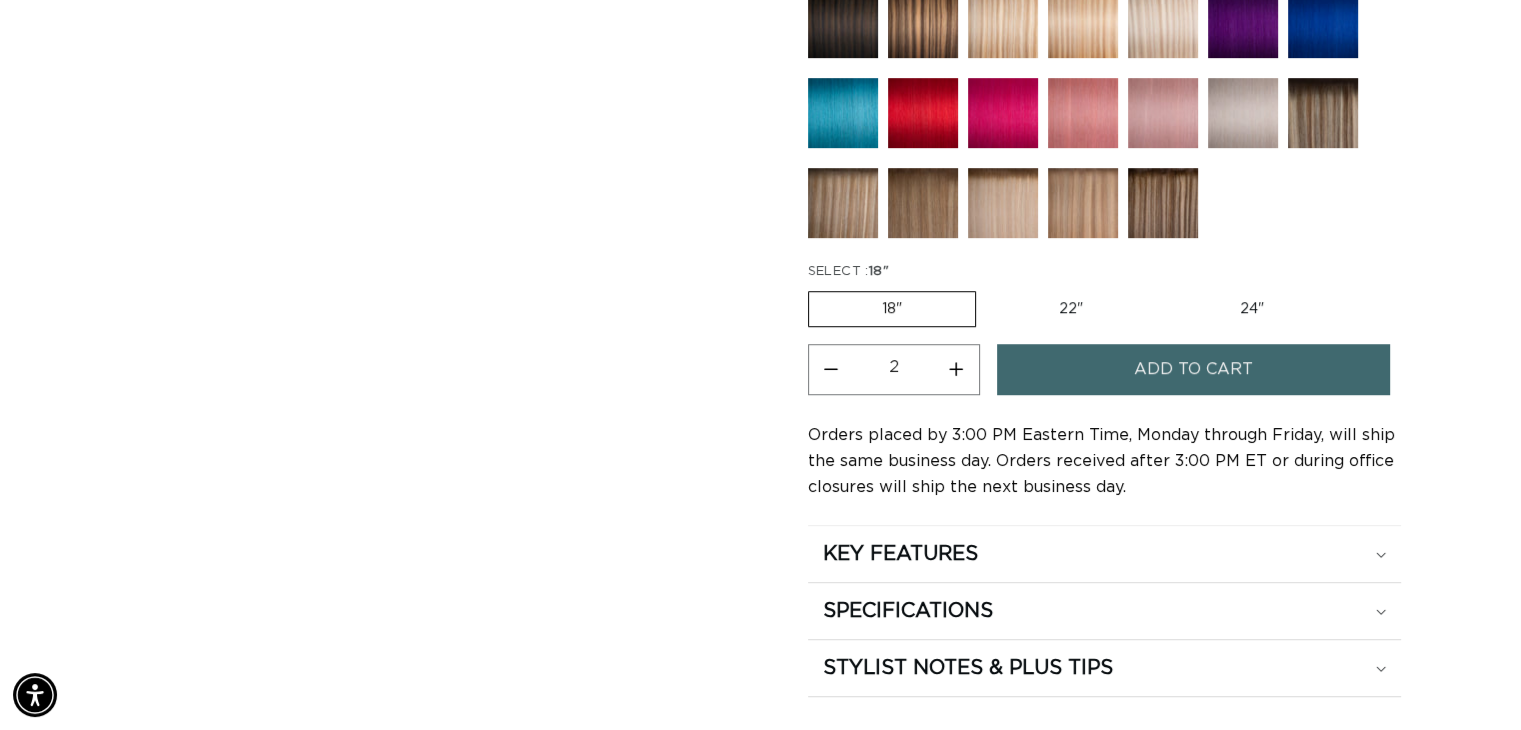 click on "Add to cart" at bounding box center [1194, 369] 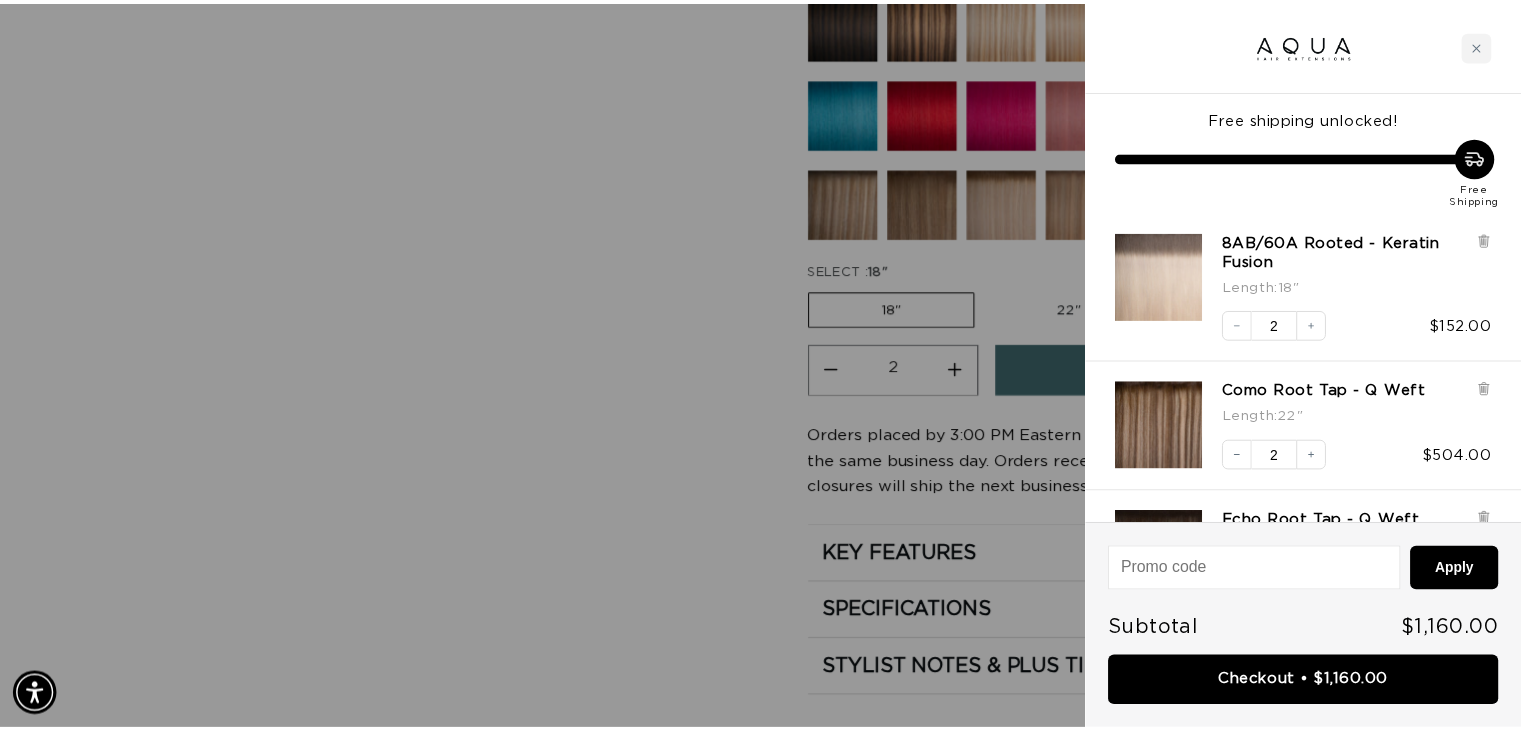 scroll, scrollTop: 0, scrollLeft: 0, axis: both 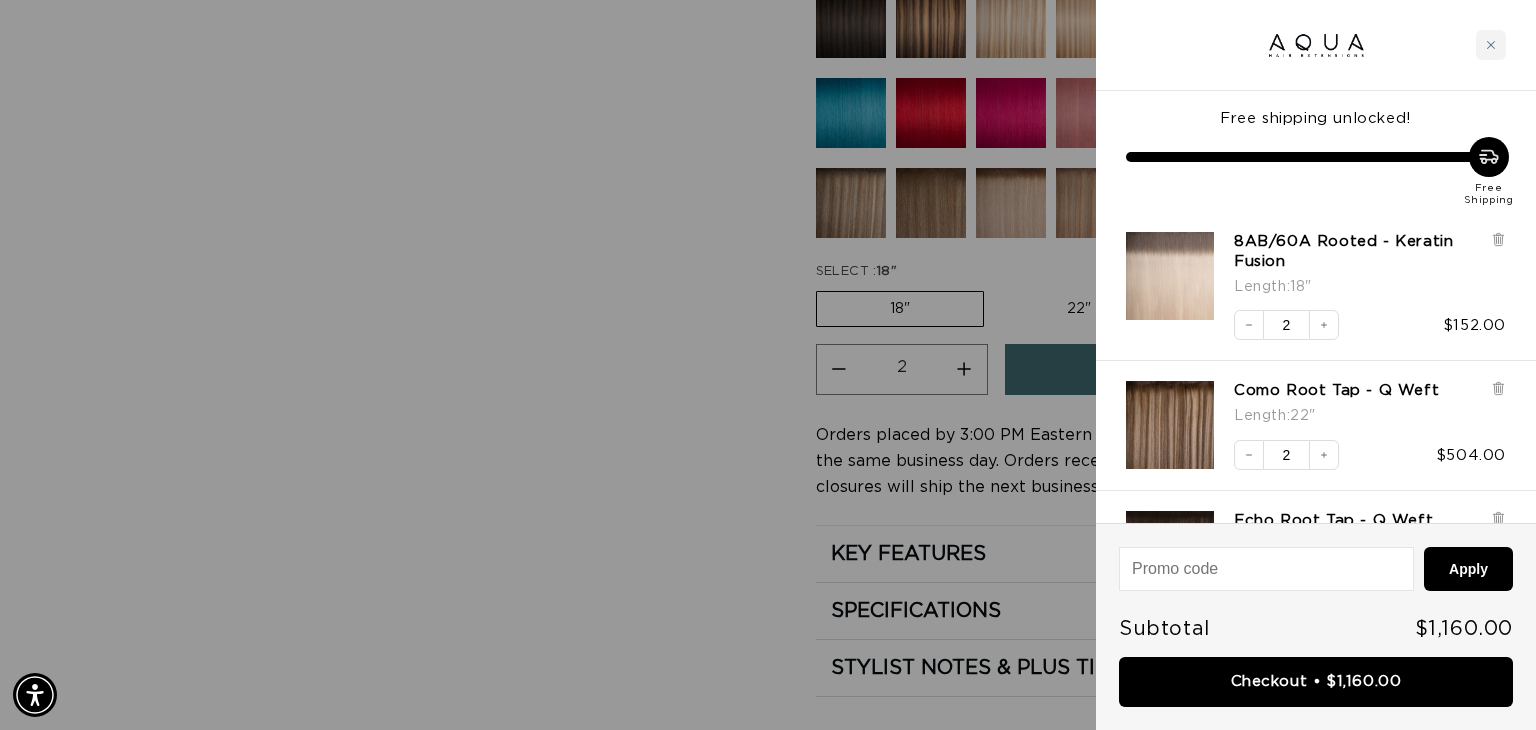 click at bounding box center [768, 365] 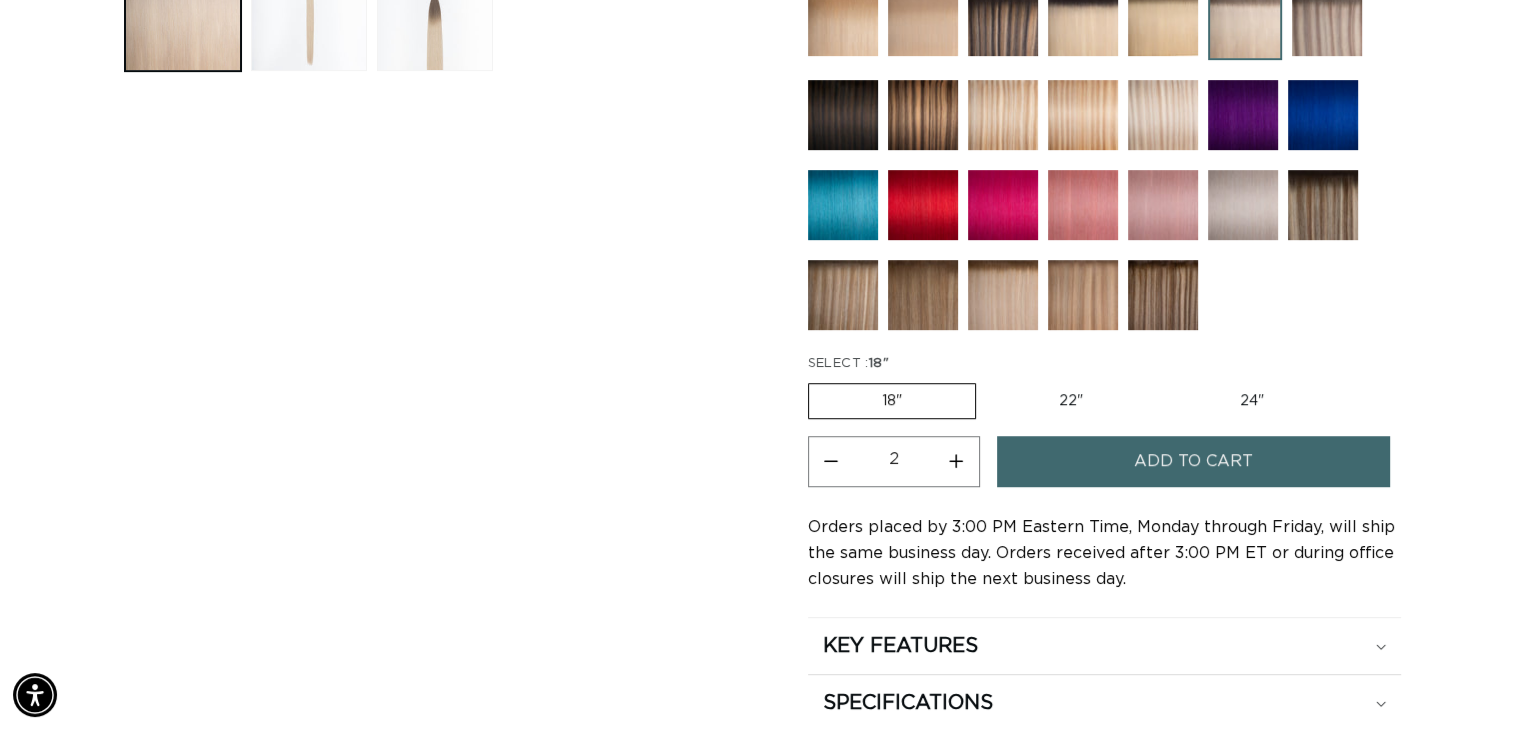 scroll, scrollTop: 800, scrollLeft: 0, axis: vertical 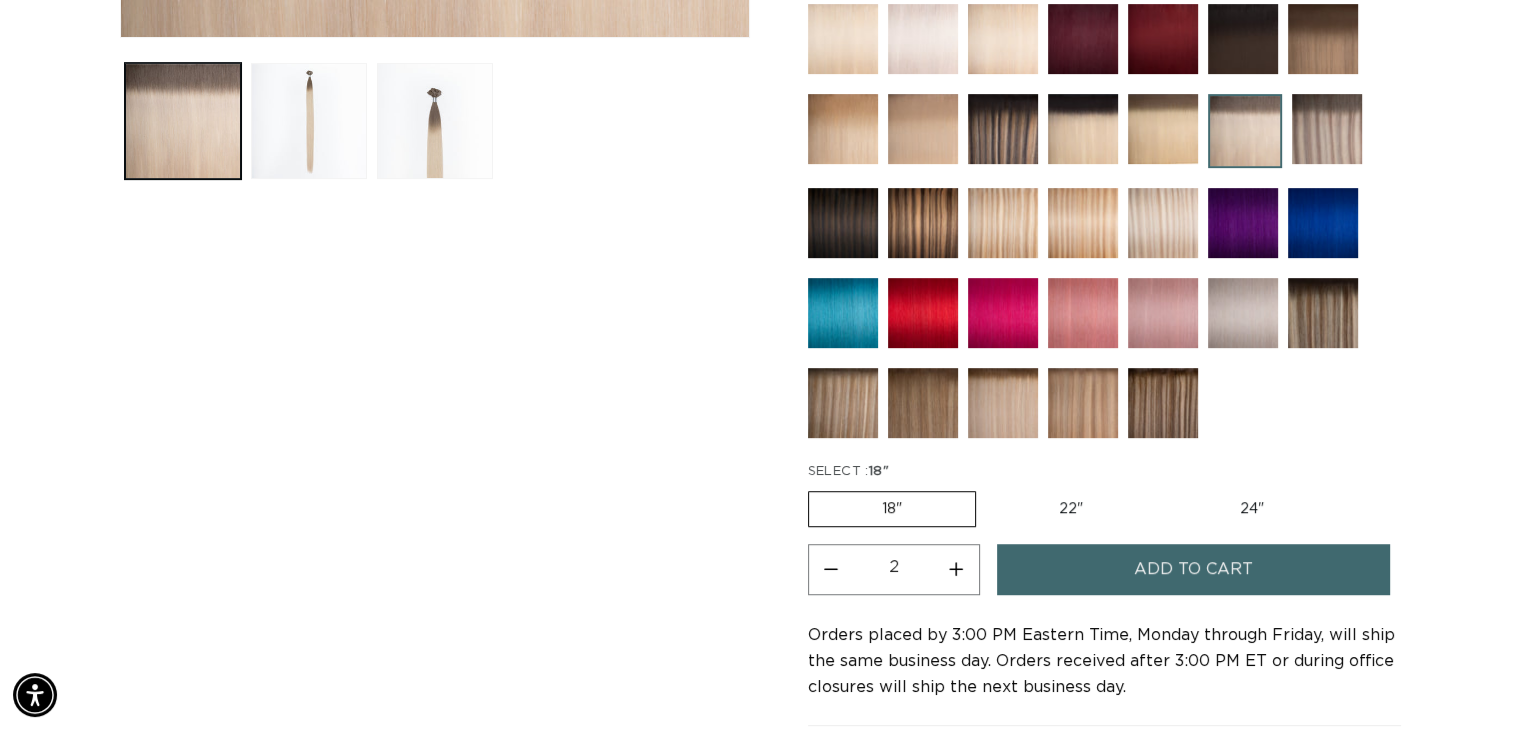 click at bounding box center [1003, 403] 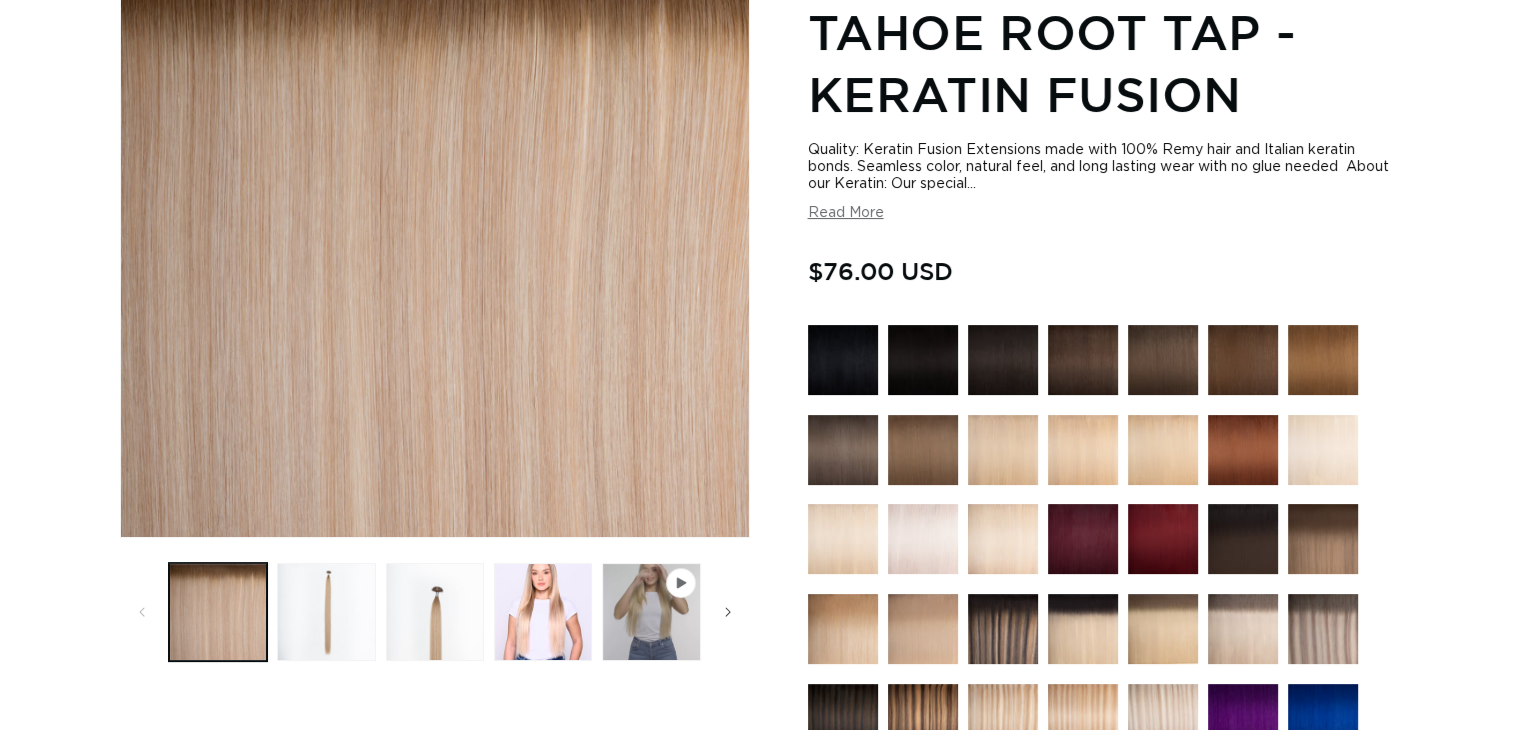 scroll, scrollTop: 300, scrollLeft: 0, axis: vertical 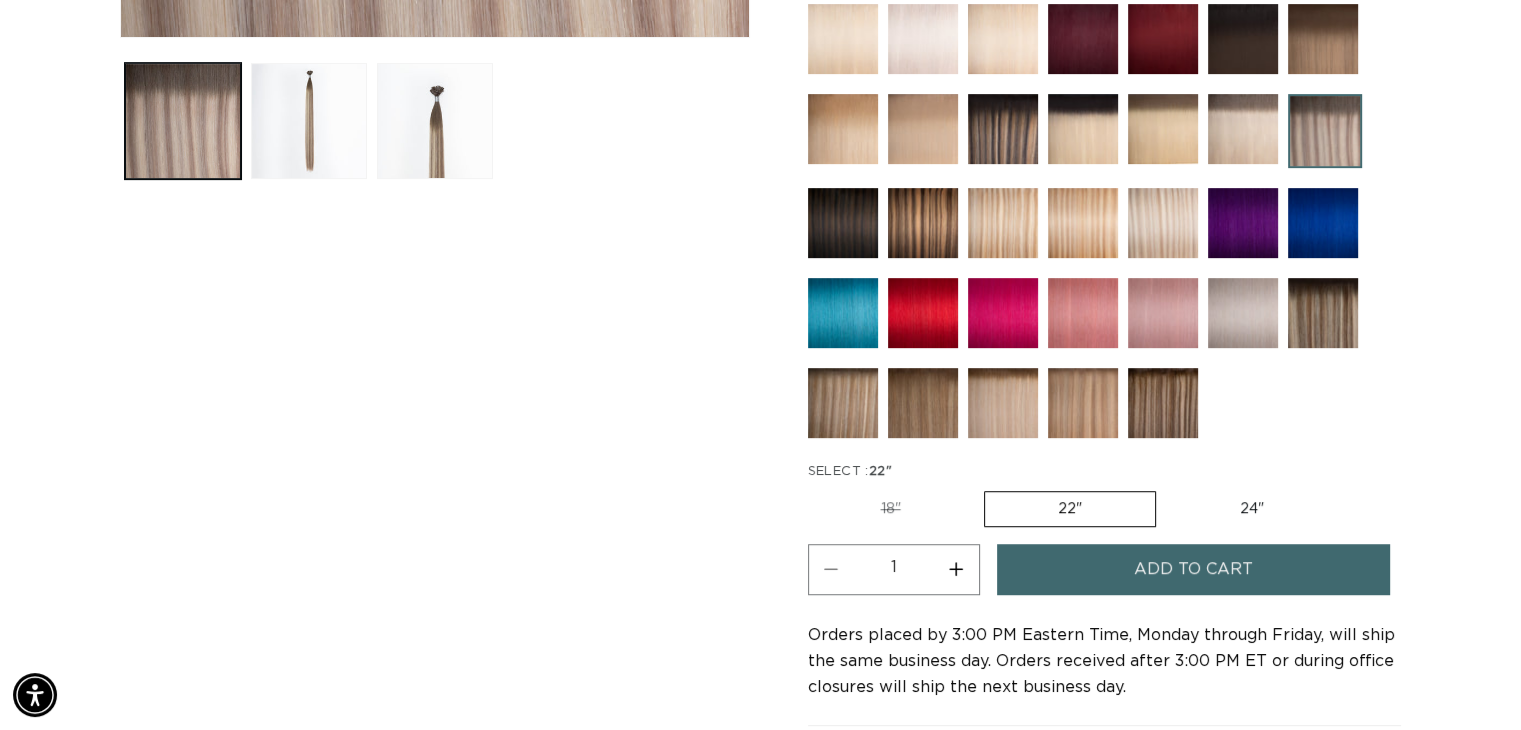 click on "18" Variant sold out or unavailable" at bounding box center (891, 509) 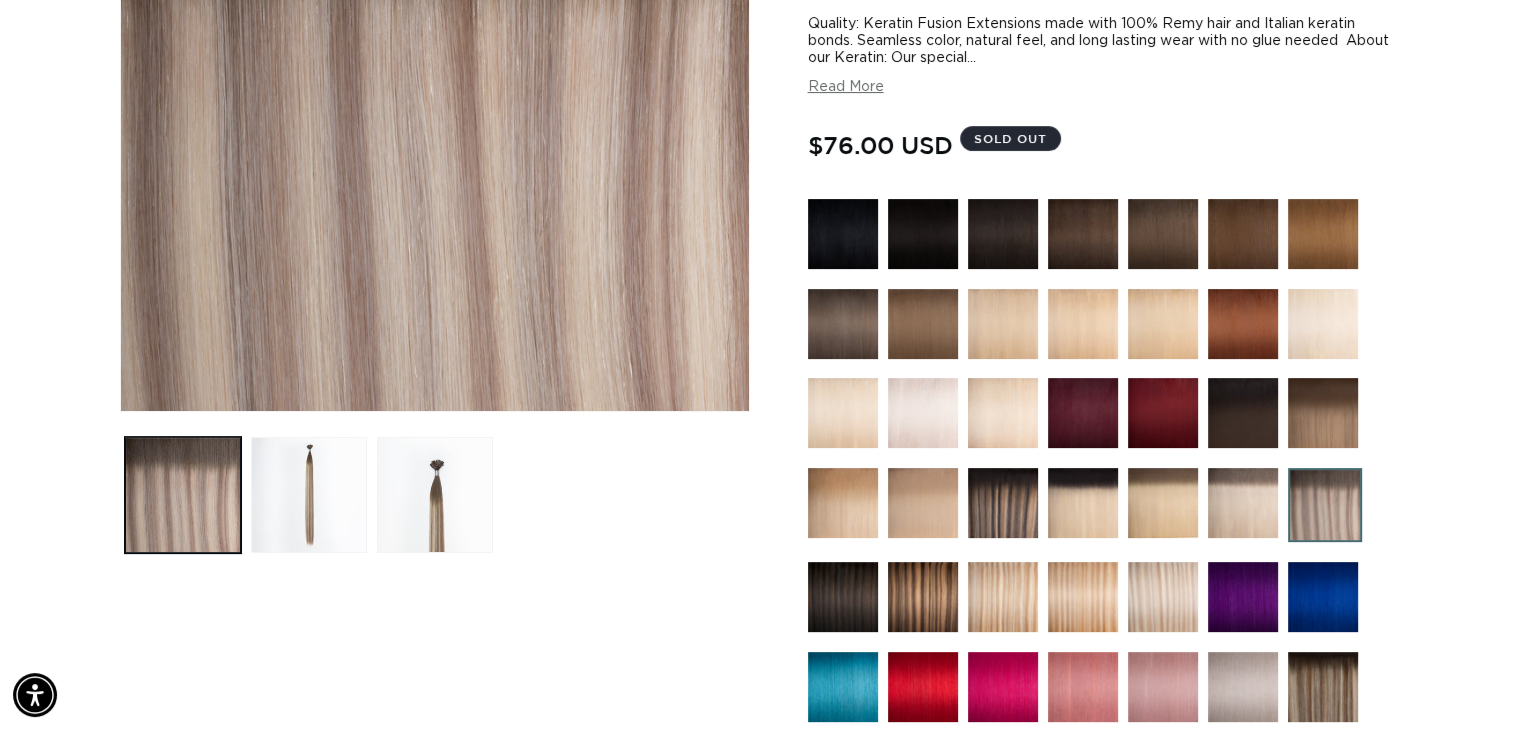 scroll, scrollTop: 300, scrollLeft: 0, axis: vertical 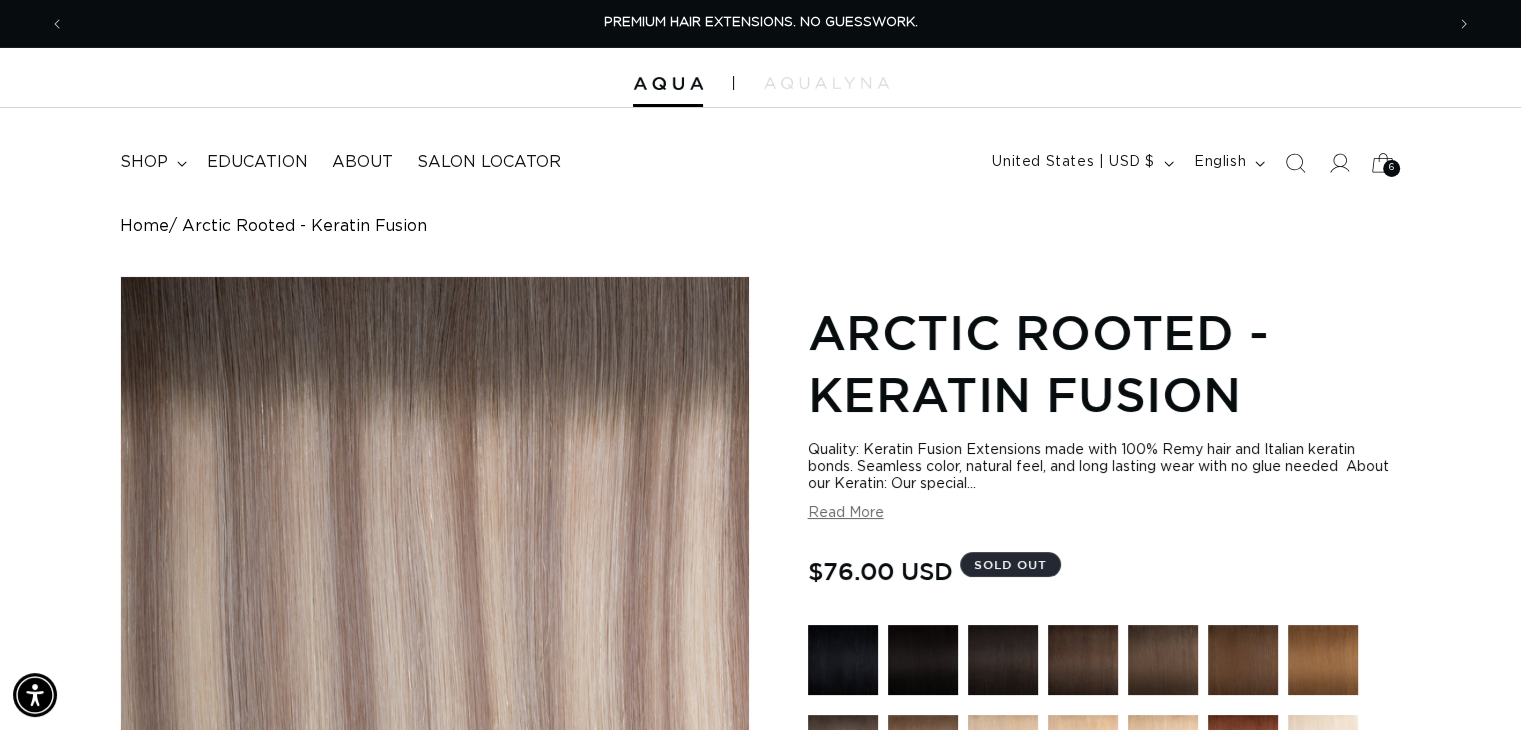 click on "6 6" at bounding box center [1391, 168] 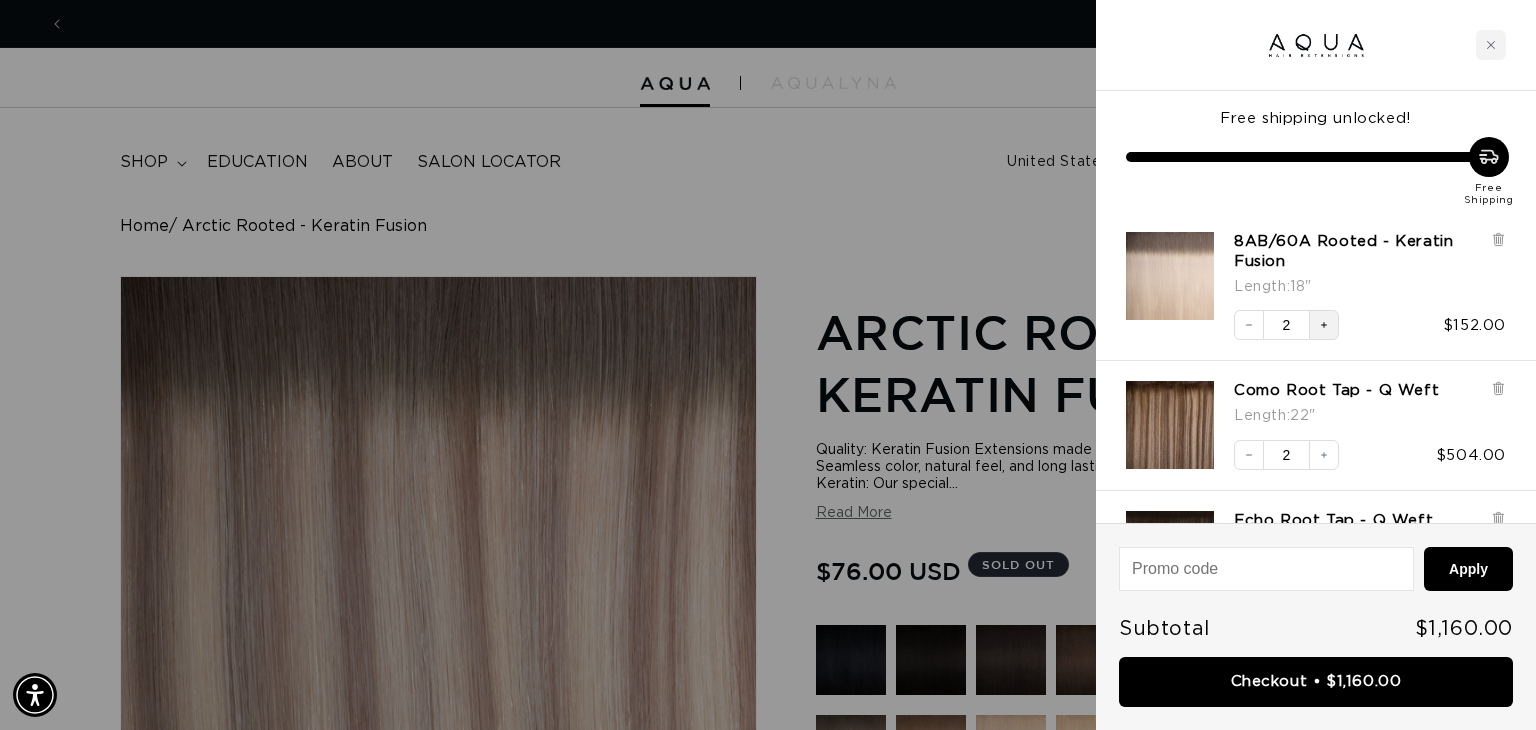 click 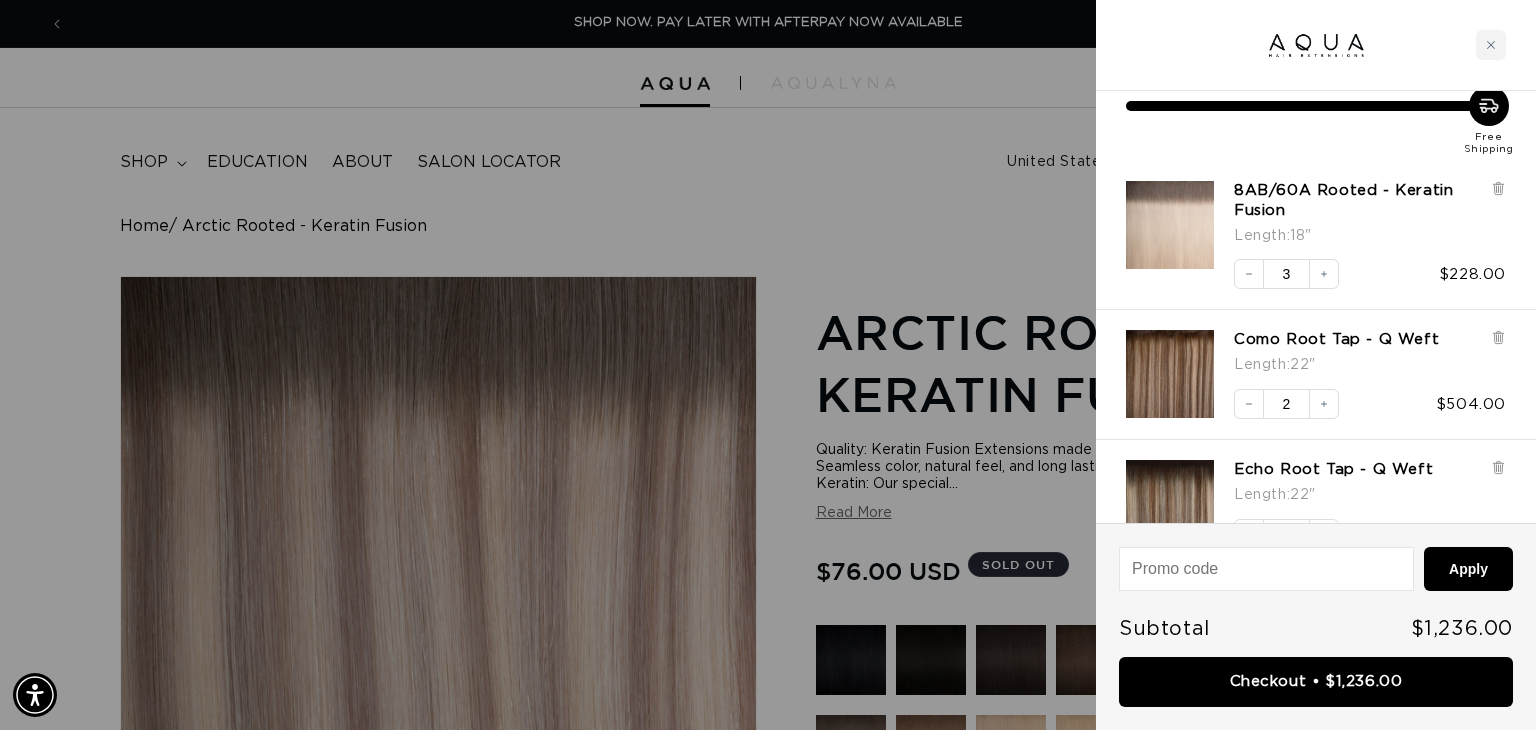 scroll, scrollTop: 96, scrollLeft: 0, axis: vertical 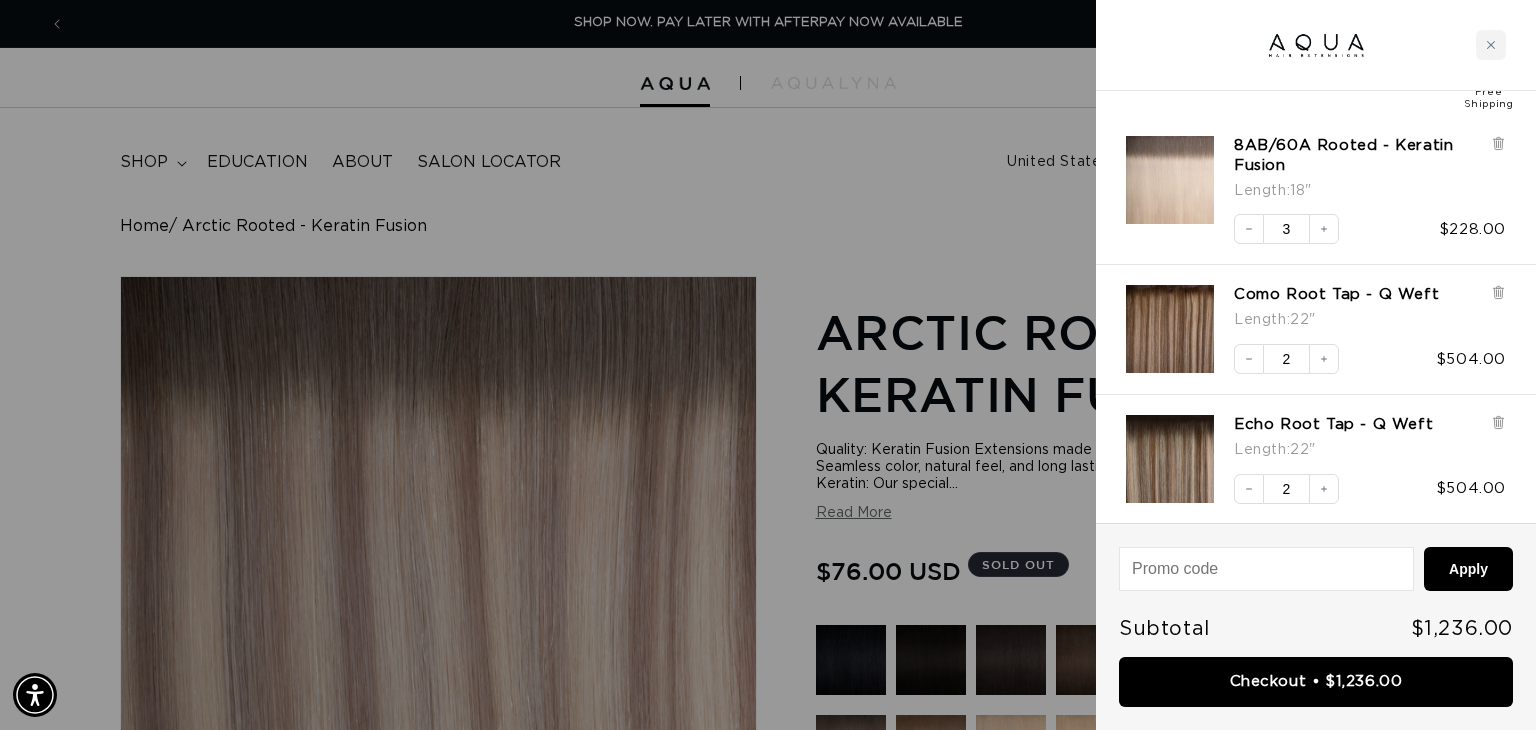 click at bounding box center [768, 365] 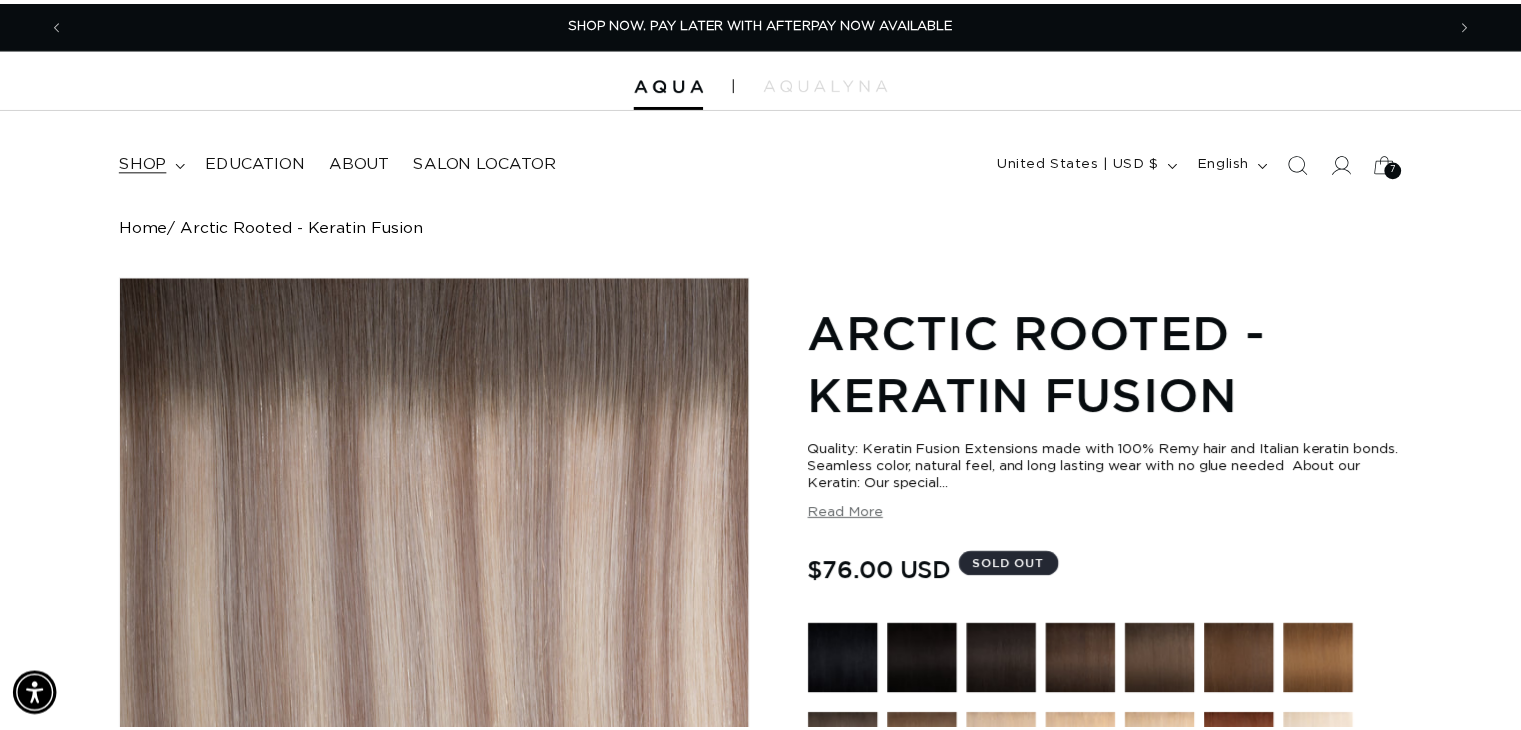 scroll, scrollTop: 0, scrollLeft: 1379, axis: horizontal 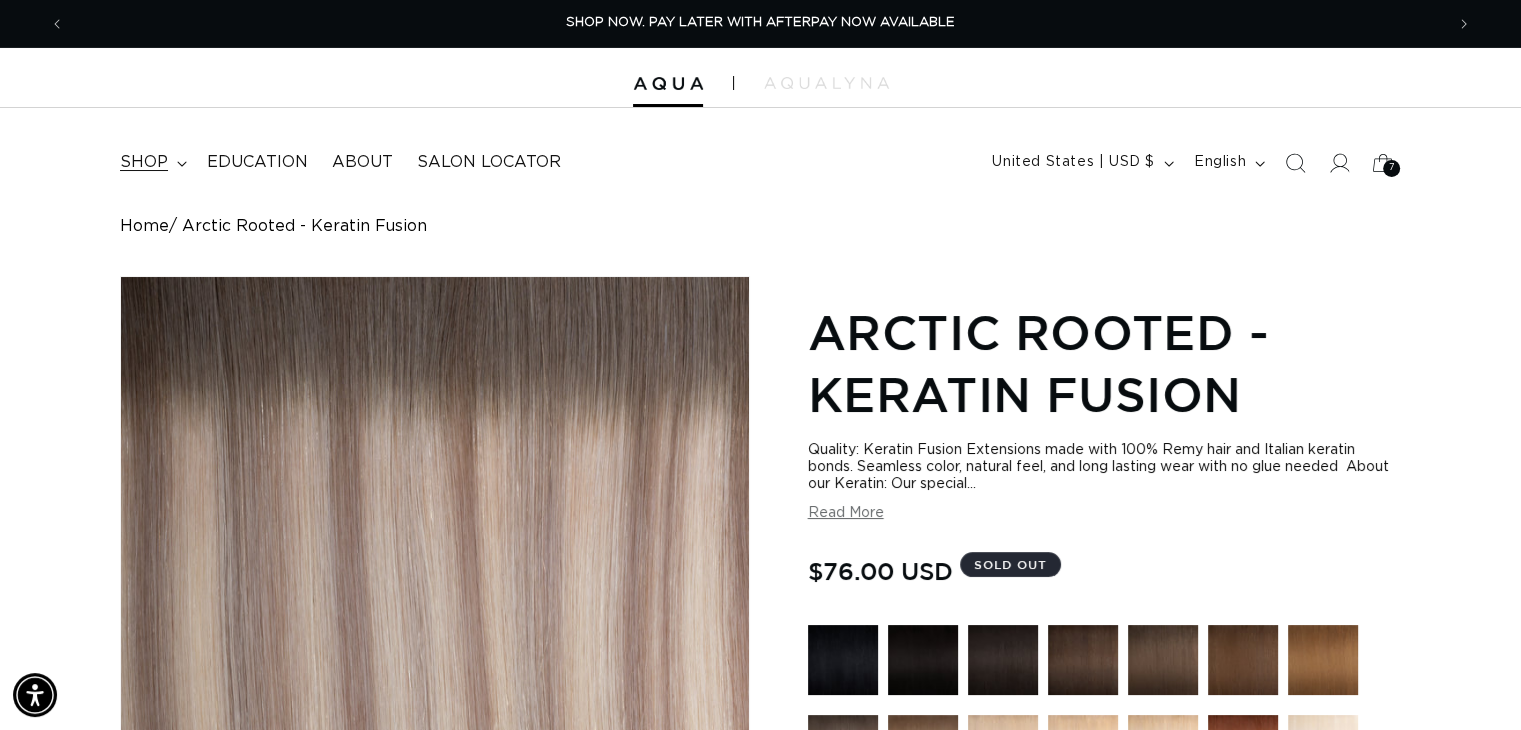 click on "shop" at bounding box center [144, 162] 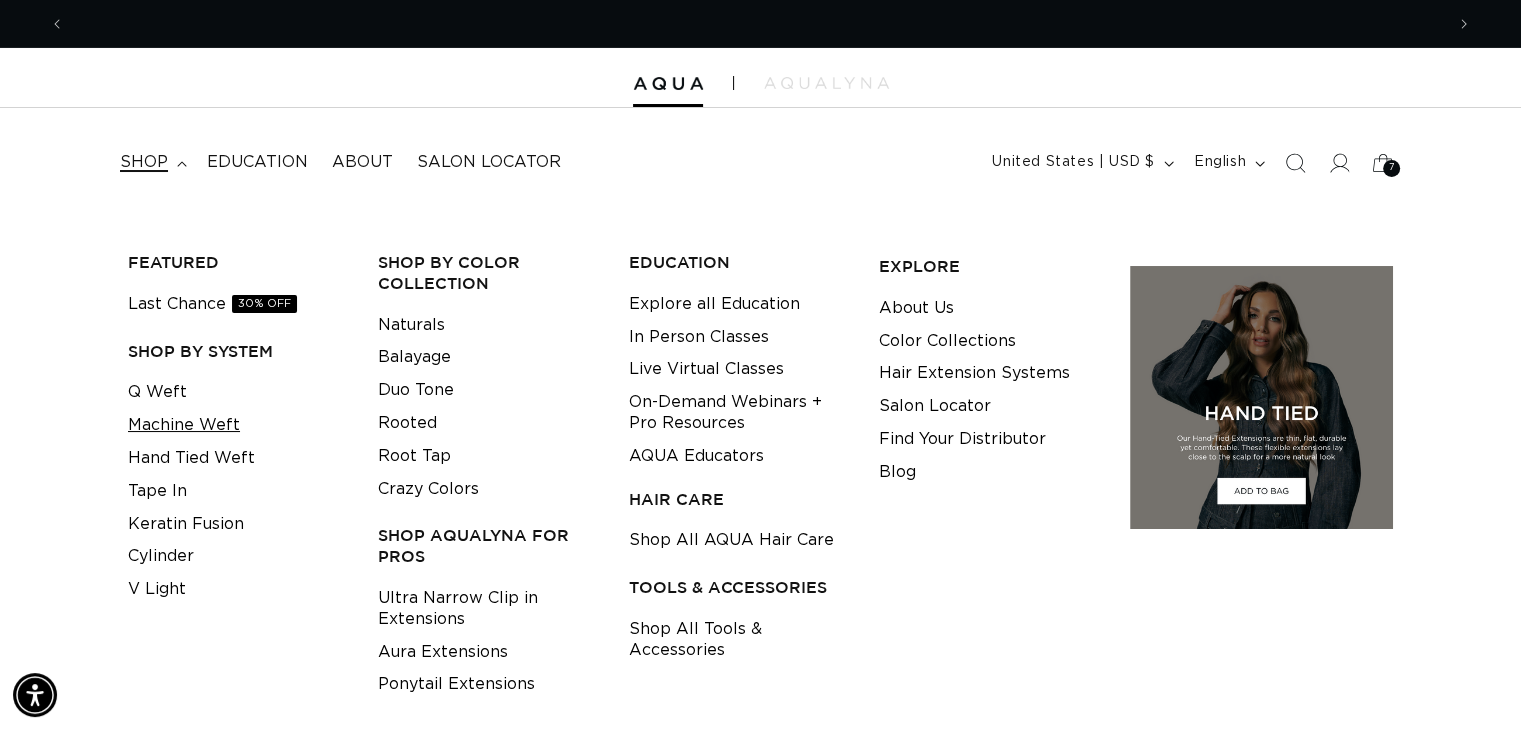 scroll, scrollTop: 0, scrollLeft: 2757, axis: horizontal 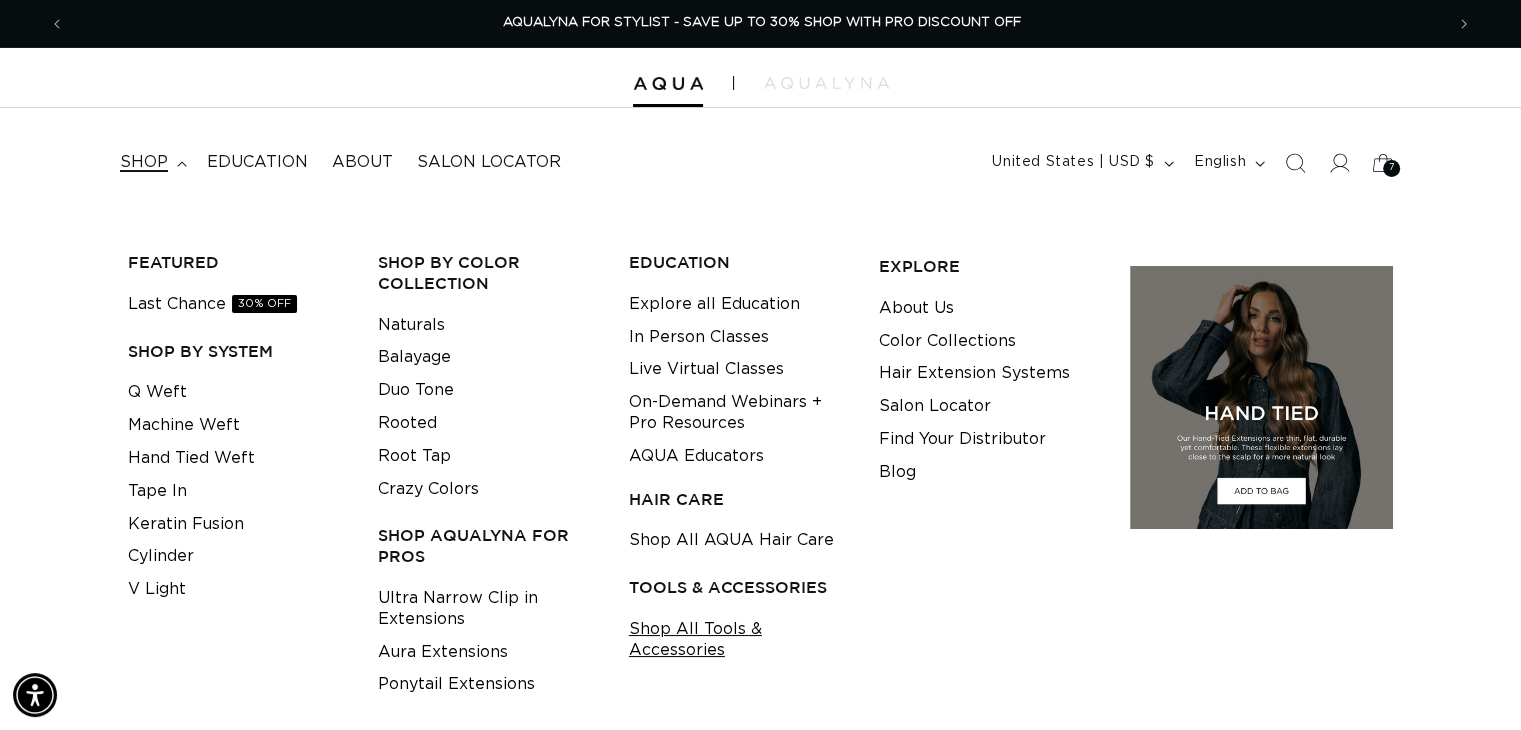click on "Shop All Tools & Accessories" at bounding box center [738, 640] 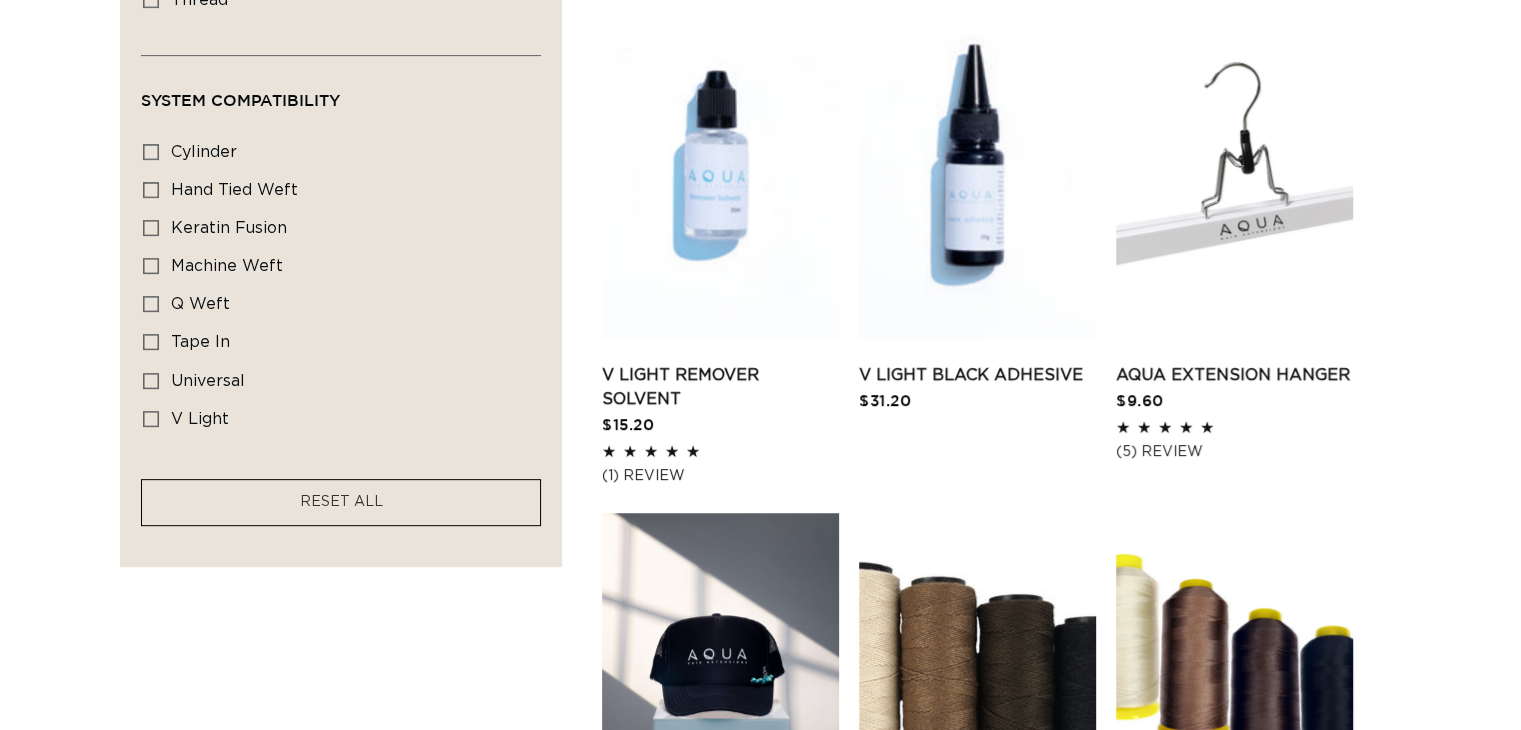 scroll, scrollTop: 1200, scrollLeft: 0, axis: vertical 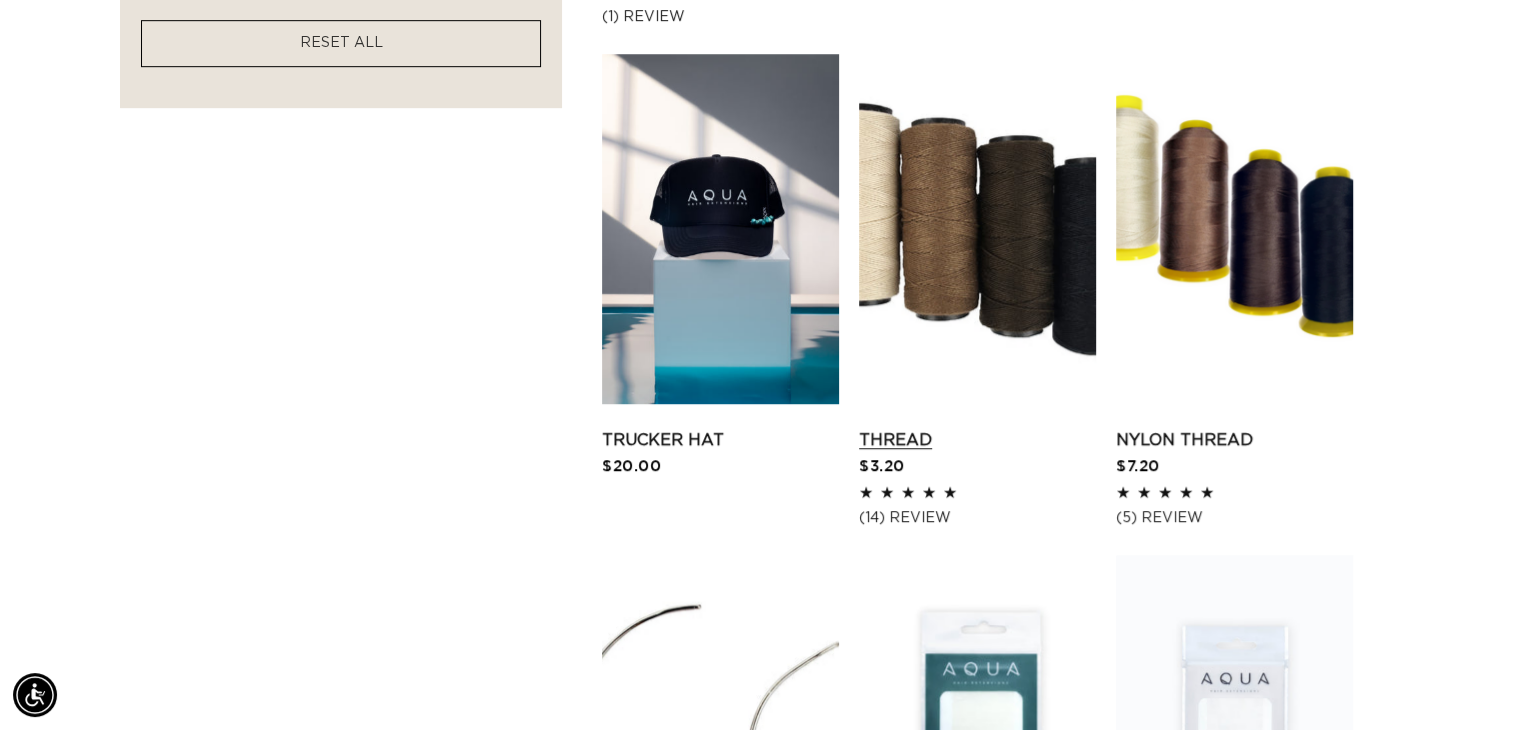 click on "Thread" at bounding box center (977, 440) 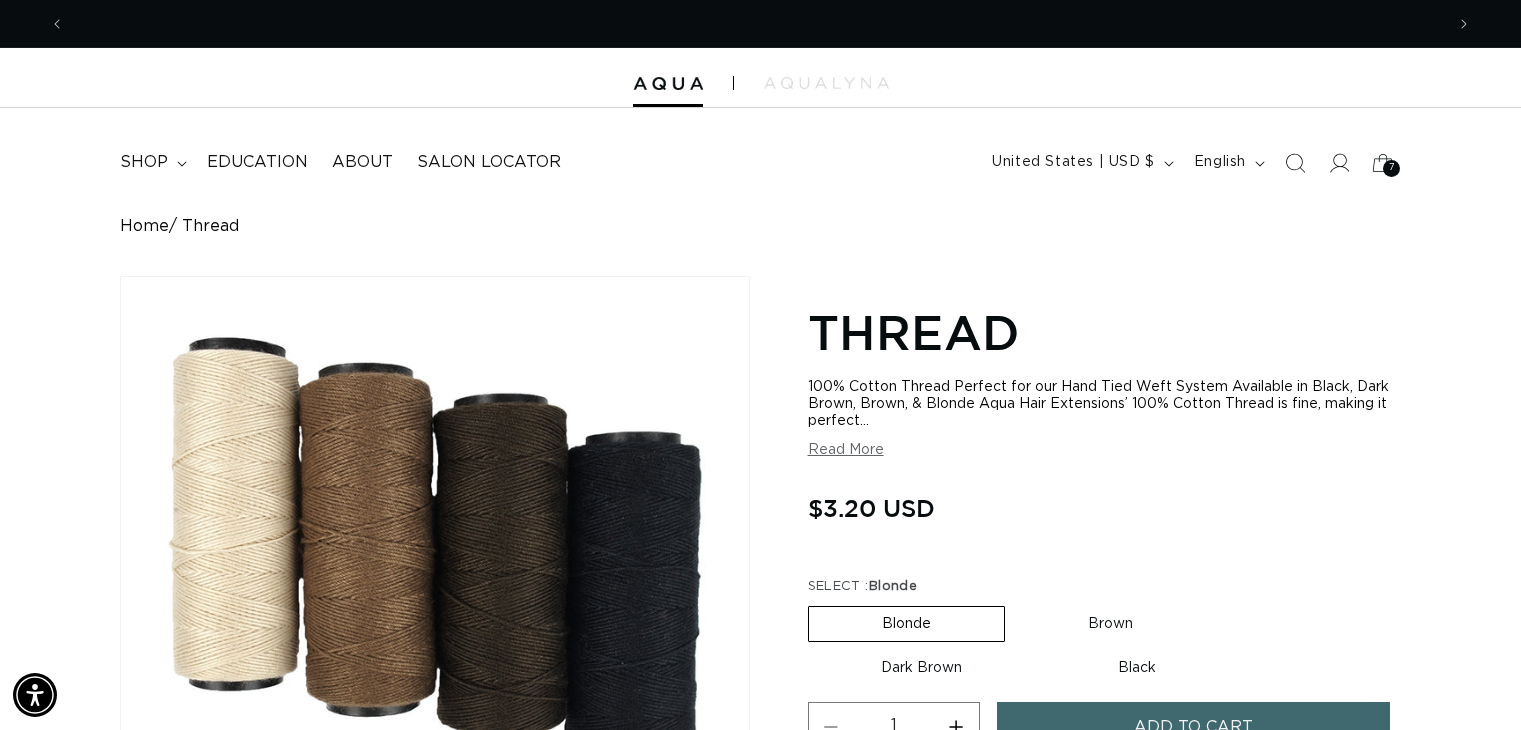 scroll, scrollTop: 0, scrollLeft: 0, axis: both 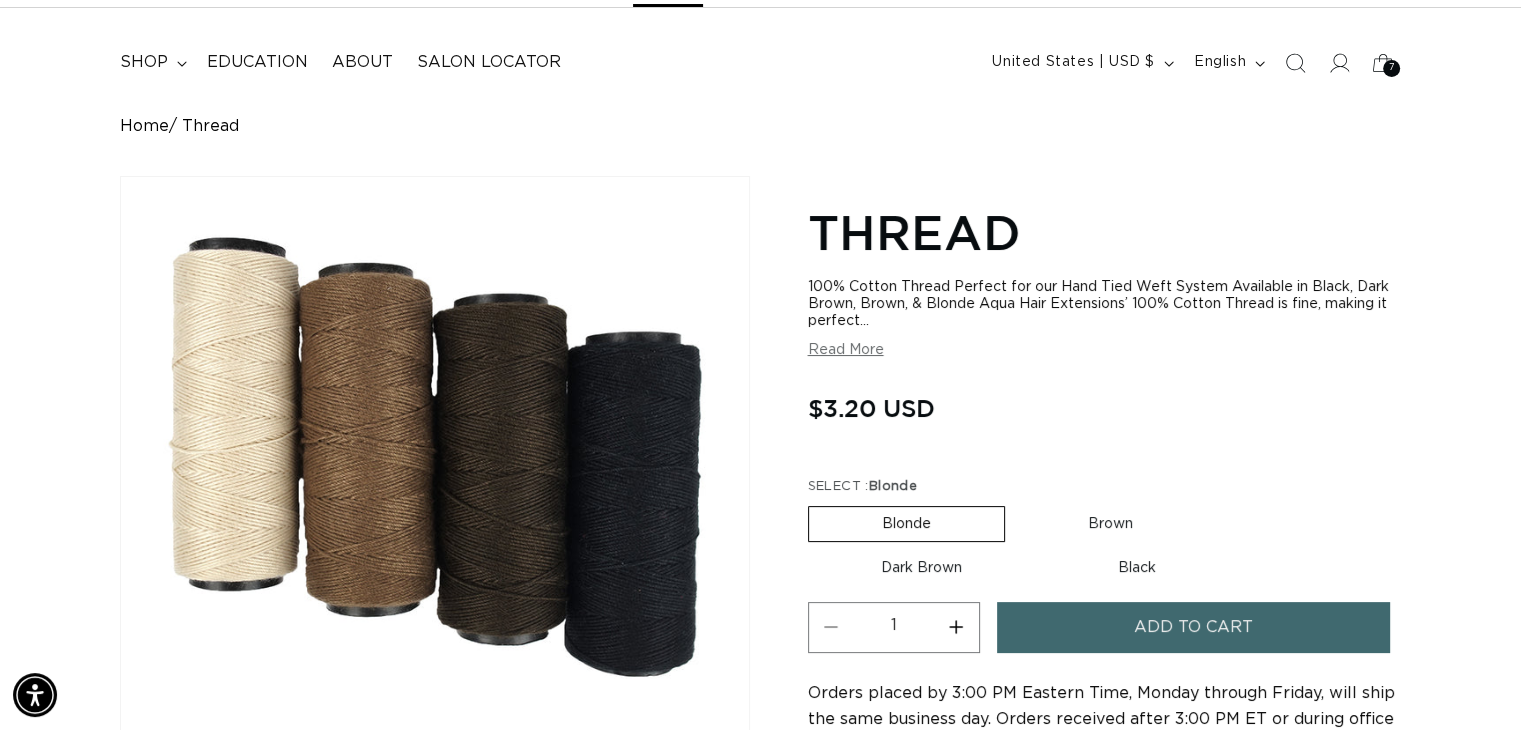 click on "Brown Variant sold out or unavailable" at bounding box center [1110, 524] 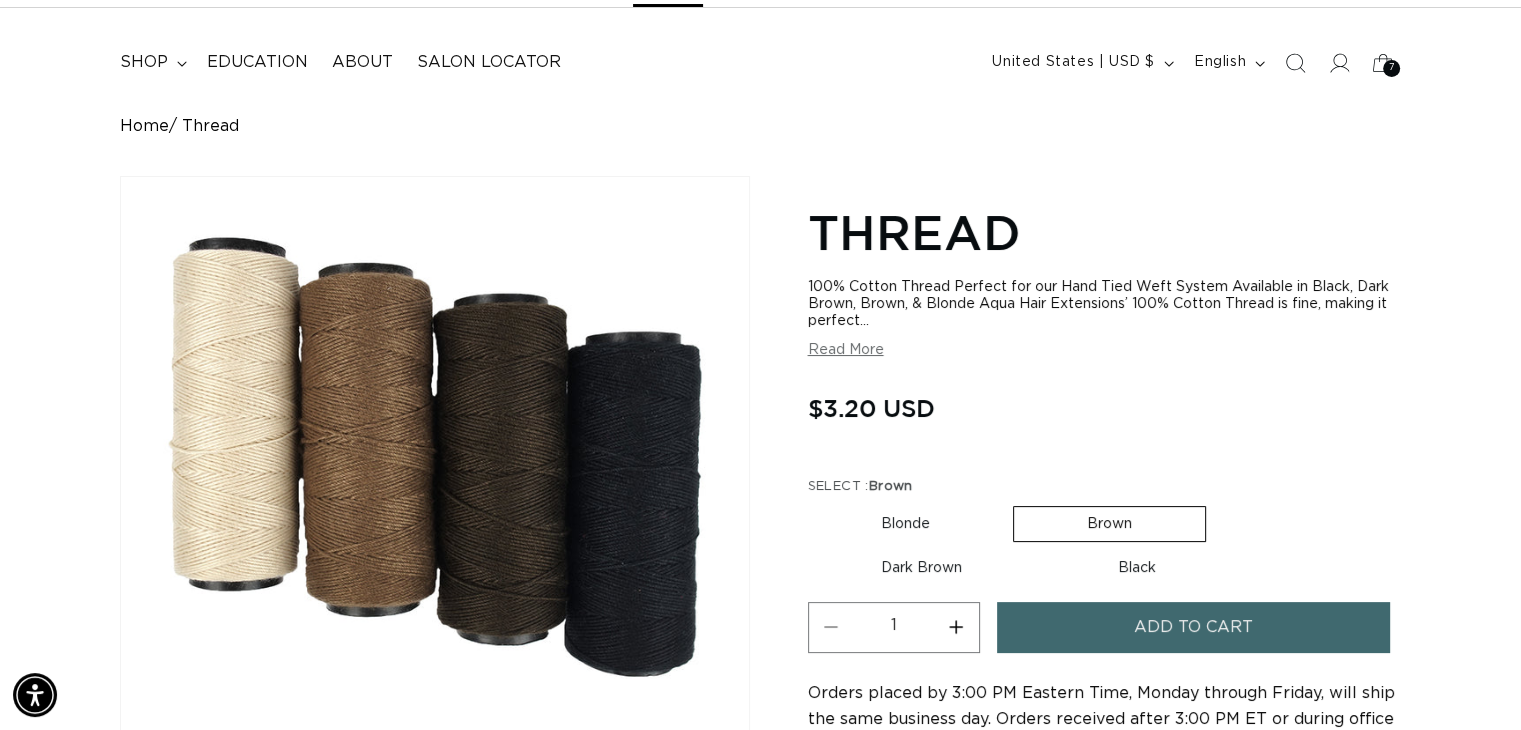 click on "Increase quantity for Thread" at bounding box center [956, 627] 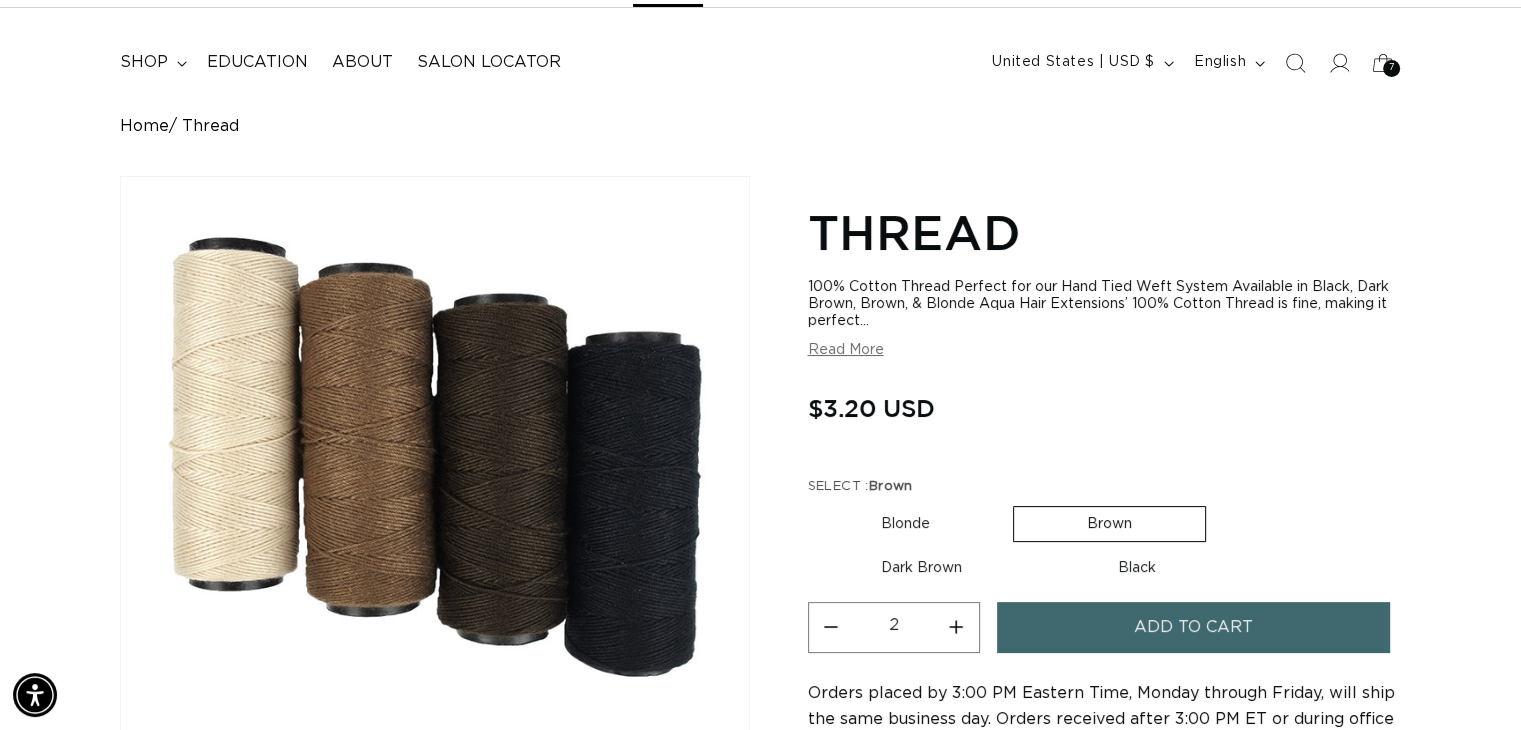 click on "Add to cart" at bounding box center (1194, 627) 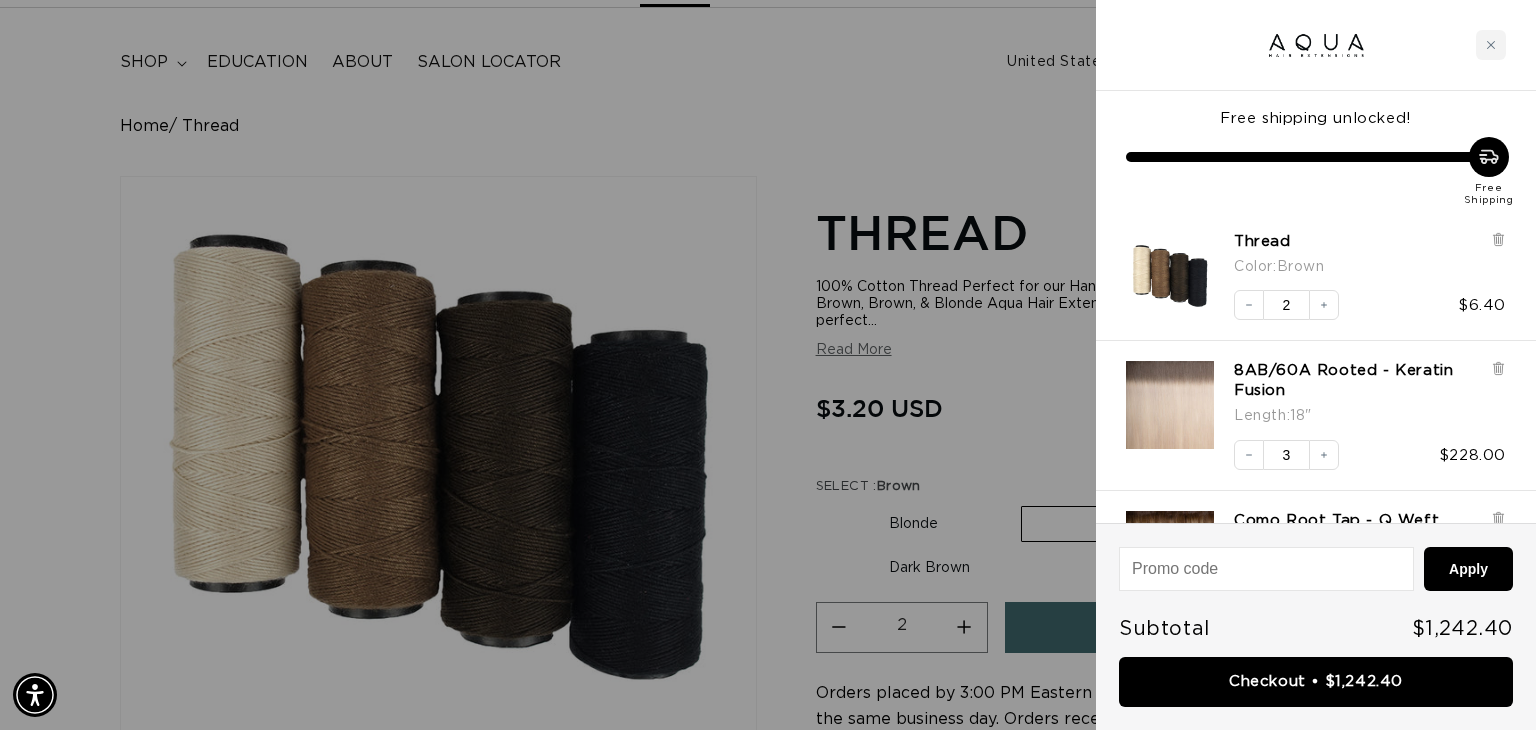 click at bounding box center [768, 365] 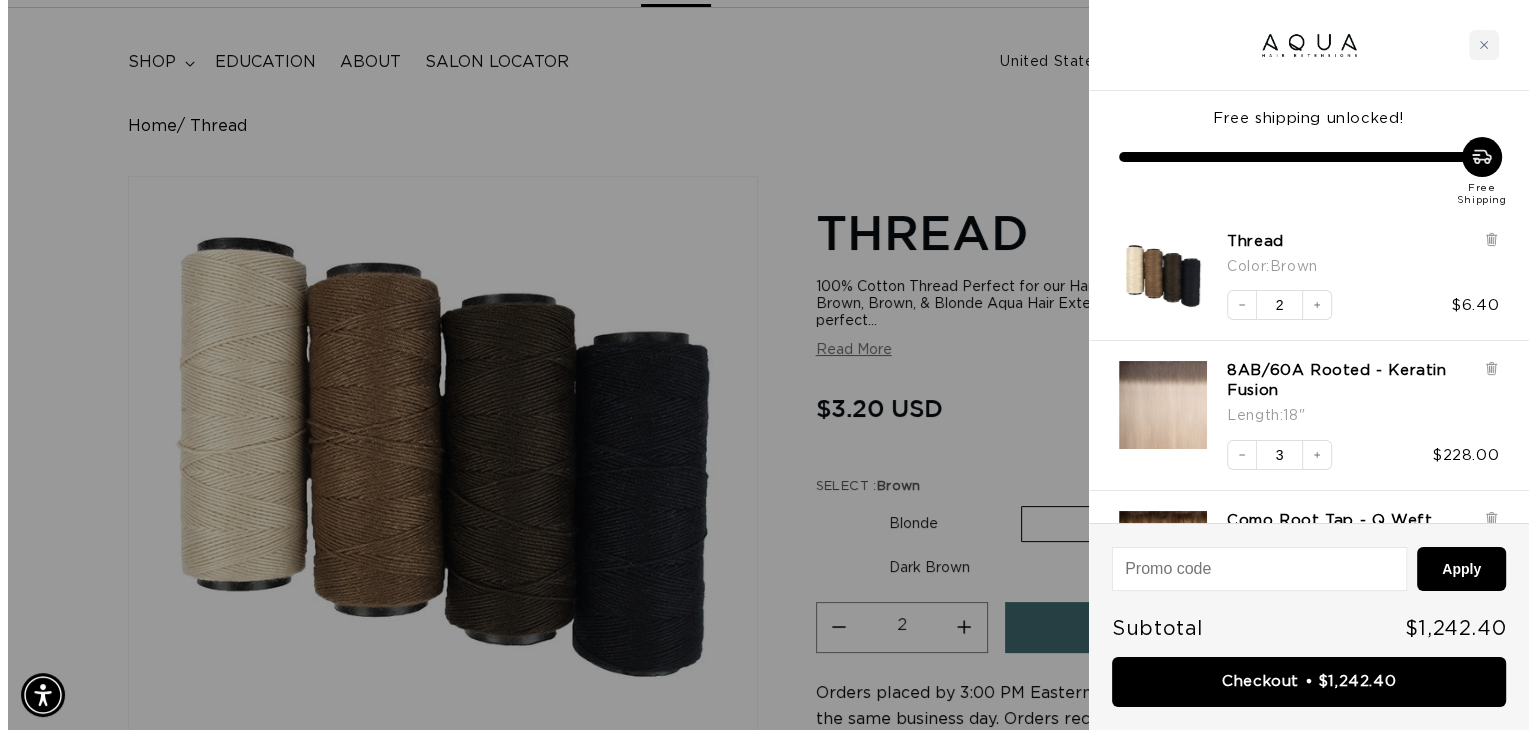 scroll, scrollTop: 0, scrollLeft: 2757, axis: horizontal 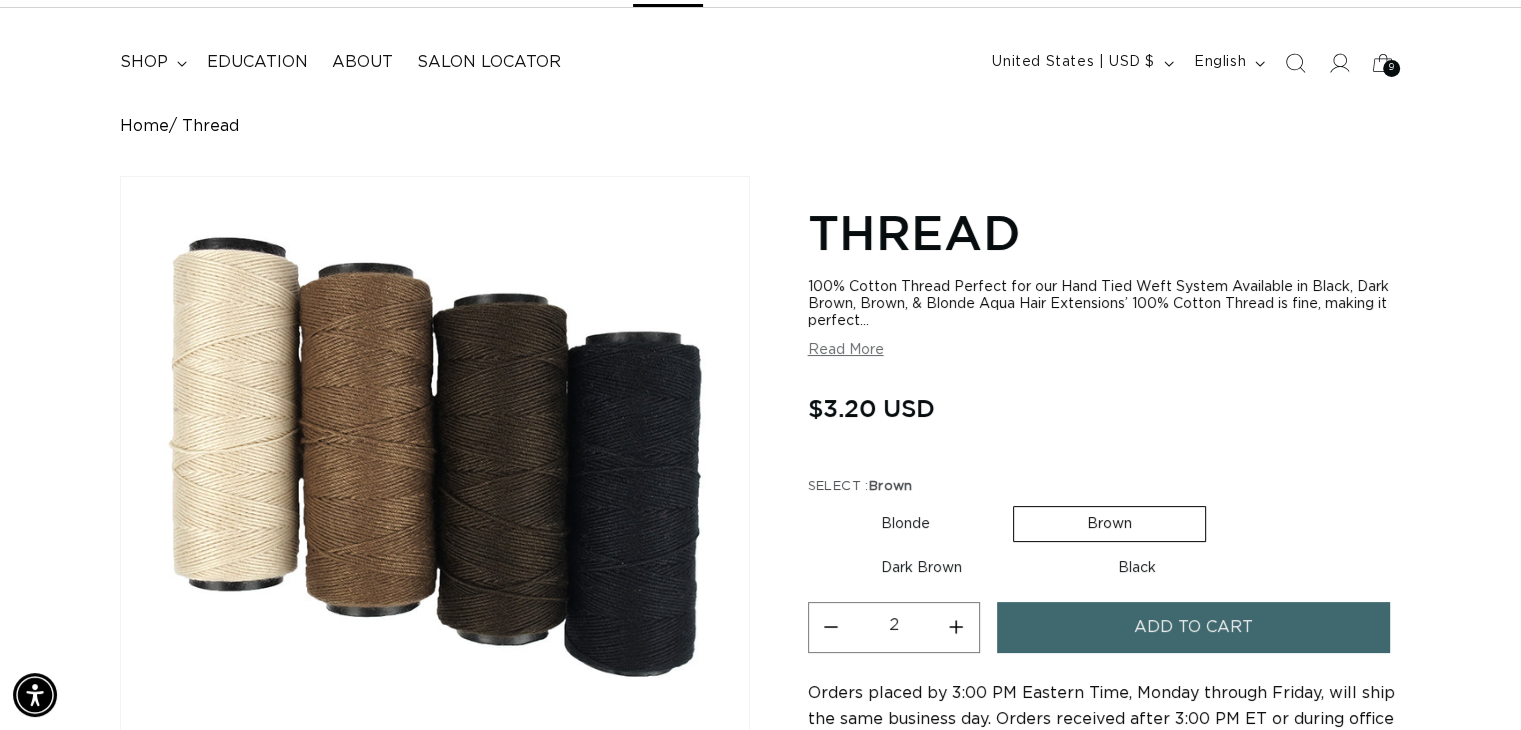 click on "Dark Brown Variant sold out or unavailable" at bounding box center [921, 568] 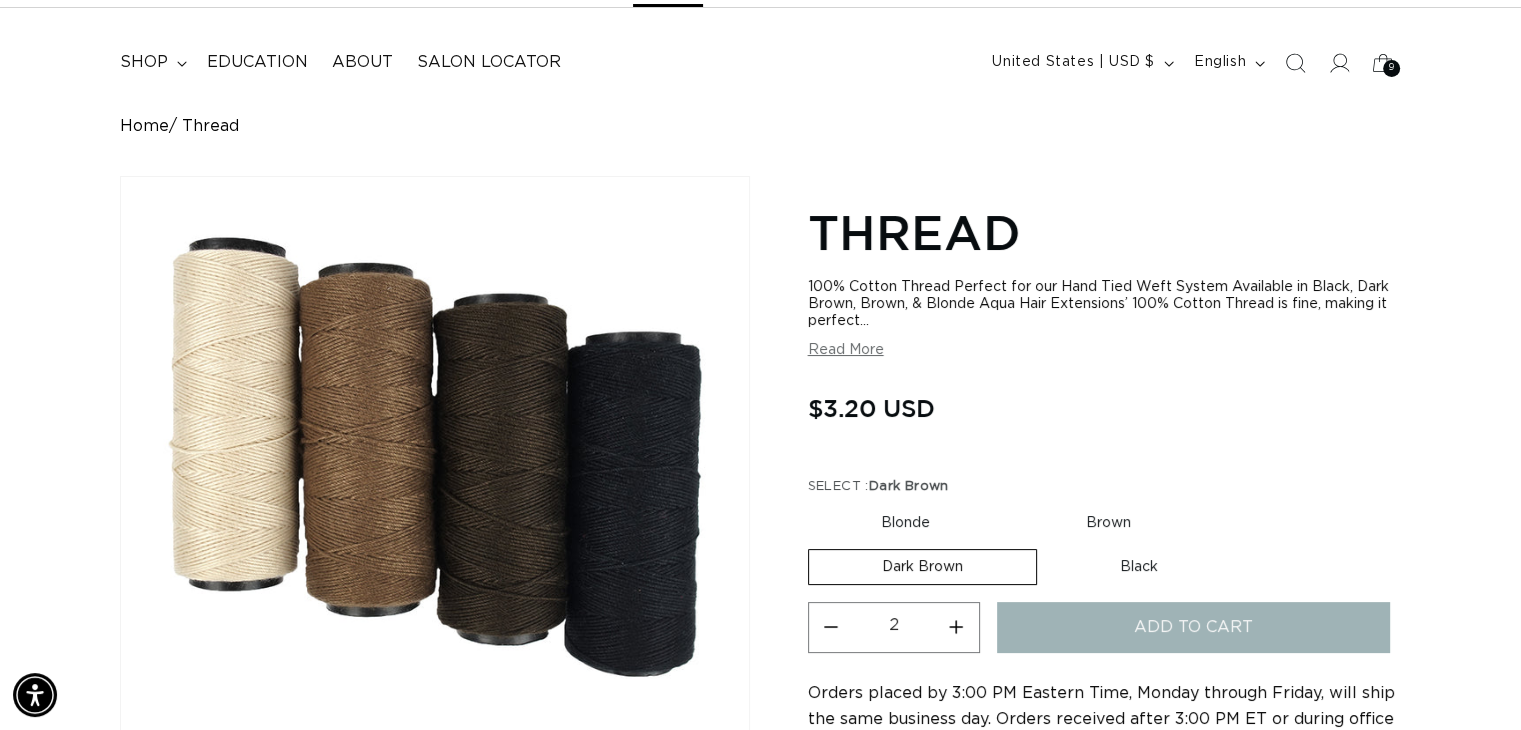 type on "1" 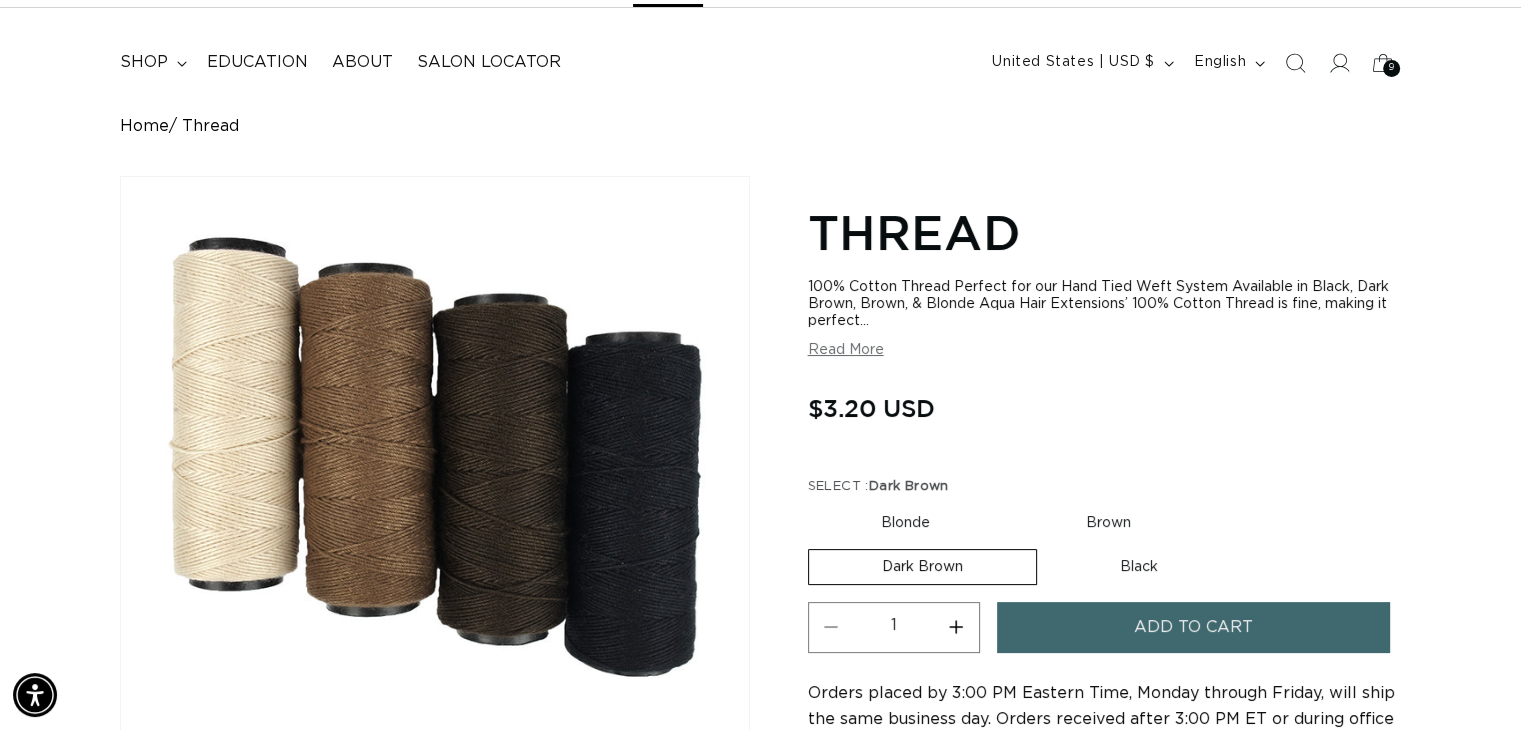 click on "Add to cart" at bounding box center (1194, 627) 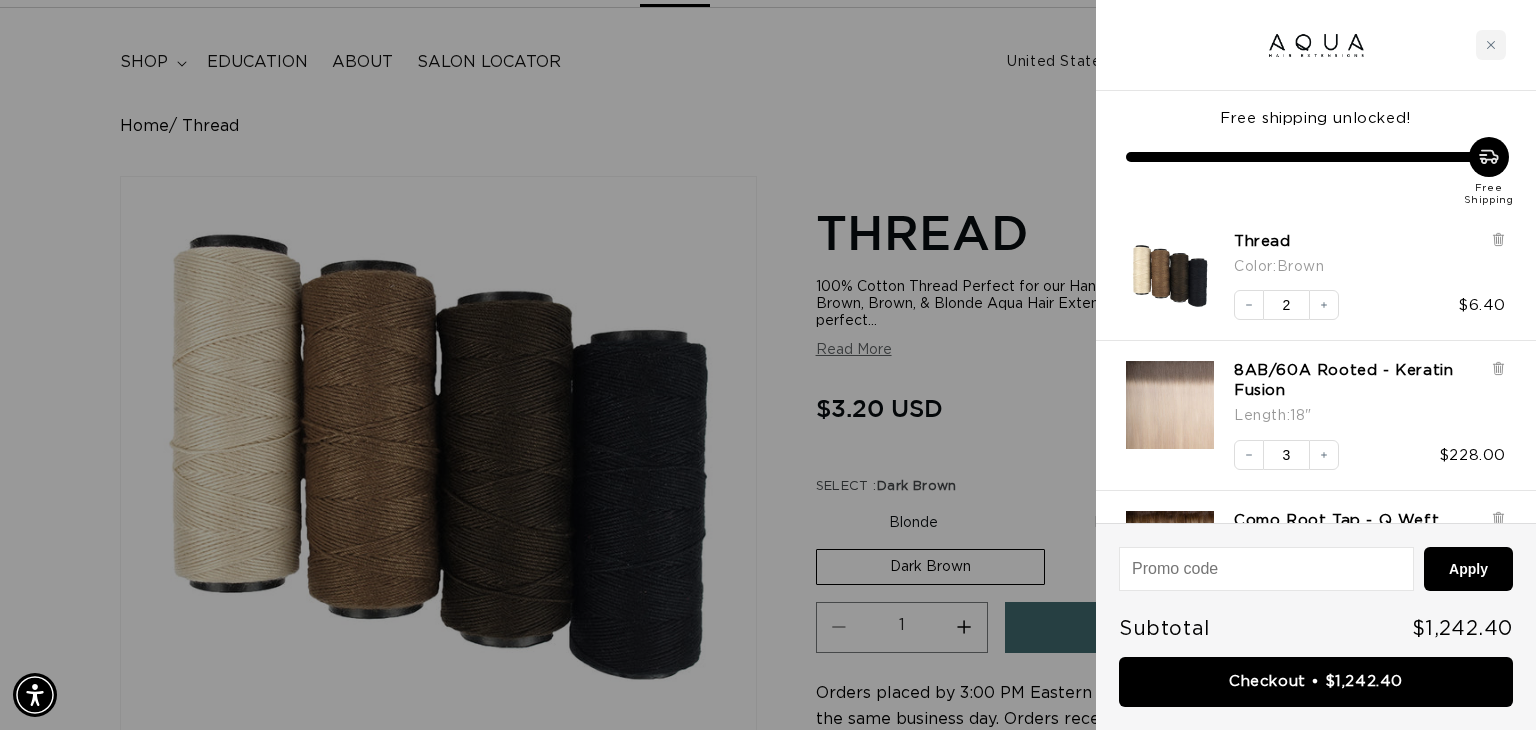 scroll, scrollTop: 0, scrollLeft: 0, axis: both 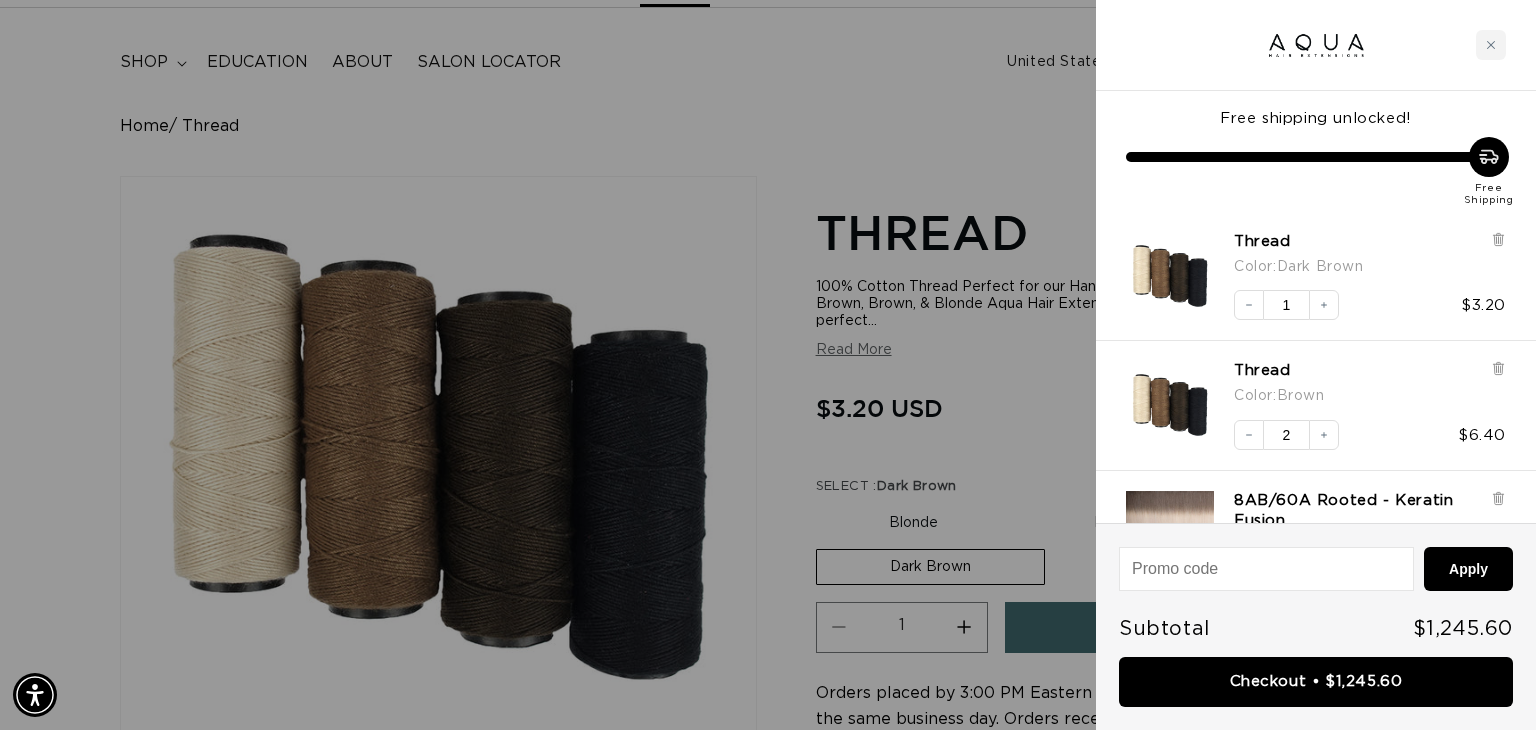 click at bounding box center [768, 365] 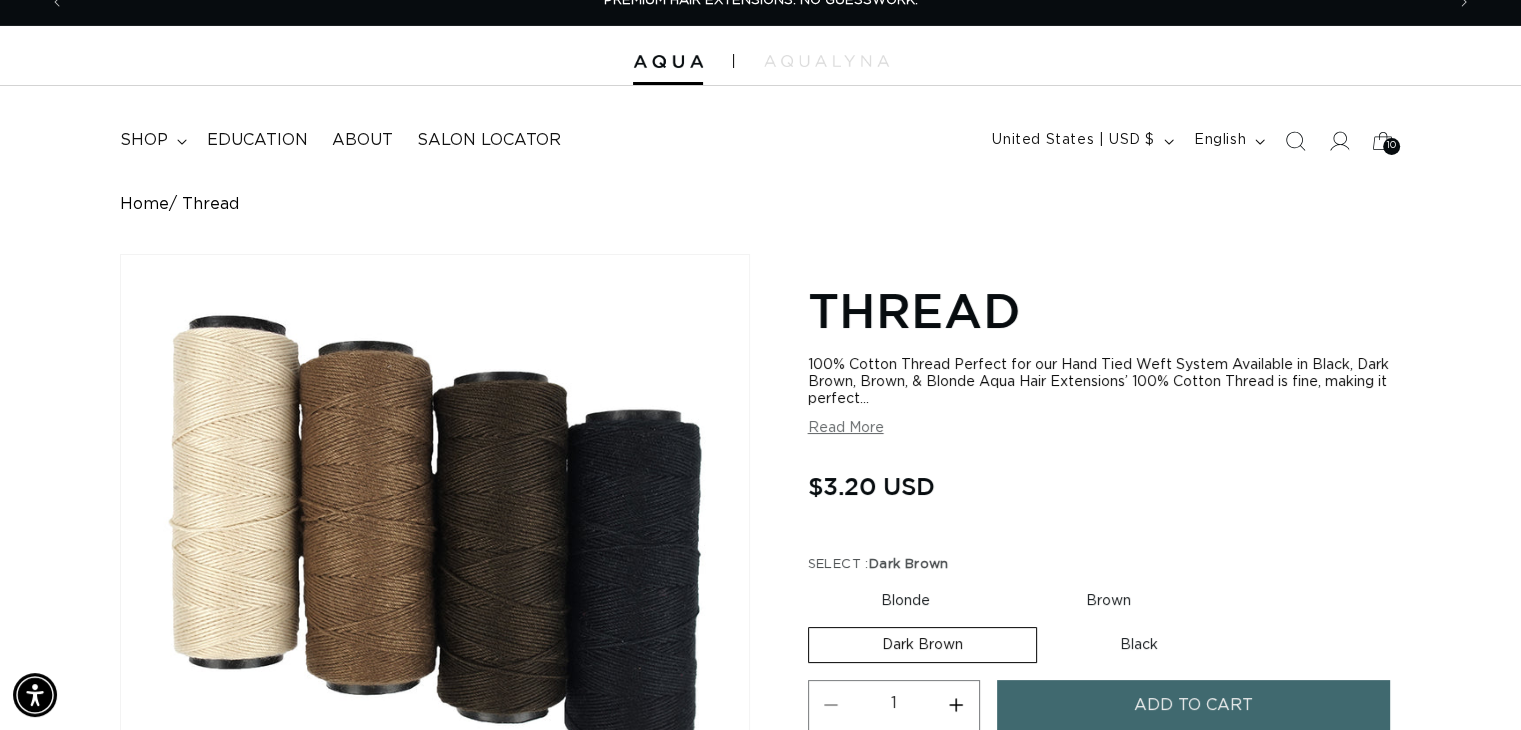 scroll, scrollTop: 0, scrollLeft: 0, axis: both 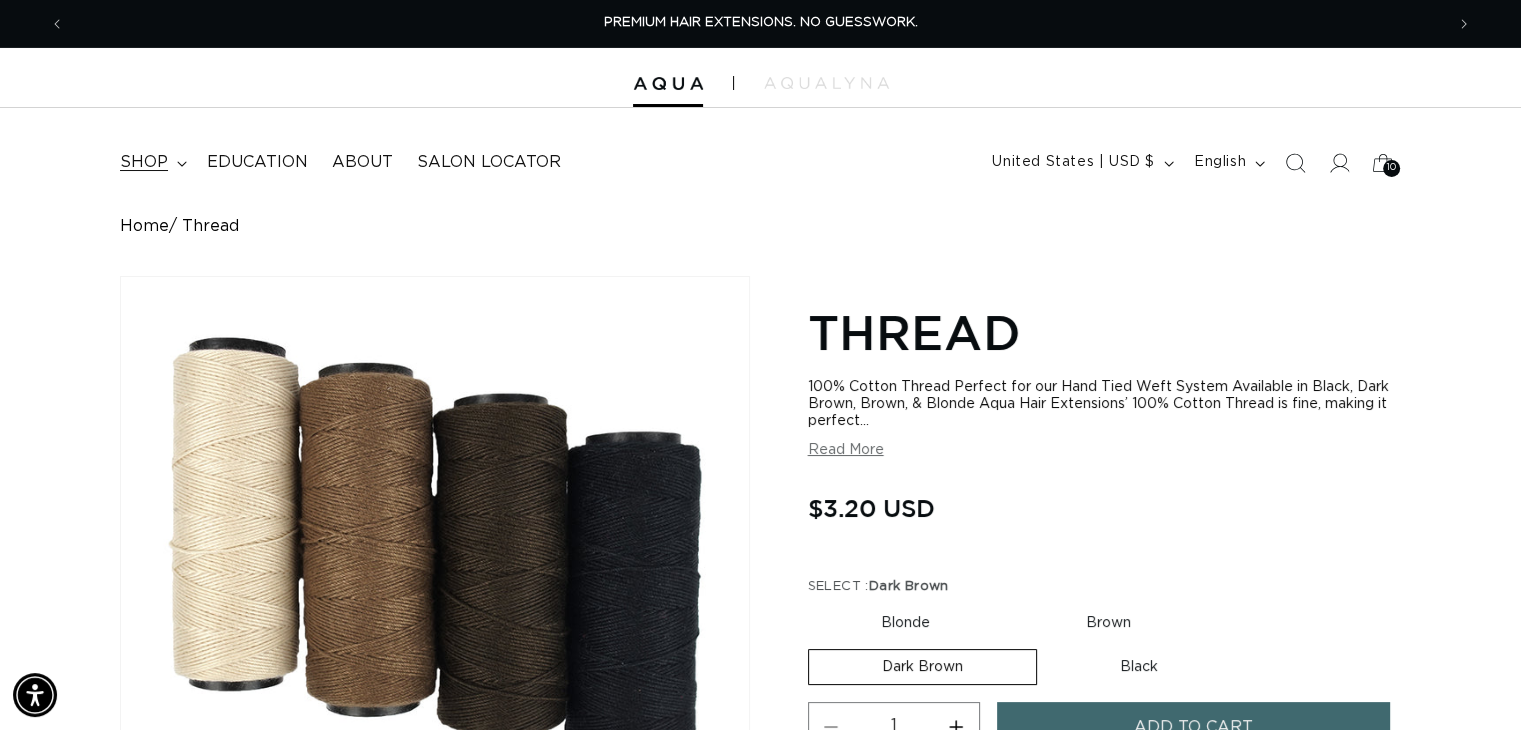 click on "shop" at bounding box center (151, 162) 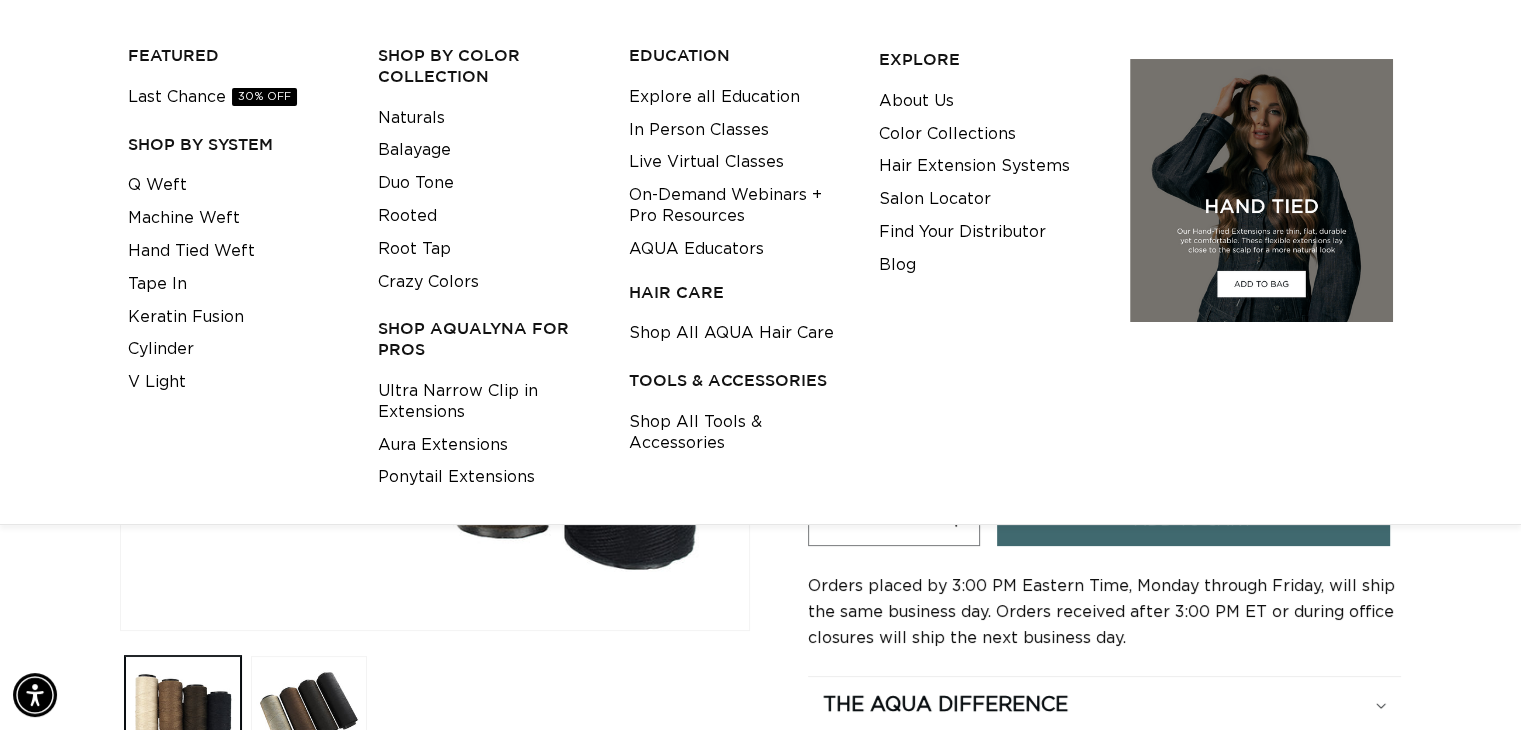 scroll, scrollTop: 300, scrollLeft: 0, axis: vertical 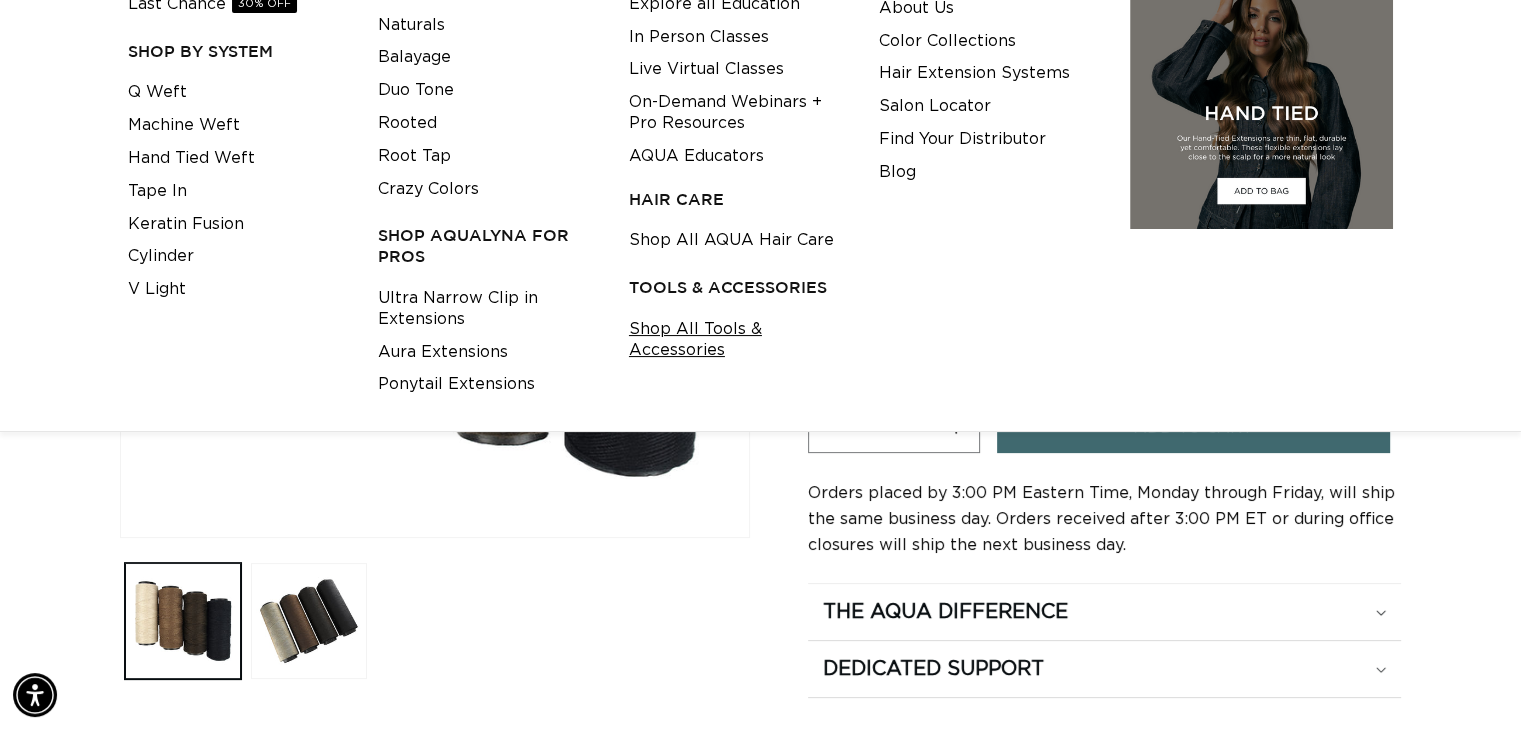 click on "Shop All Tools & Accessories" at bounding box center [738, 340] 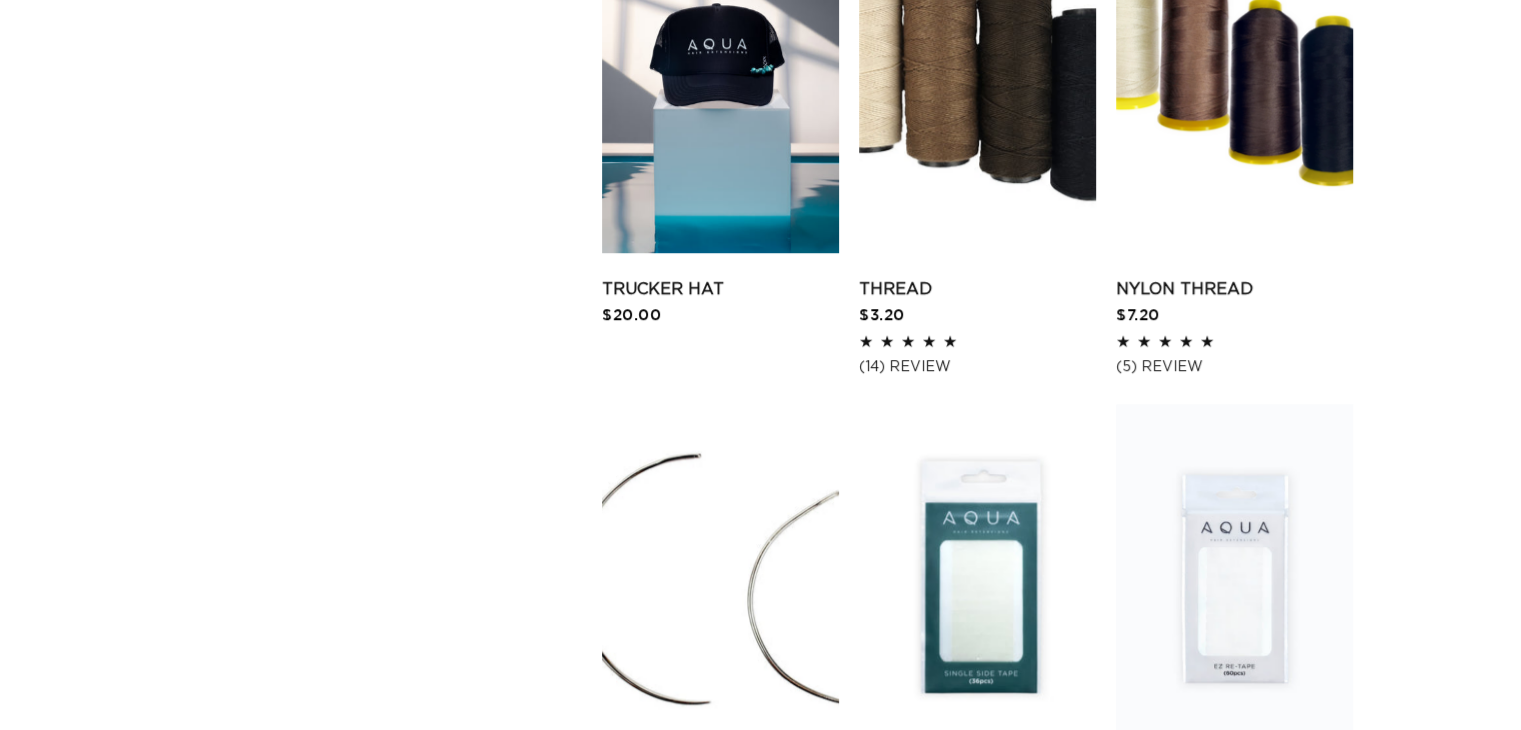 scroll, scrollTop: 2089, scrollLeft: 0, axis: vertical 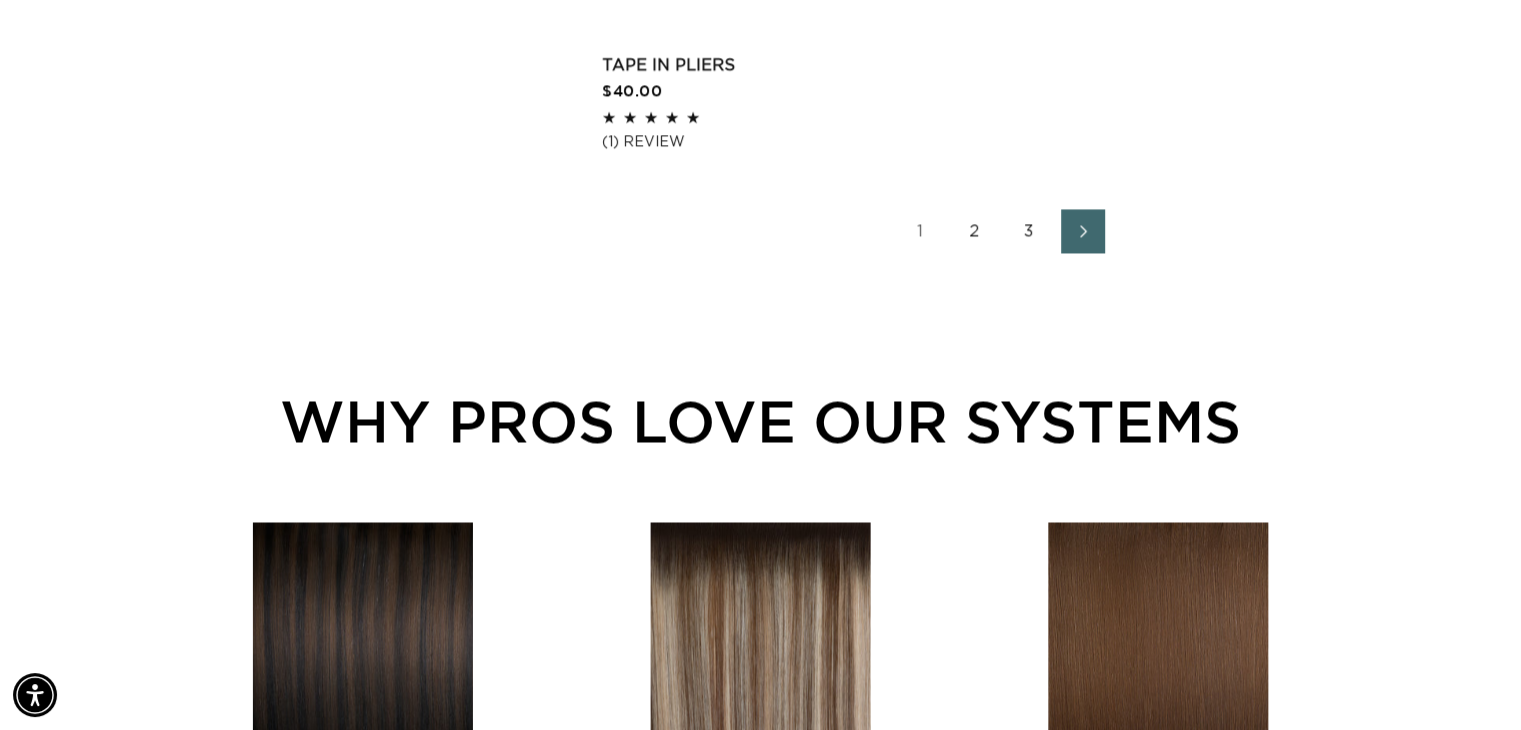 click on "2" at bounding box center (975, 231) 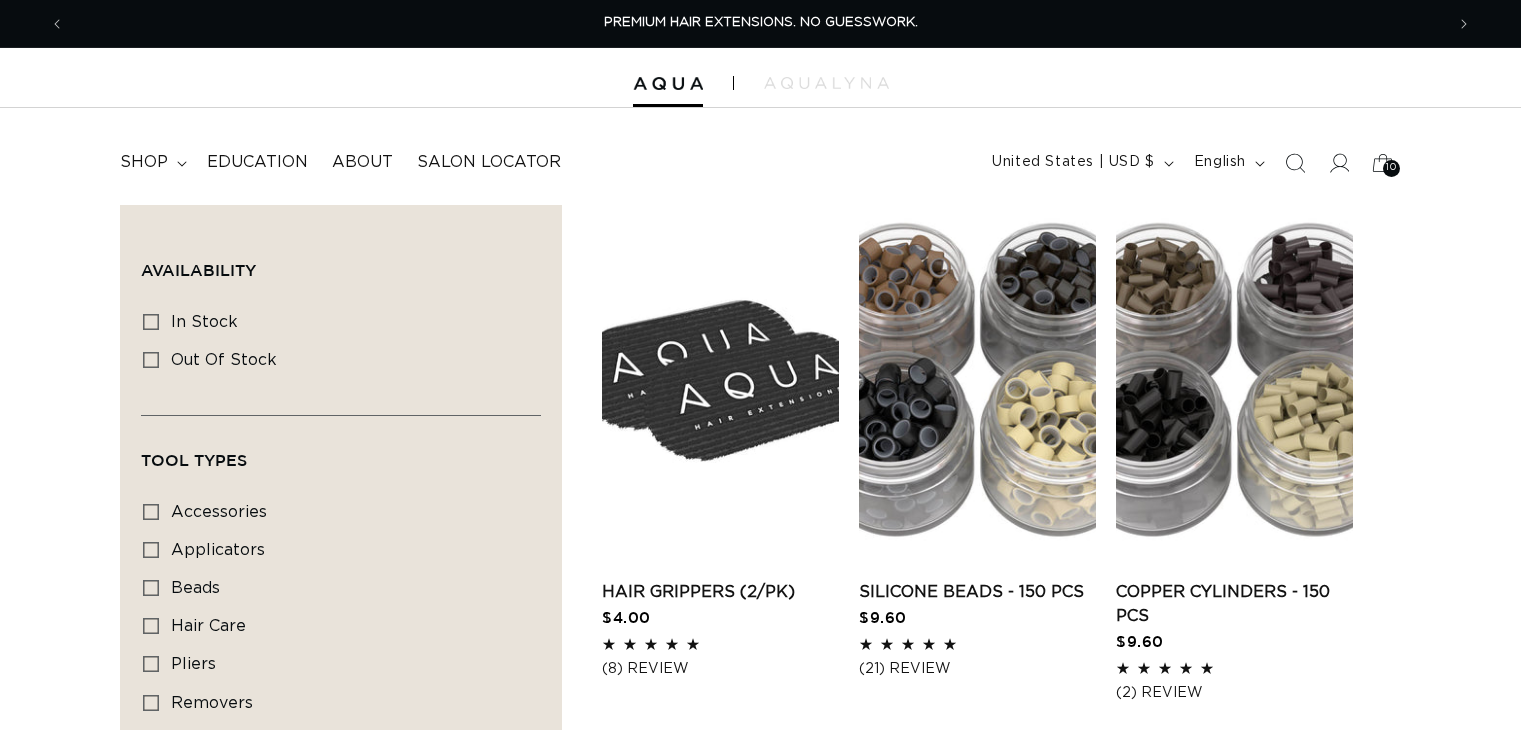 scroll, scrollTop: 300, scrollLeft: 0, axis: vertical 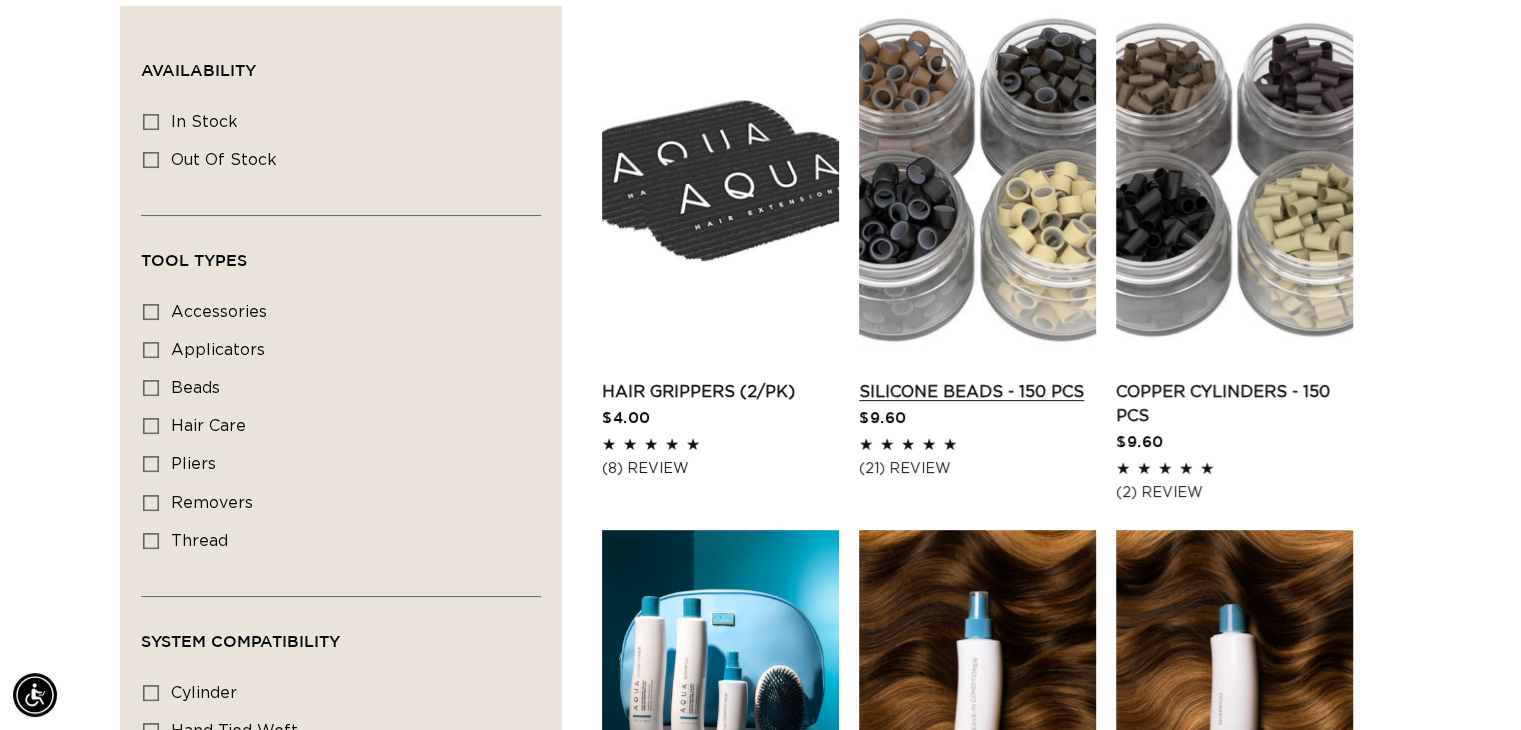 click on "Silicone Beads - 150 pcs" at bounding box center (977, 392) 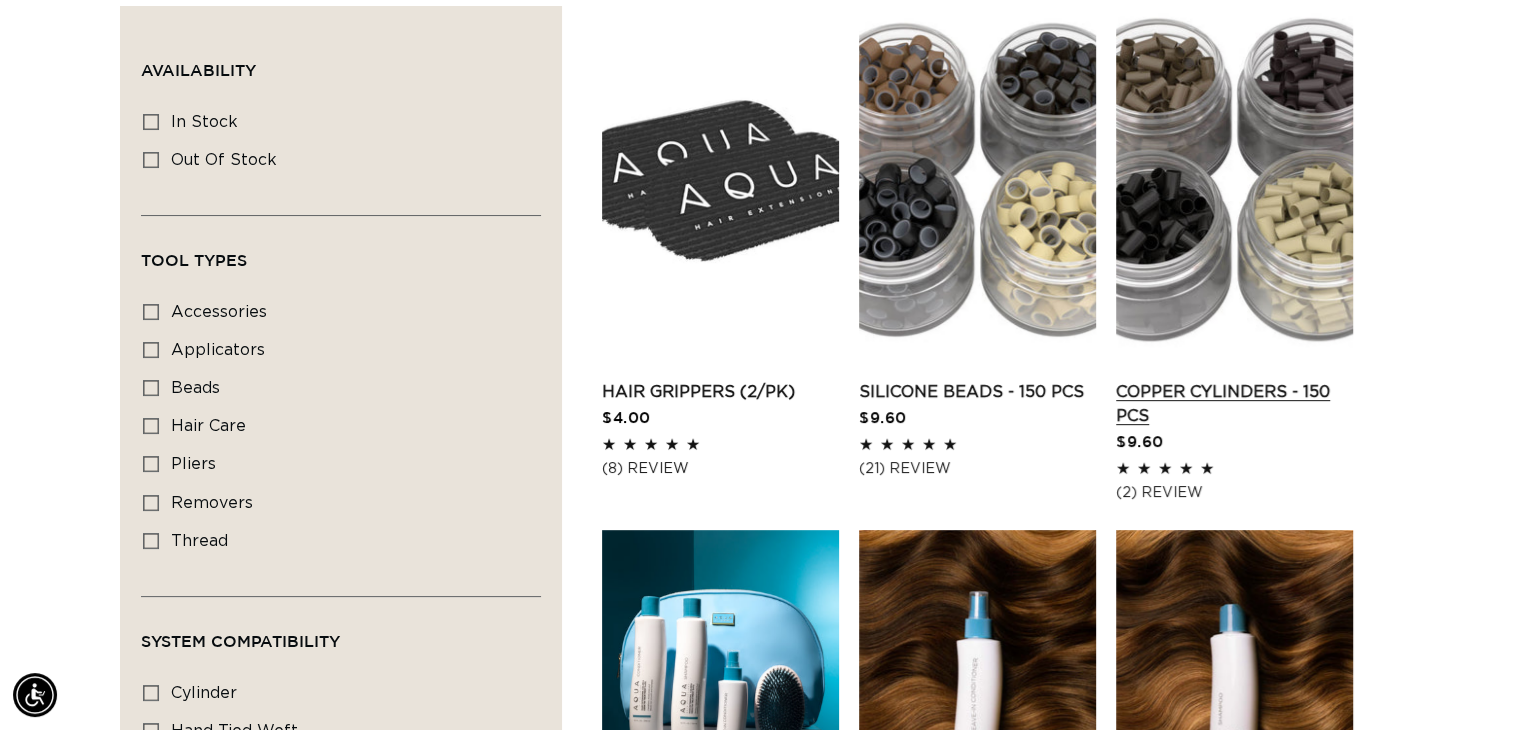scroll, scrollTop: 0, scrollLeft: 2757, axis: horizontal 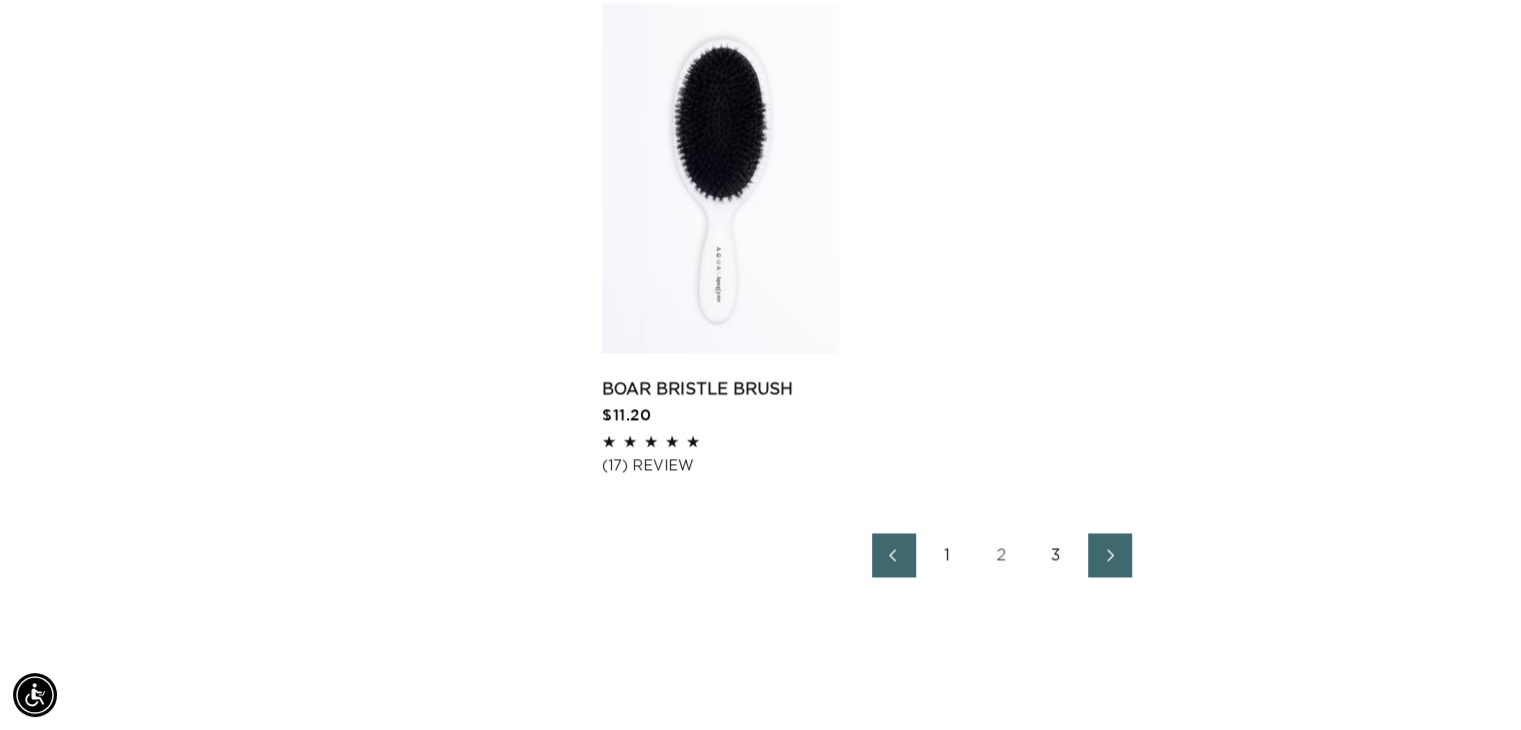 click on "3" at bounding box center (1056, 555) 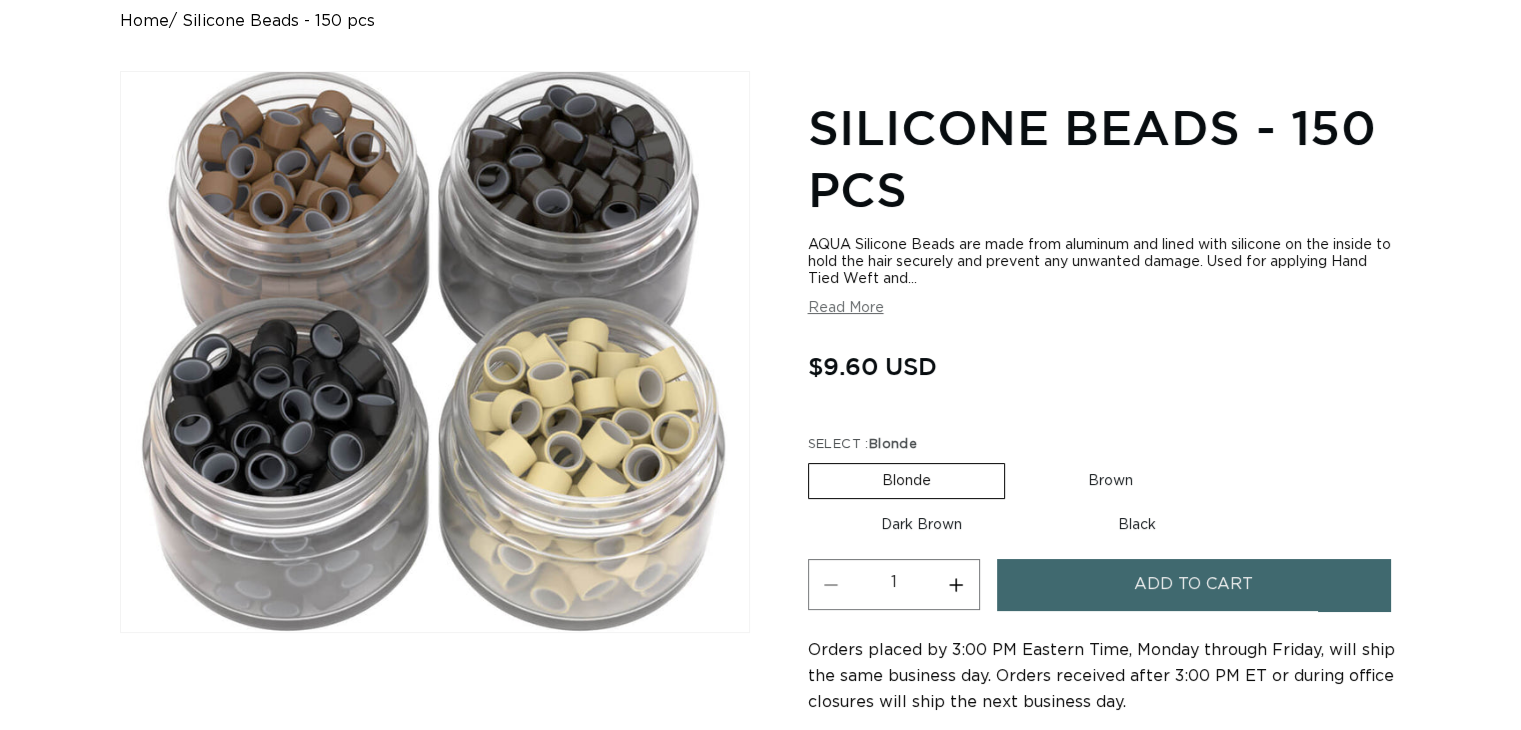 scroll, scrollTop: 500, scrollLeft: 0, axis: vertical 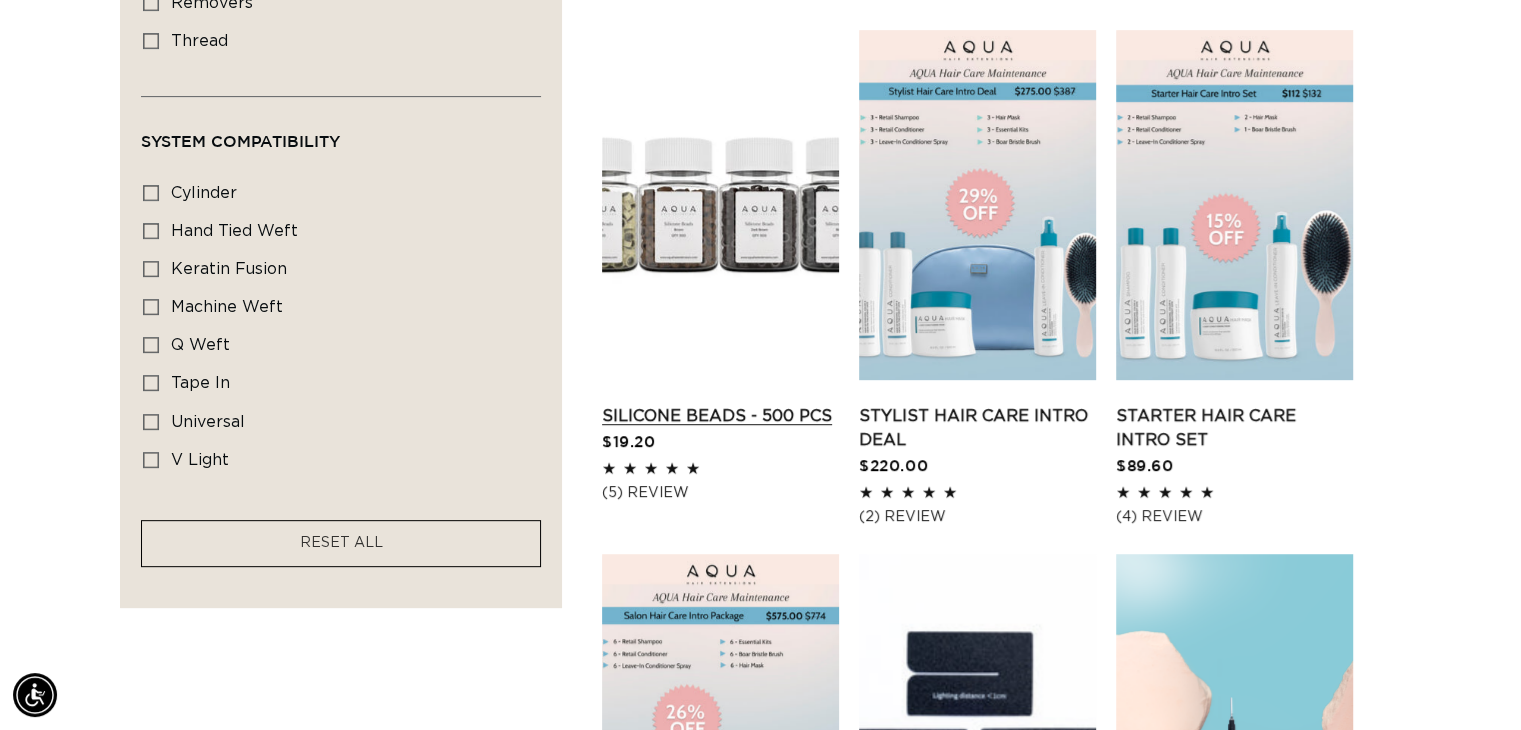 click on "Silicone Beads - 500 pcs" at bounding box center (720, 416) 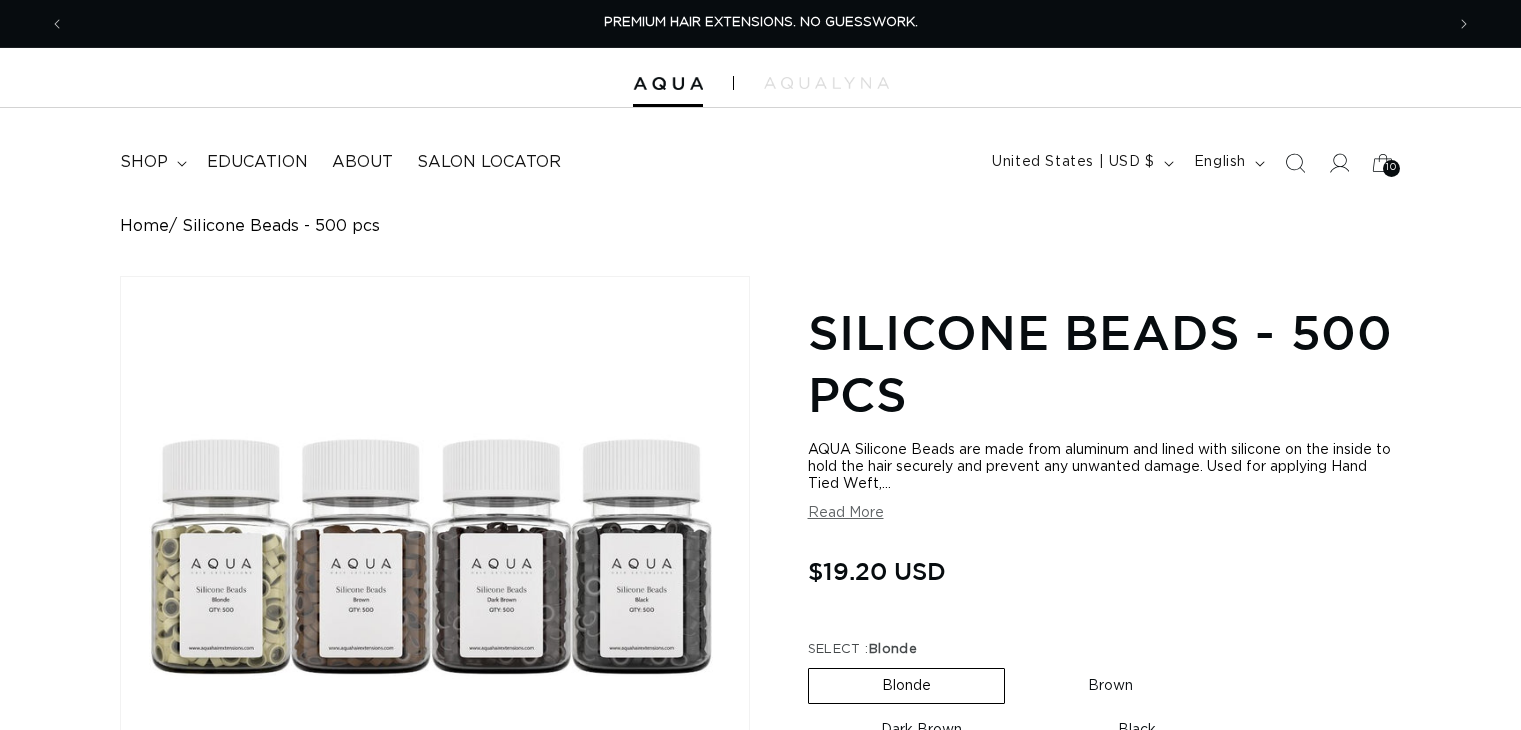 scroll, scrollTop: 200, scrollLeft: 0, axis: vertical 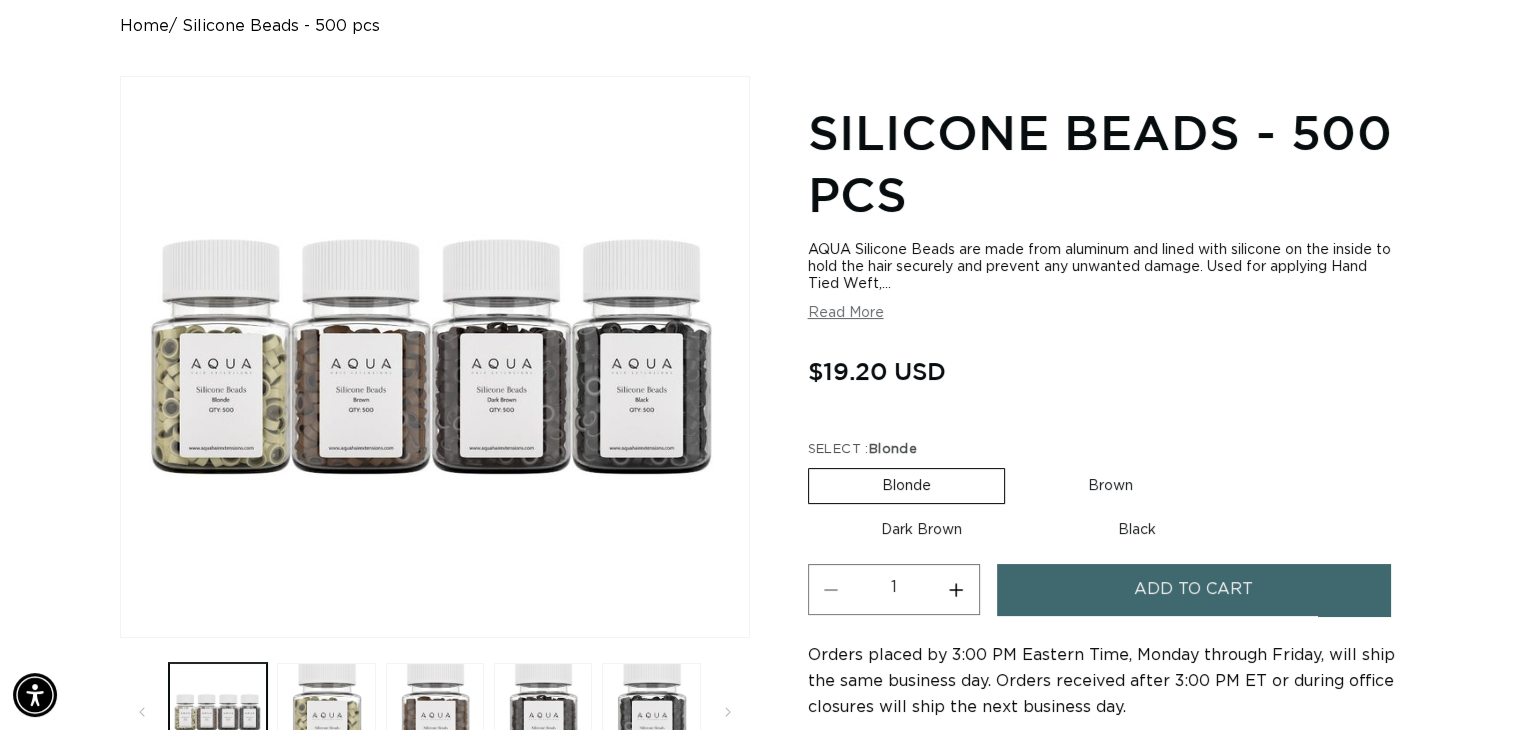 click on "Black Variant sold out or unavailable" at bounding box center [1137, 530] 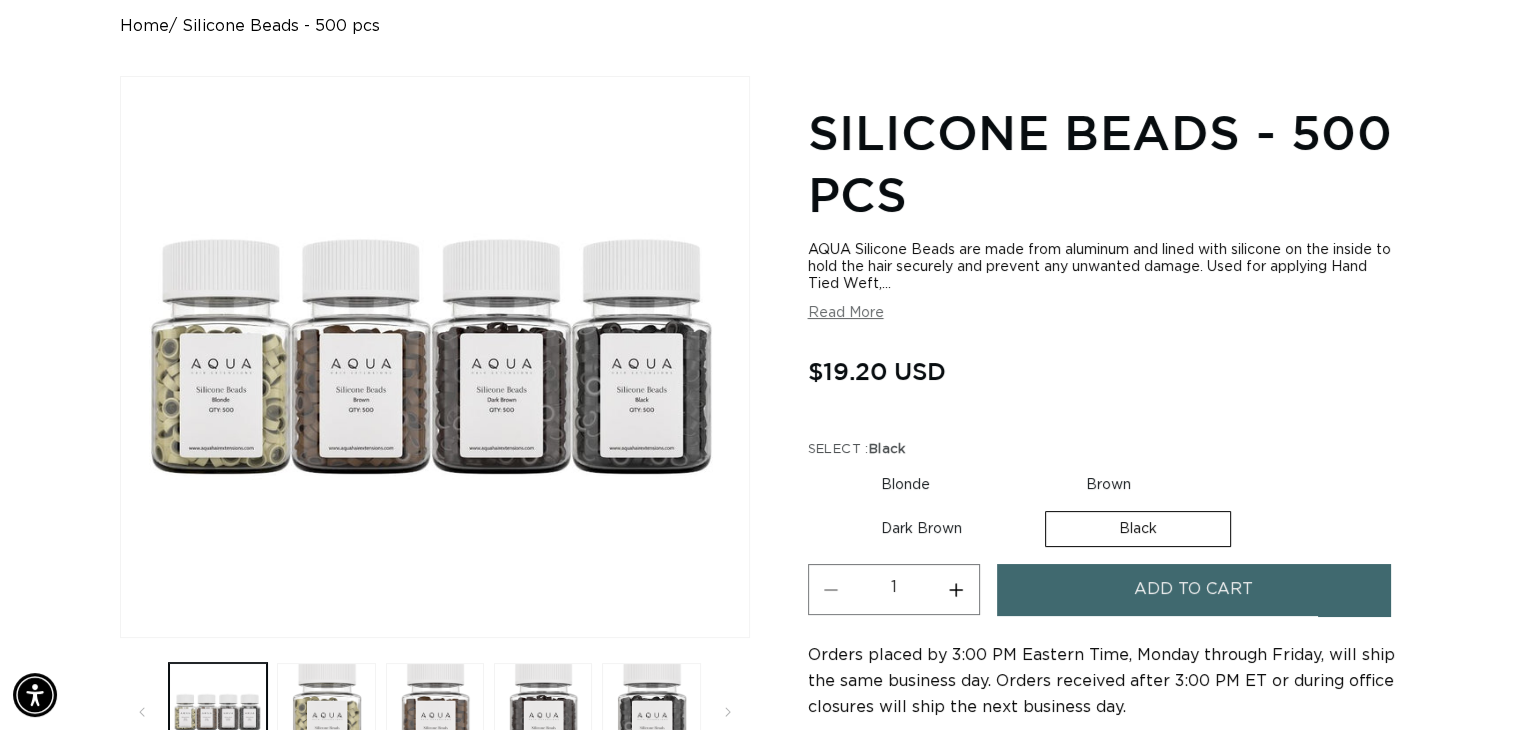 click on "Add to cart" at bounding box center [1193, 589] 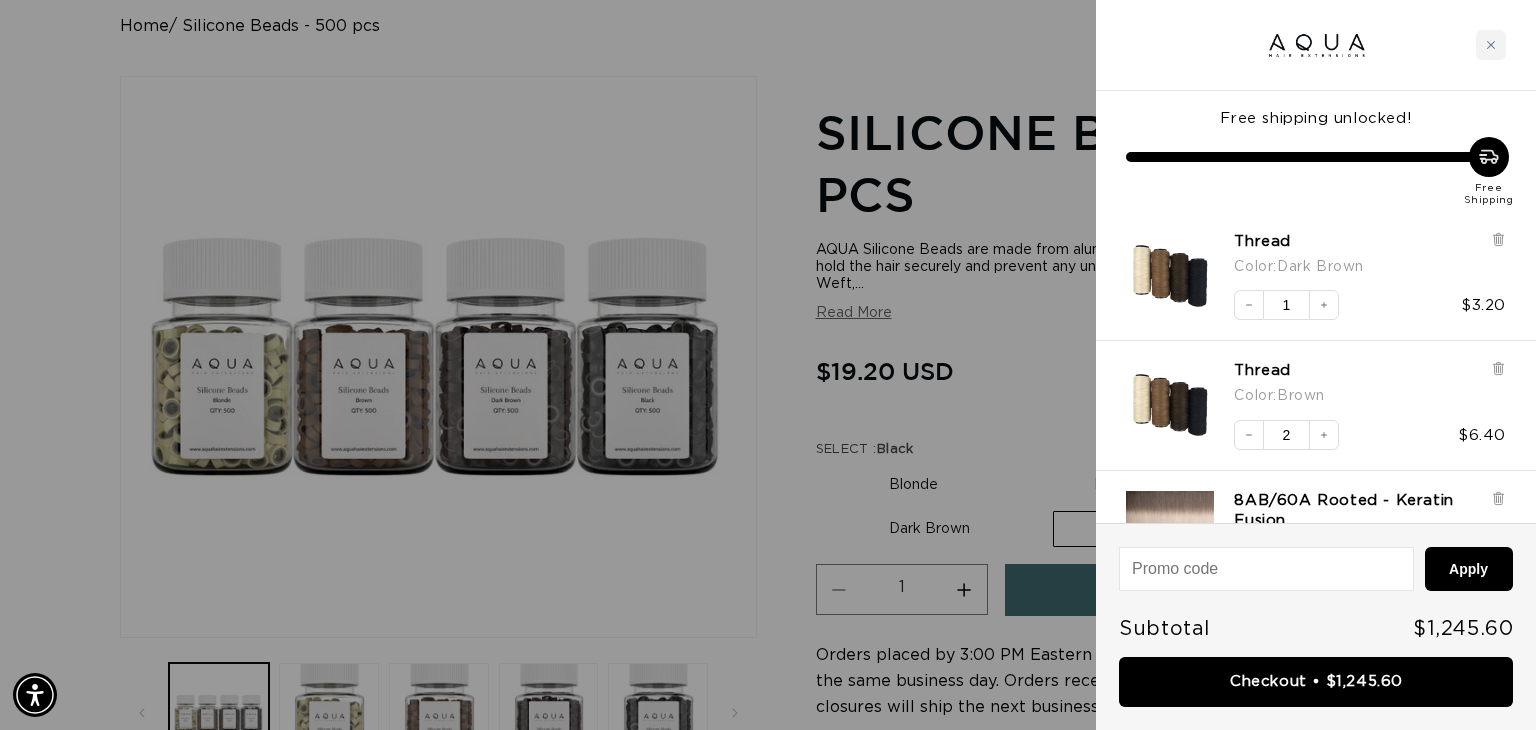 scroll, scrollTop: 0, scrollLeft: 1394, axis: horizontal 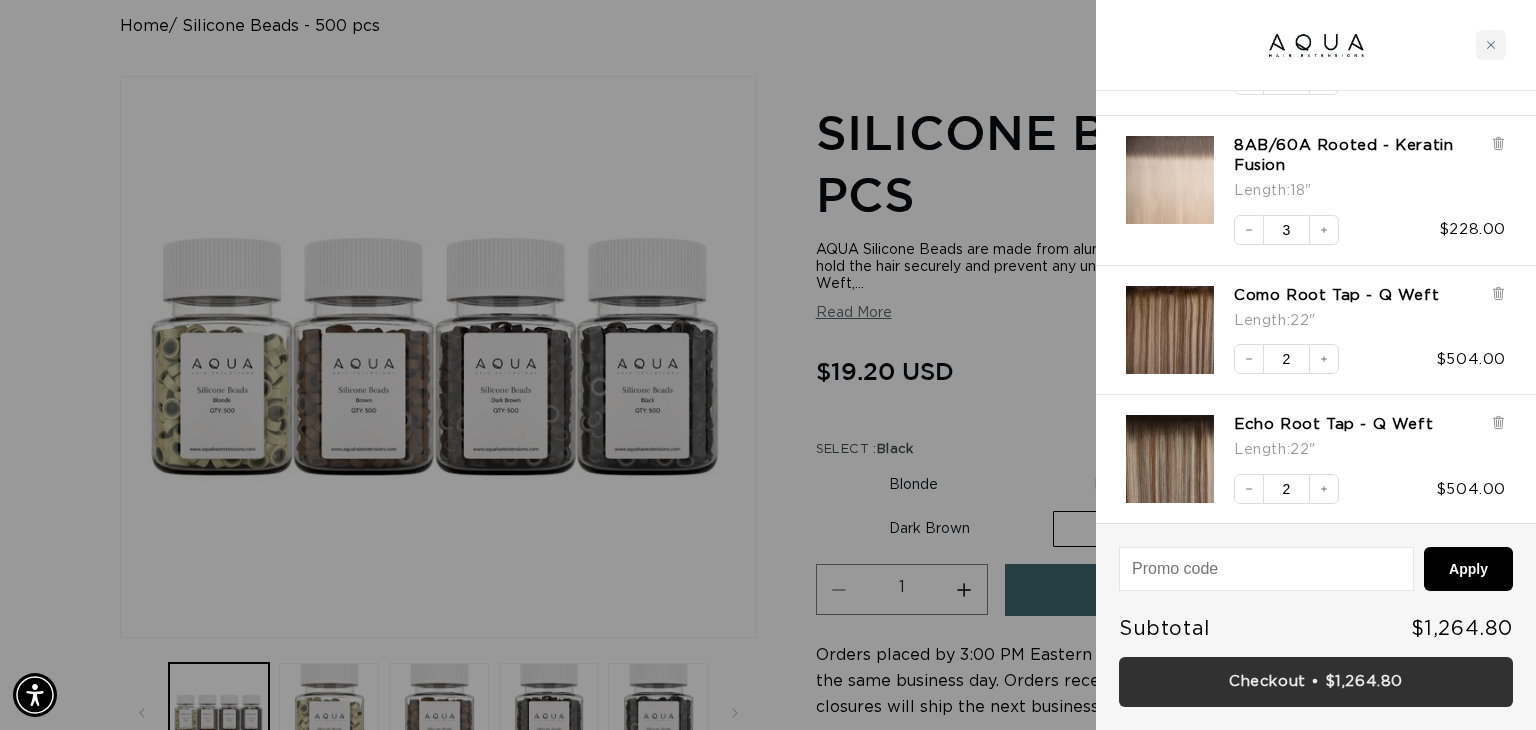 click on "Checkout • $1,264.80" at bounding box center (1316, 682) 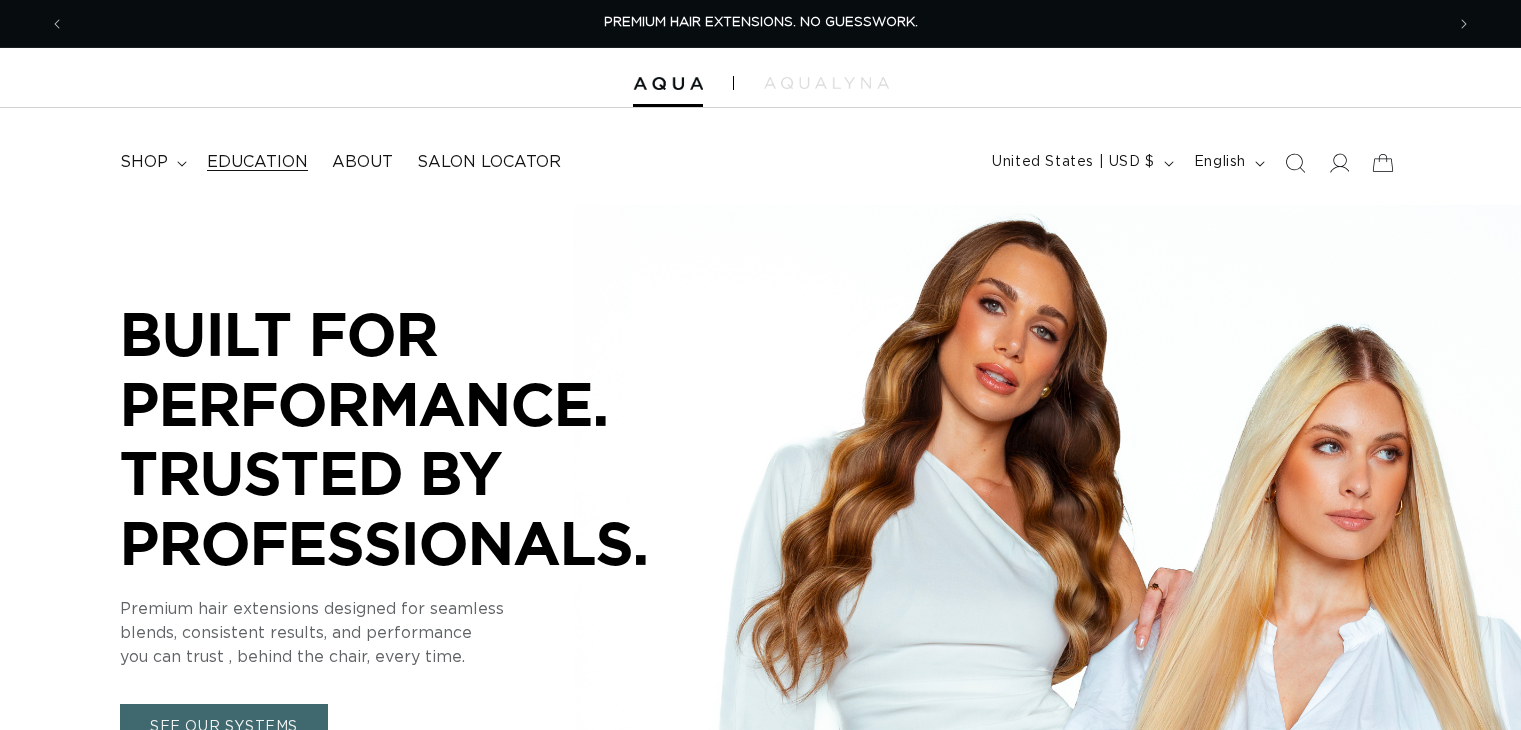 scroll, scrollTop: 0, scrollLeft: 0, axis: both 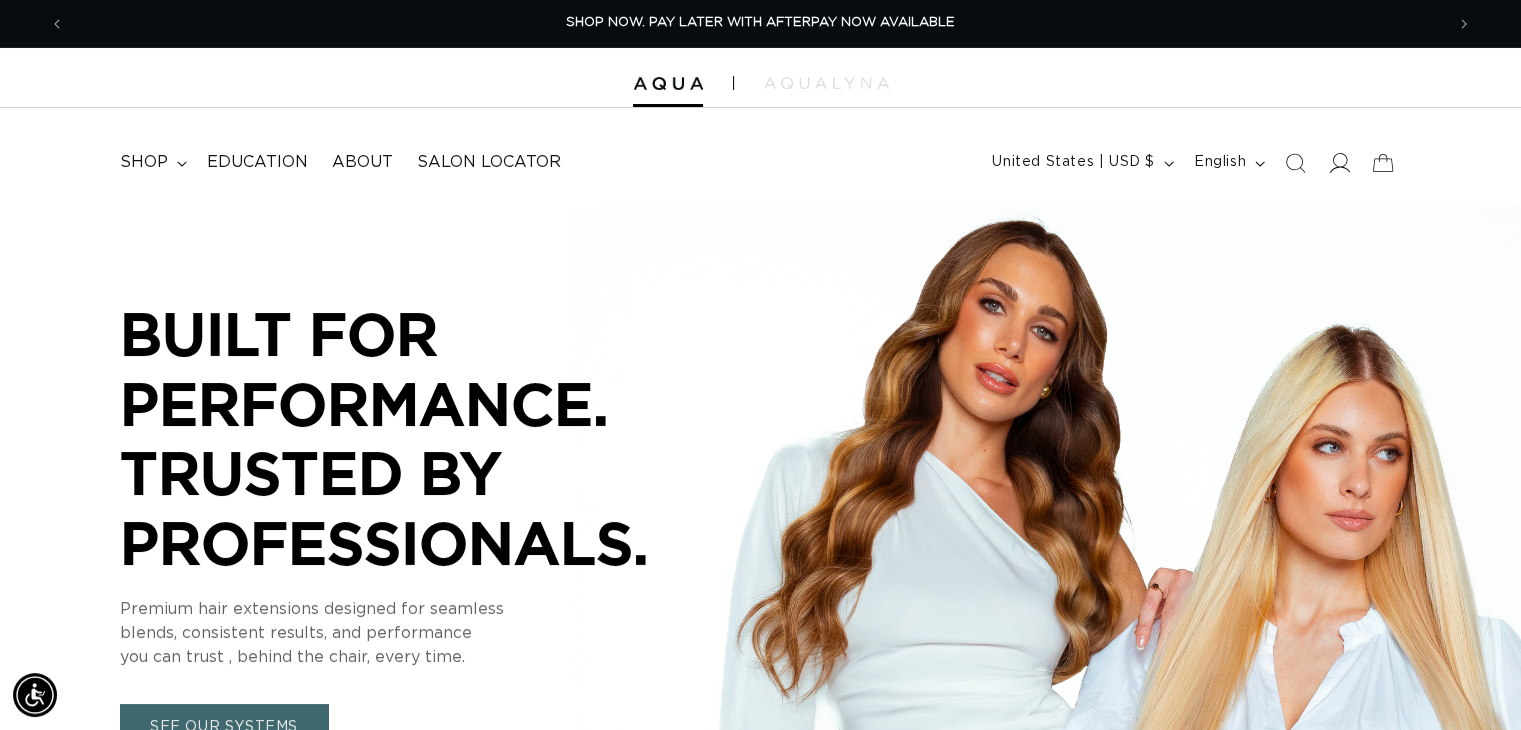 click 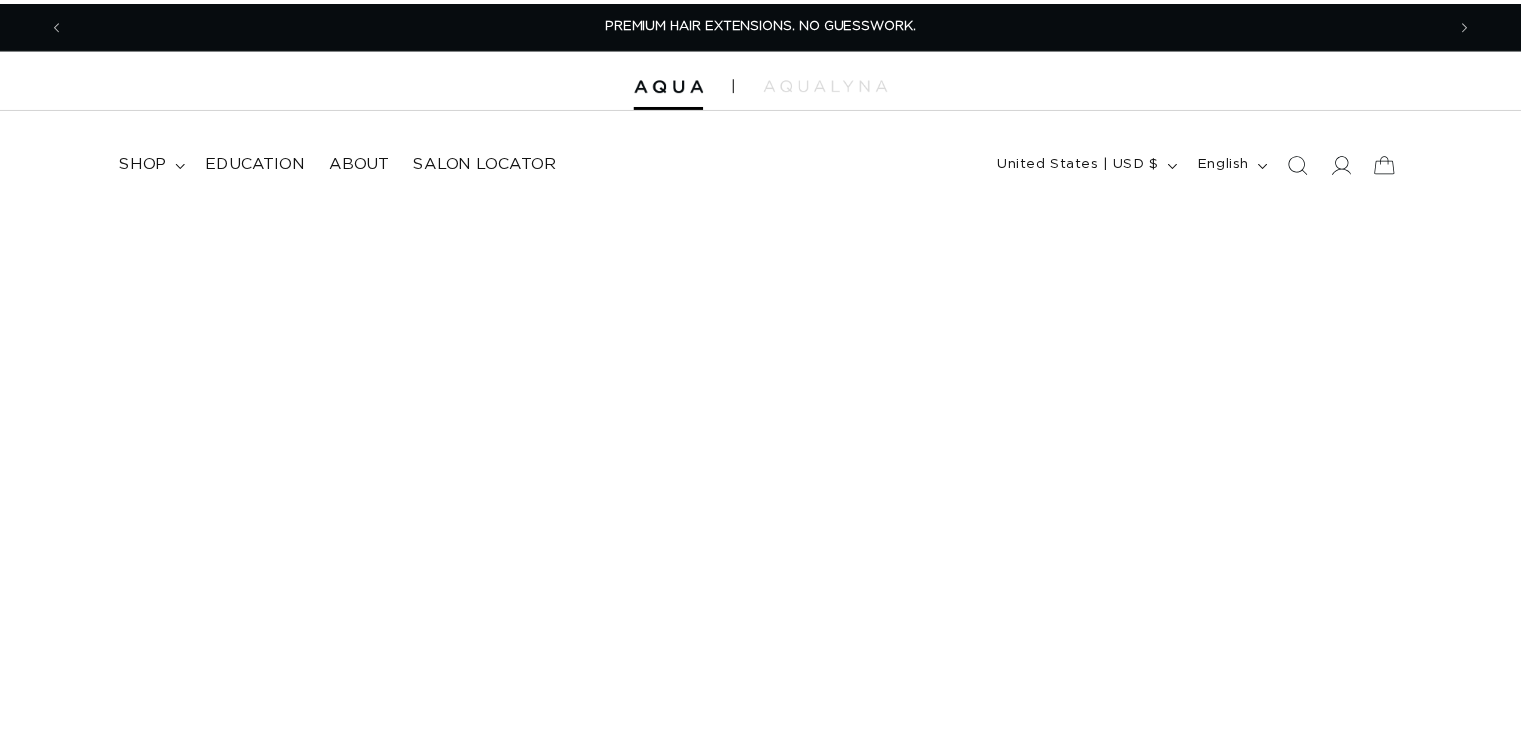 scroll, scrollTop: 0, scrollLeft: 0, axis: both 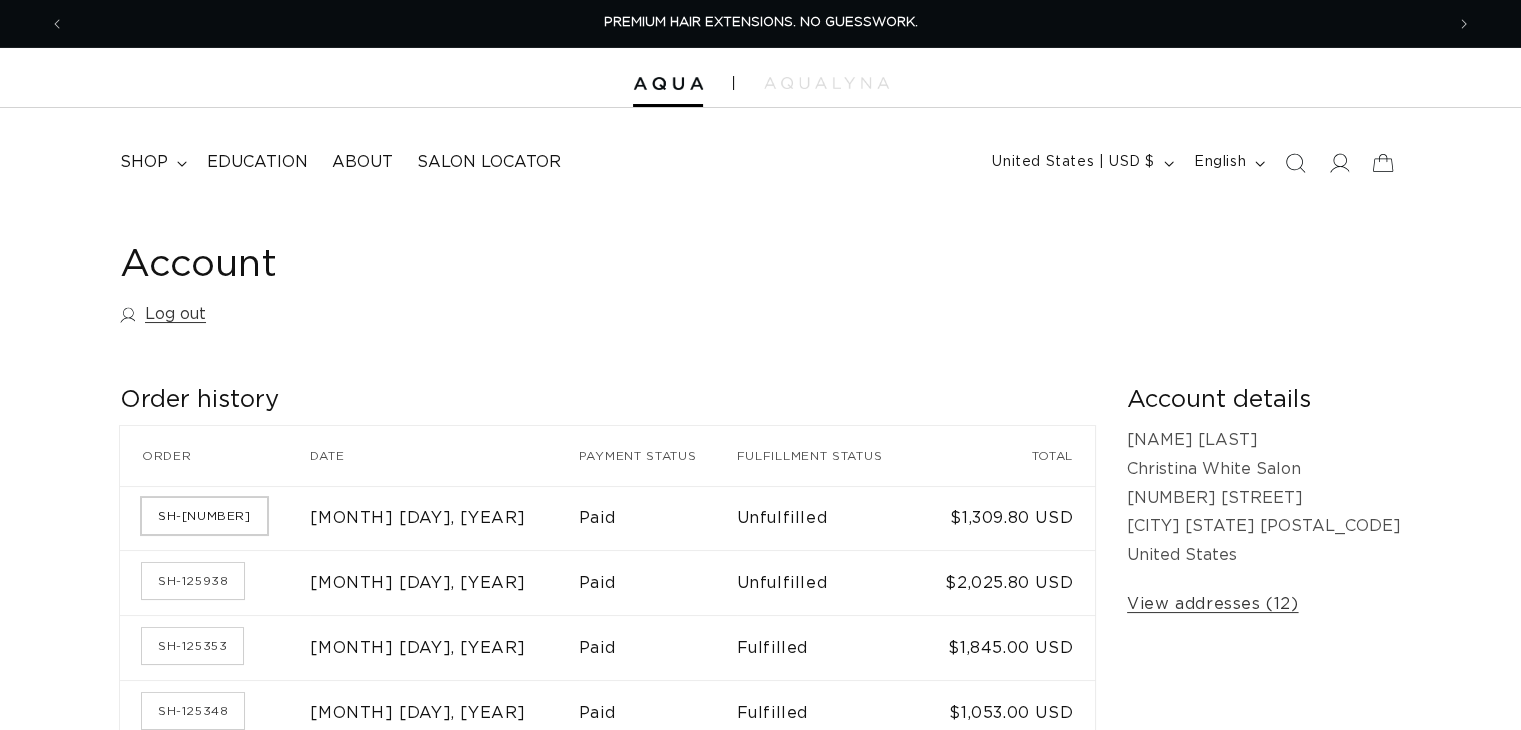click on "SH-125957" at bounding box center [204, 516] 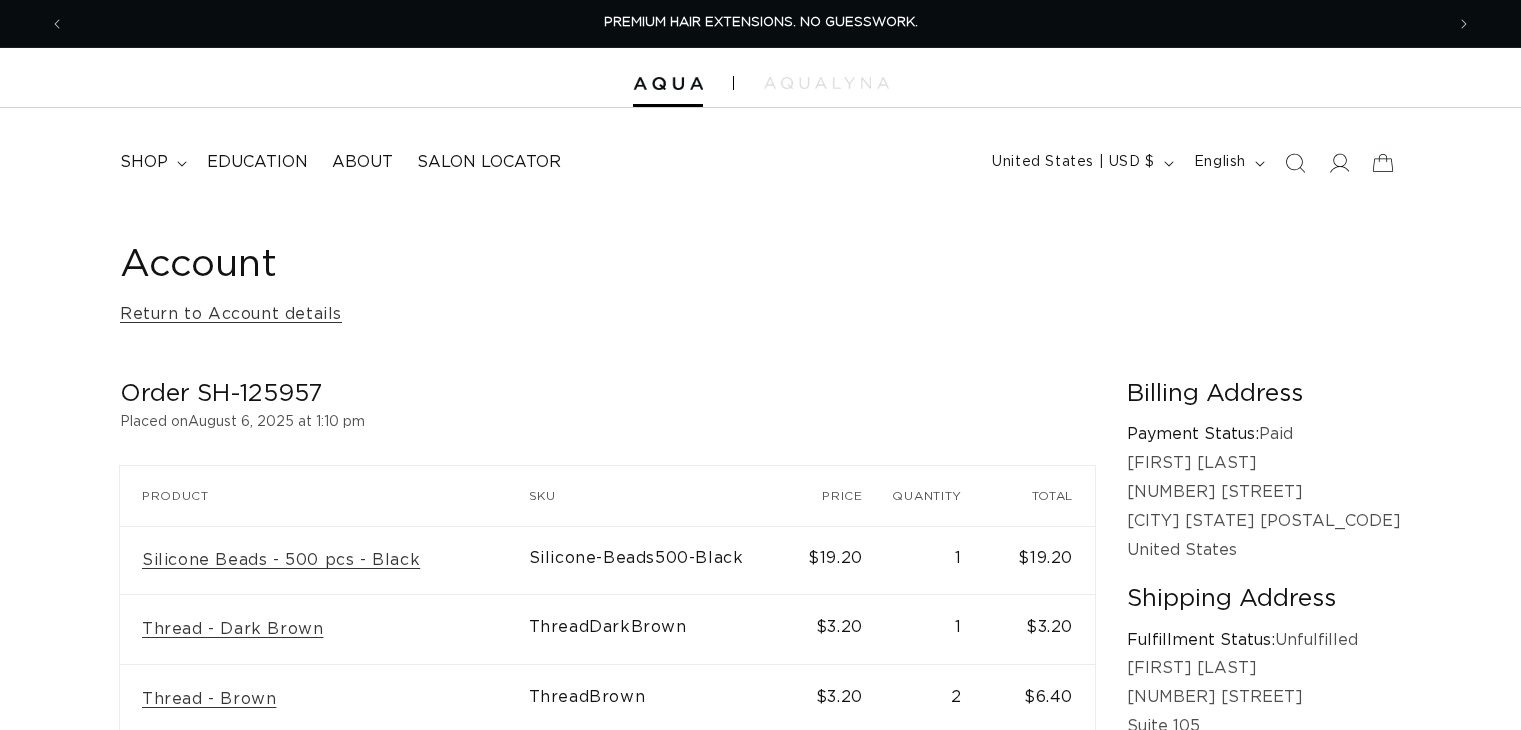 scroll, scrollTop: 0, scrollLeft: 0, axis: both 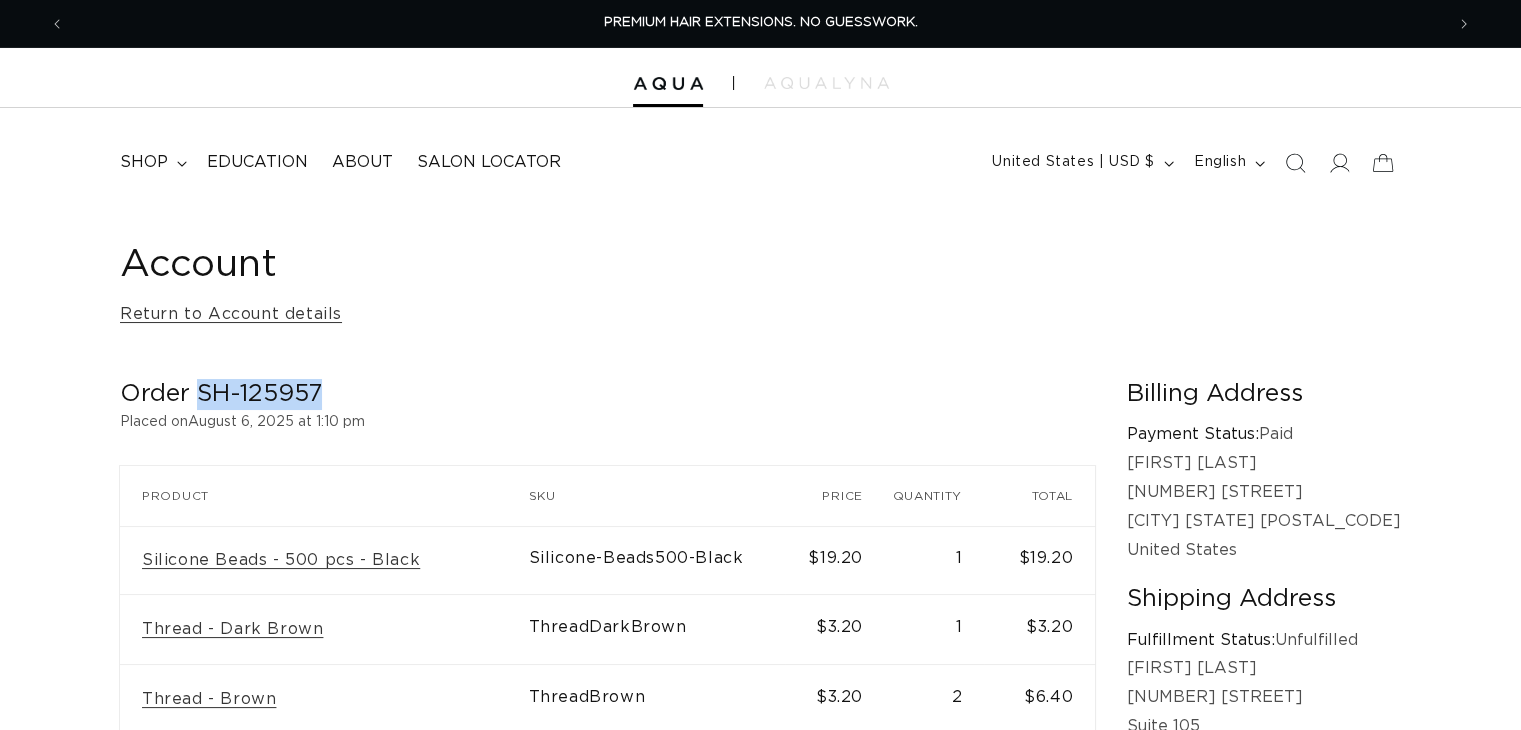 click on "Order SH-125957" at bounding box center (607, 394) 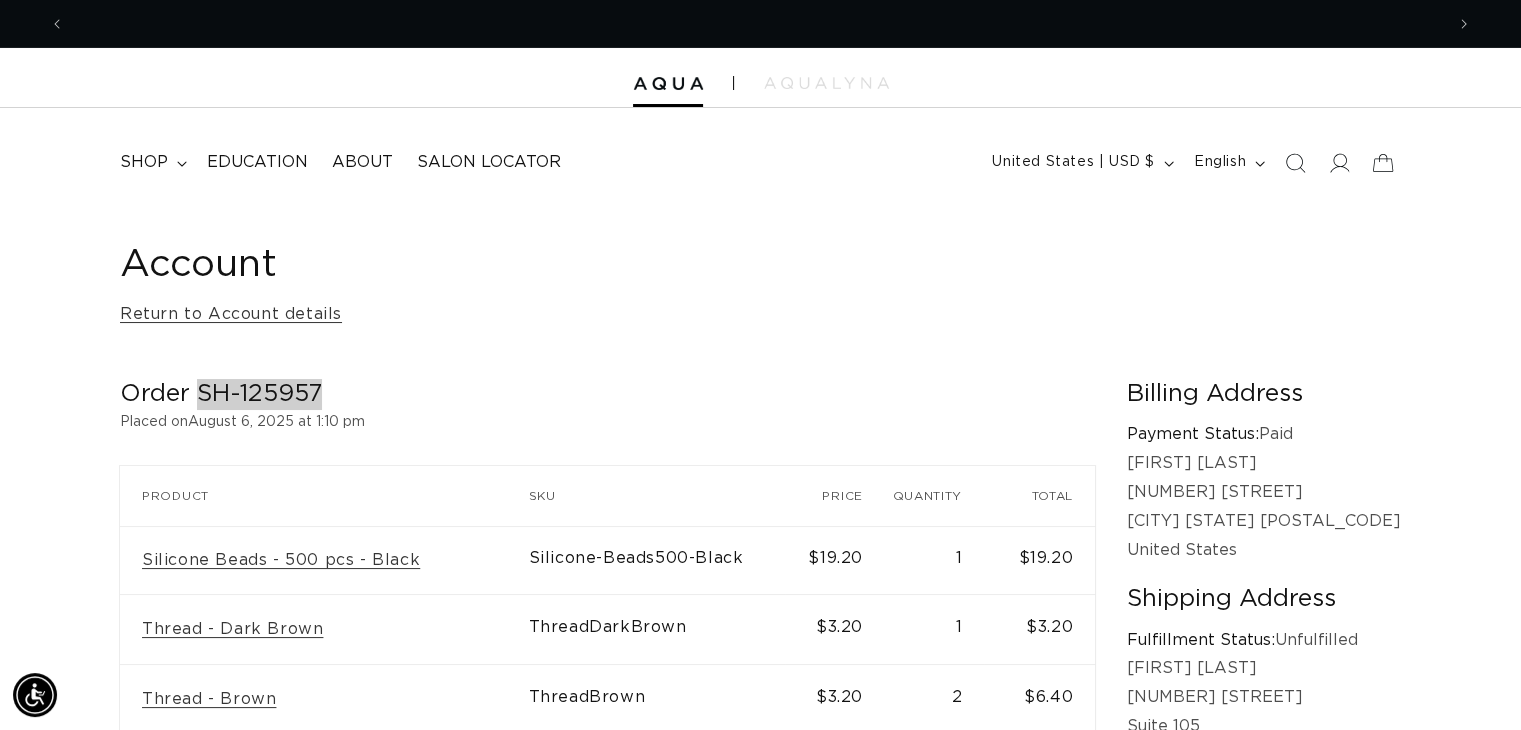 scroll, scrollTop: 0, scrollLeft: 0, axis: both 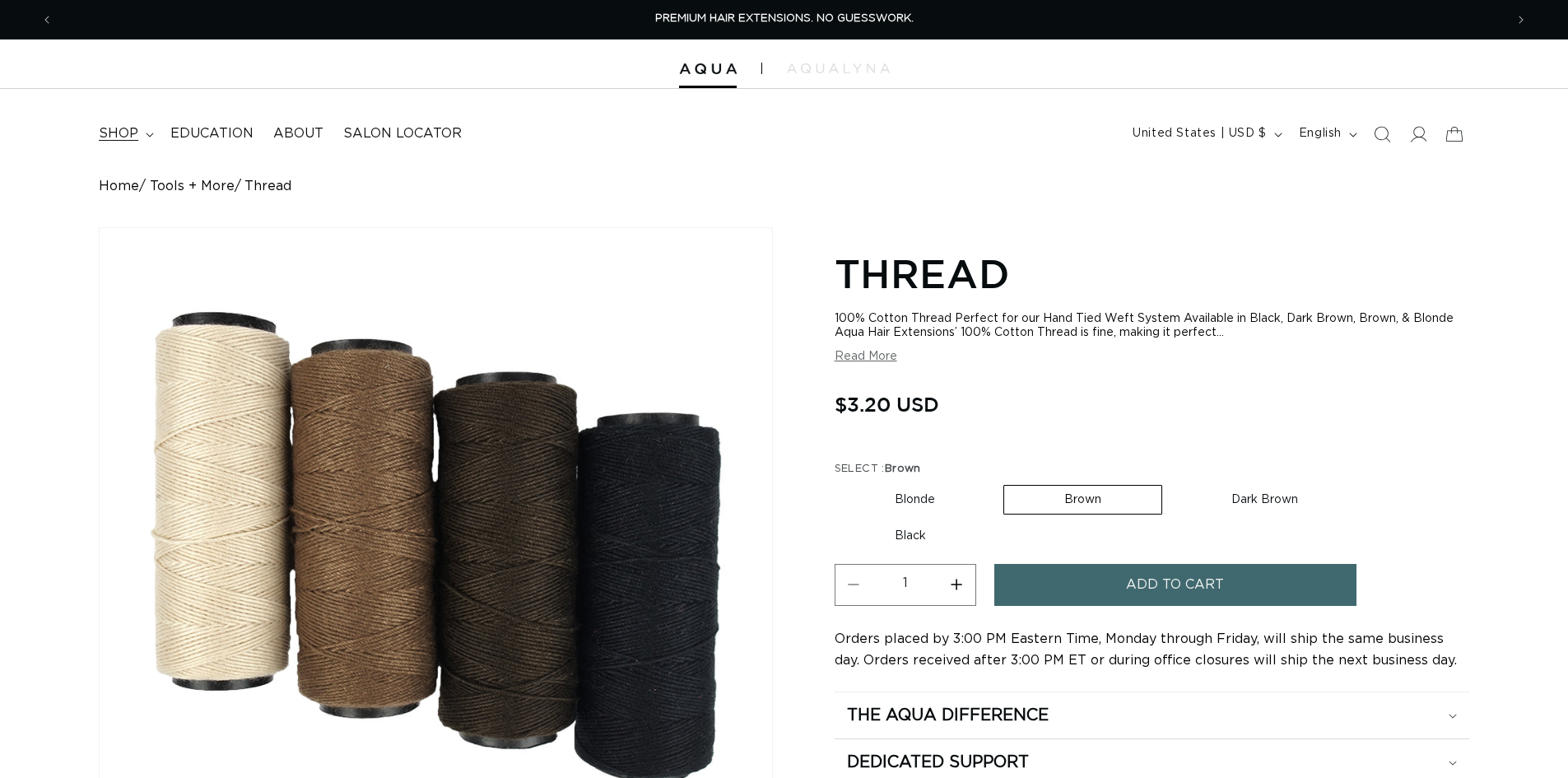 click on "shop" at bounding box center (119, 133) 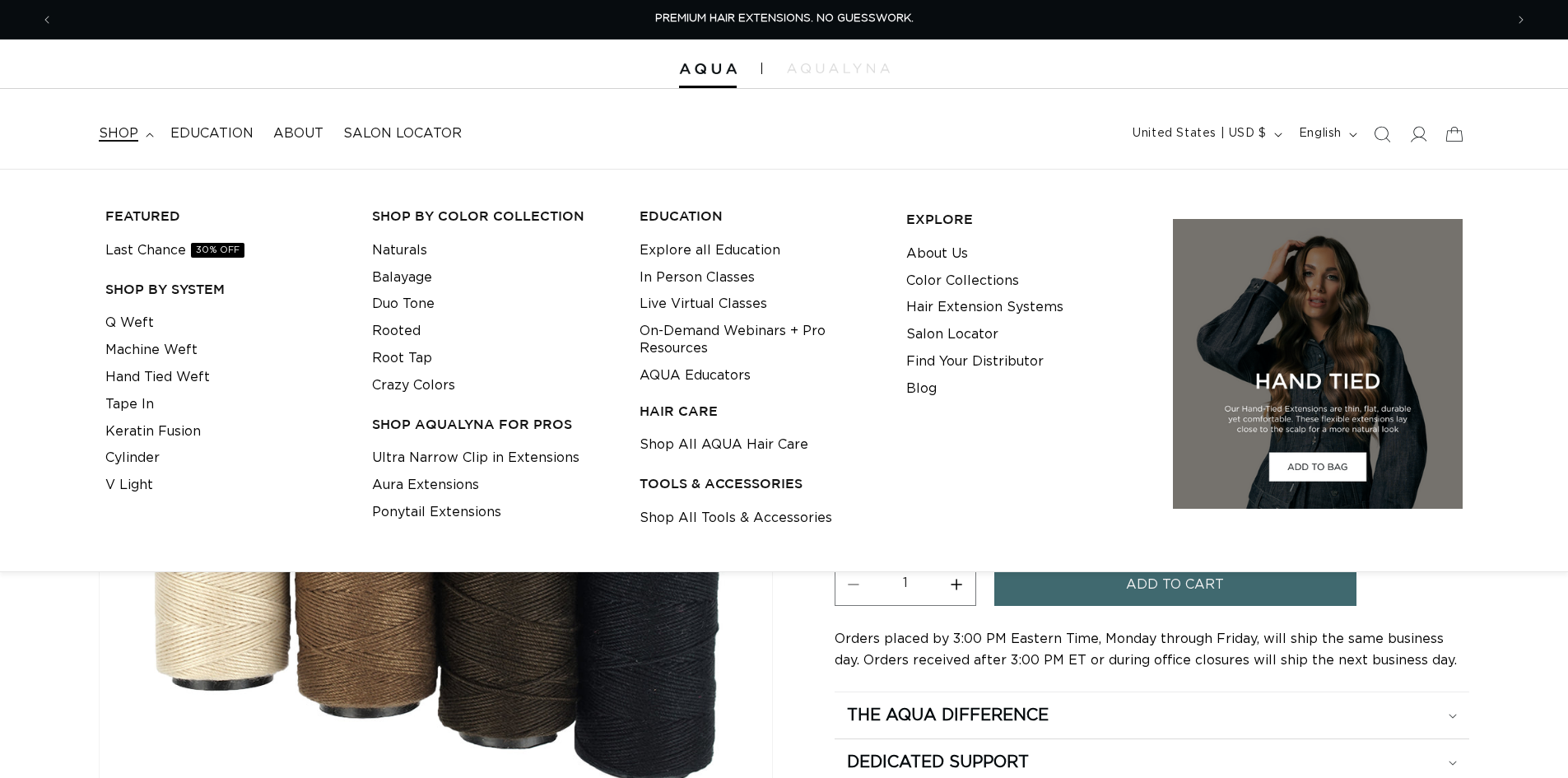 scroll, scrollTop: 0, scrollLeft: 0, axis: both 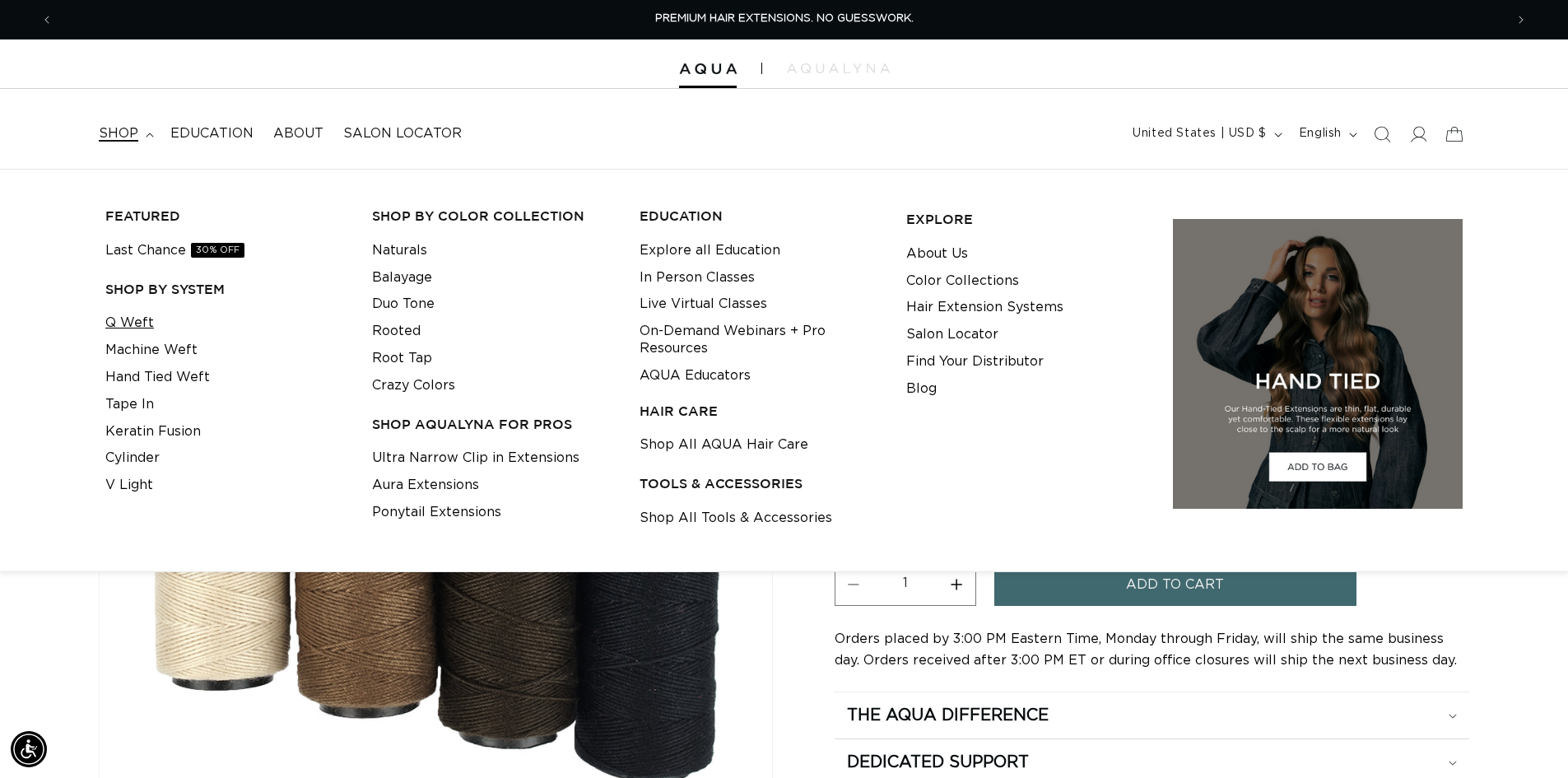 click on "Q Weft" at bounding box center [129, 323] 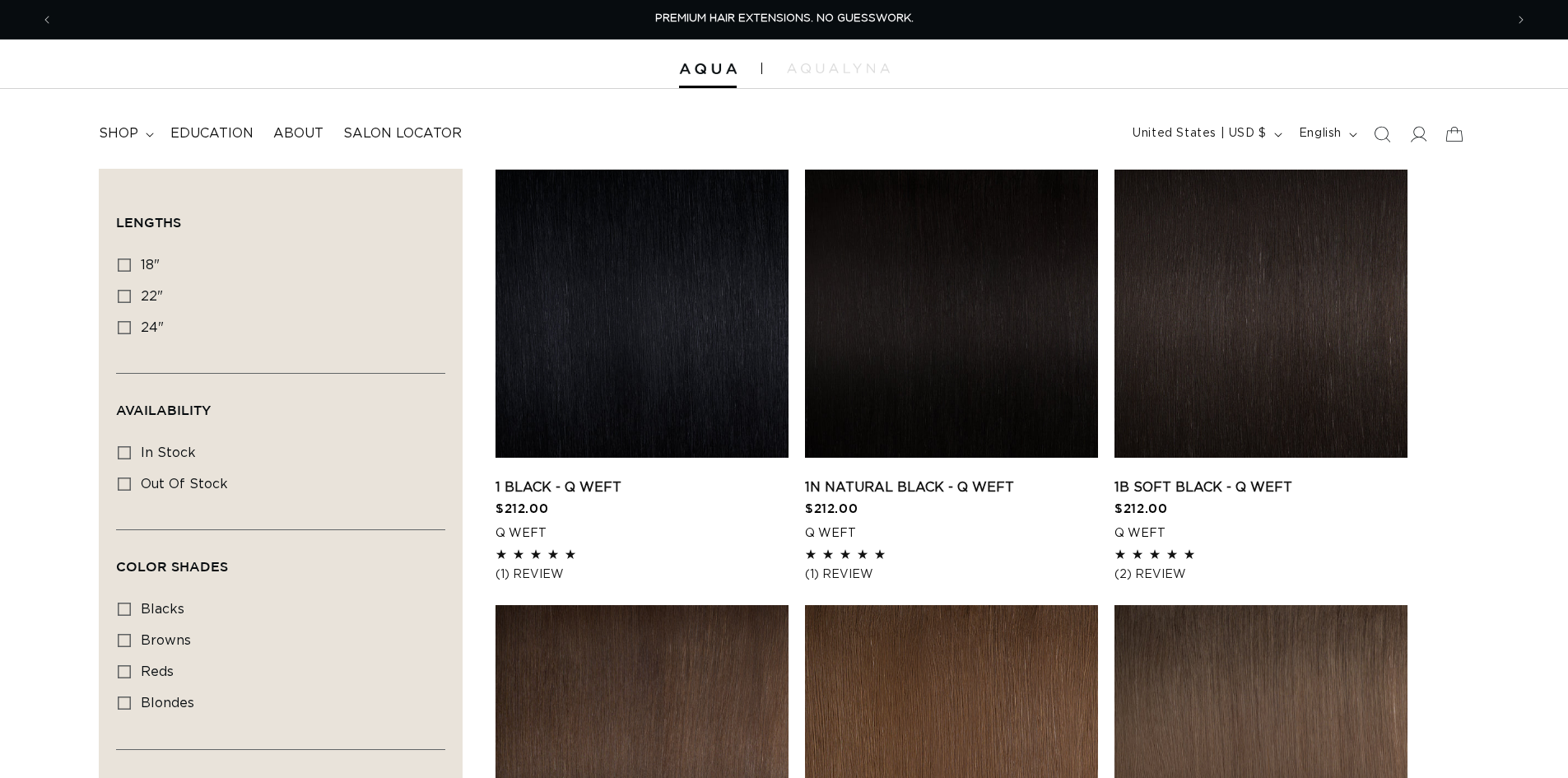 scroll, scrollTop: 0, scrollLeft: 0, axis: both 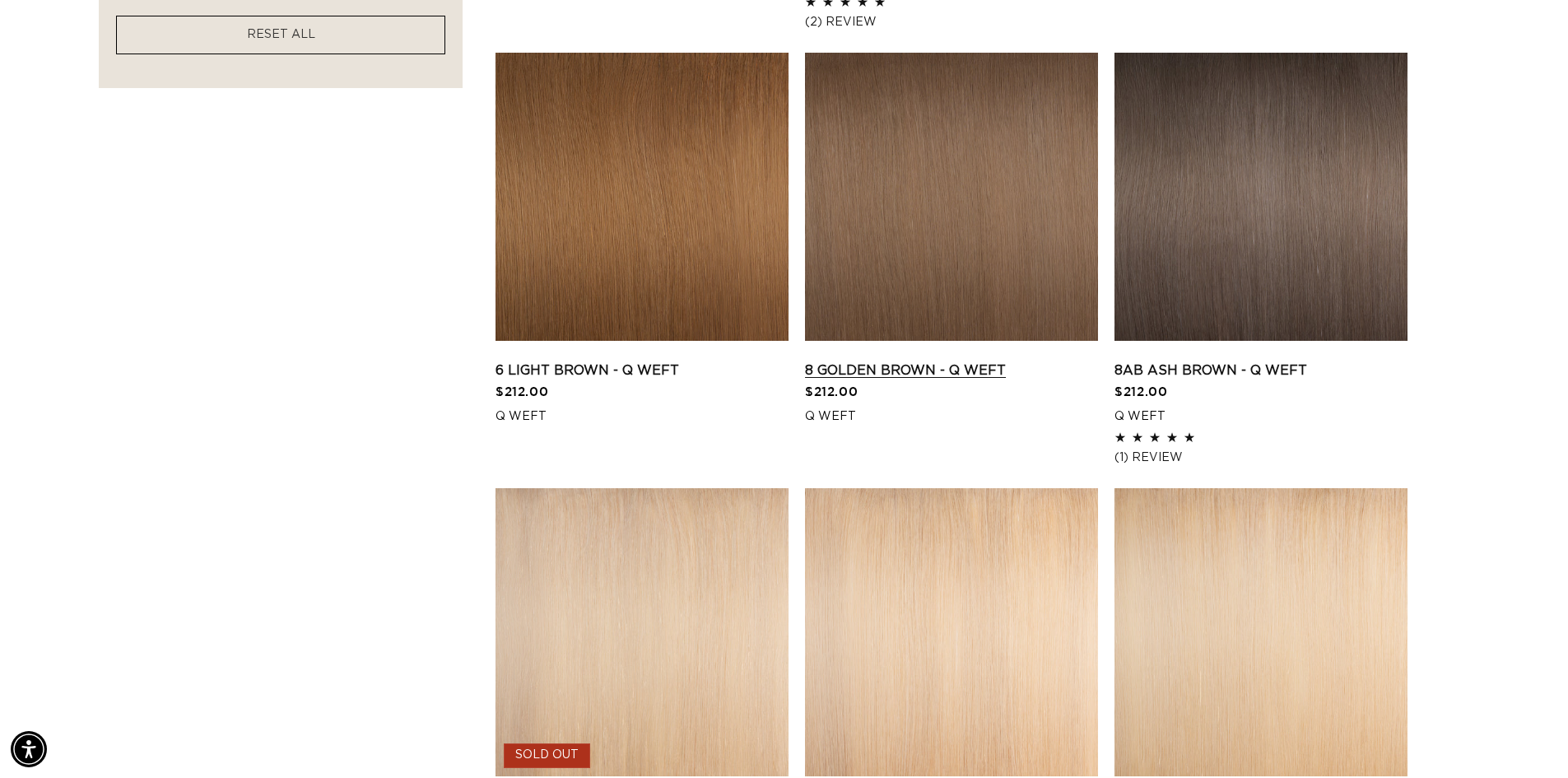 click on "8 Golden Brown - Q Weft" at bounding box center (952, 370) 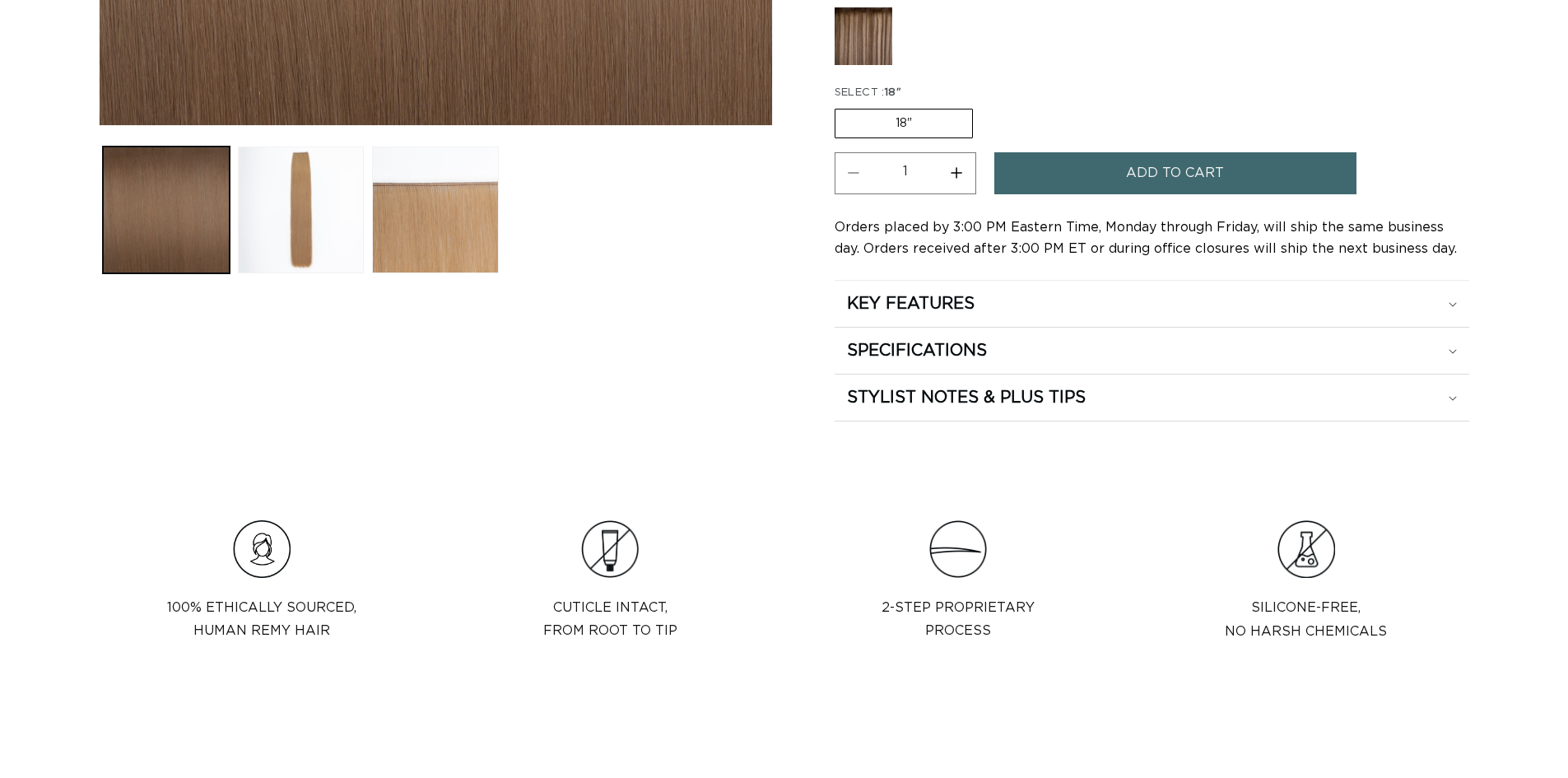 scroll, scrollTop: 0, scrollLeft: 0, axis: both 